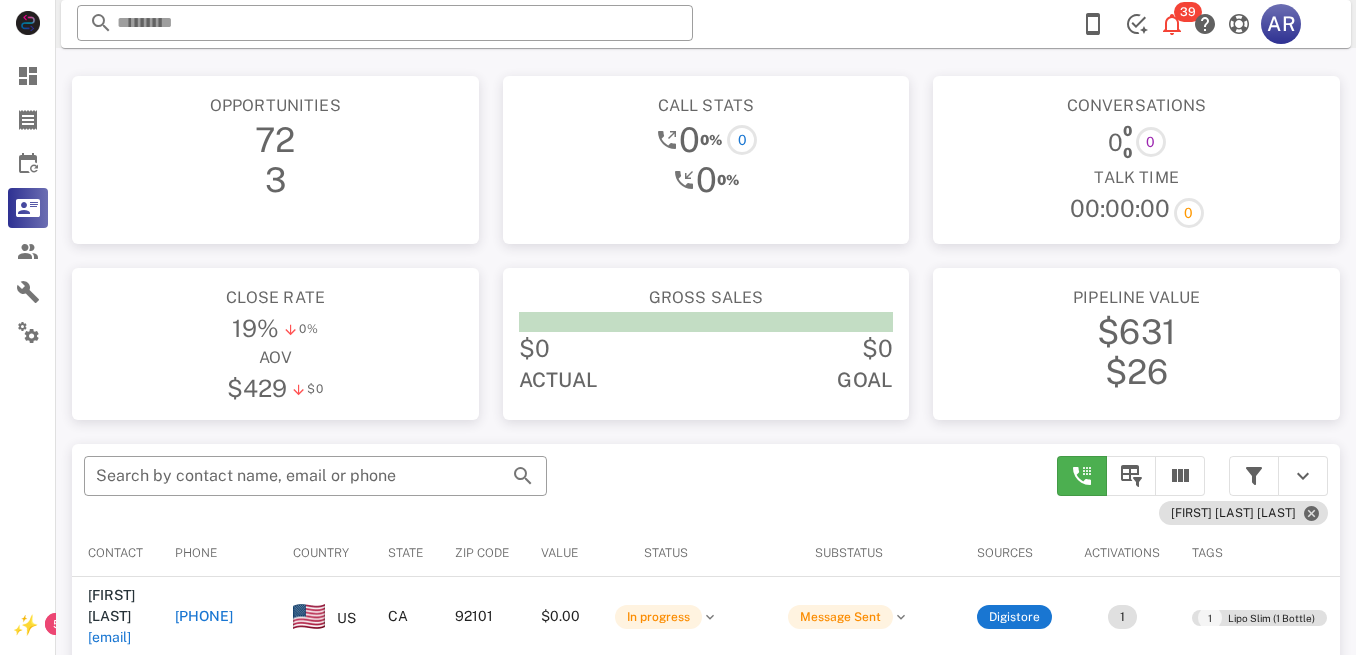 scroll, scrollTop: 380, scrollLeft: 0, axis: vertical 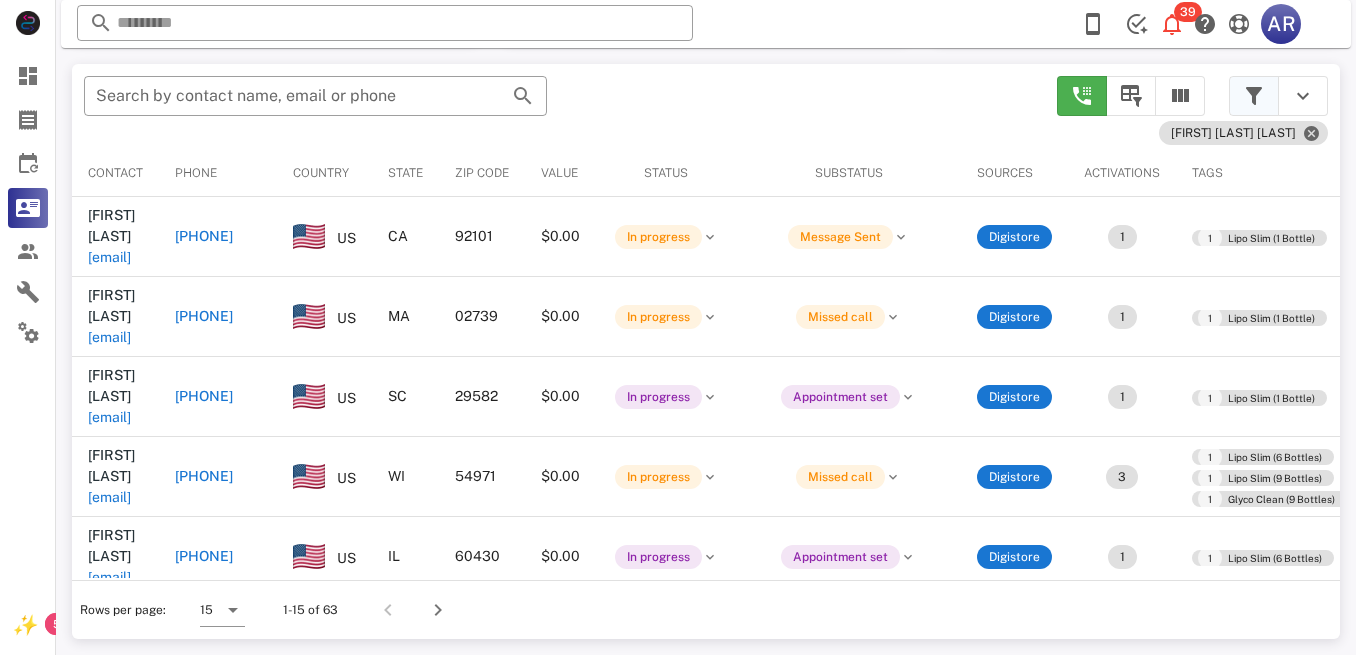 click at bounding box center [1254, 96] 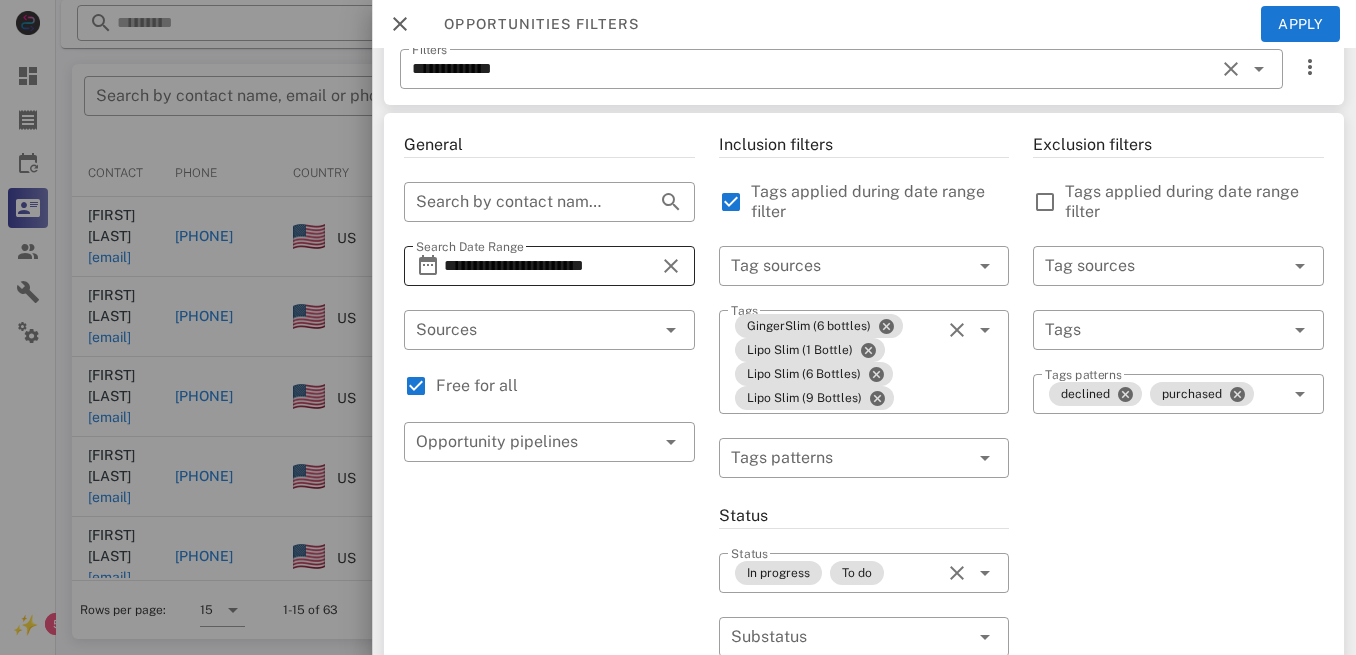 click on "**********" at bounding box center [549, 266] 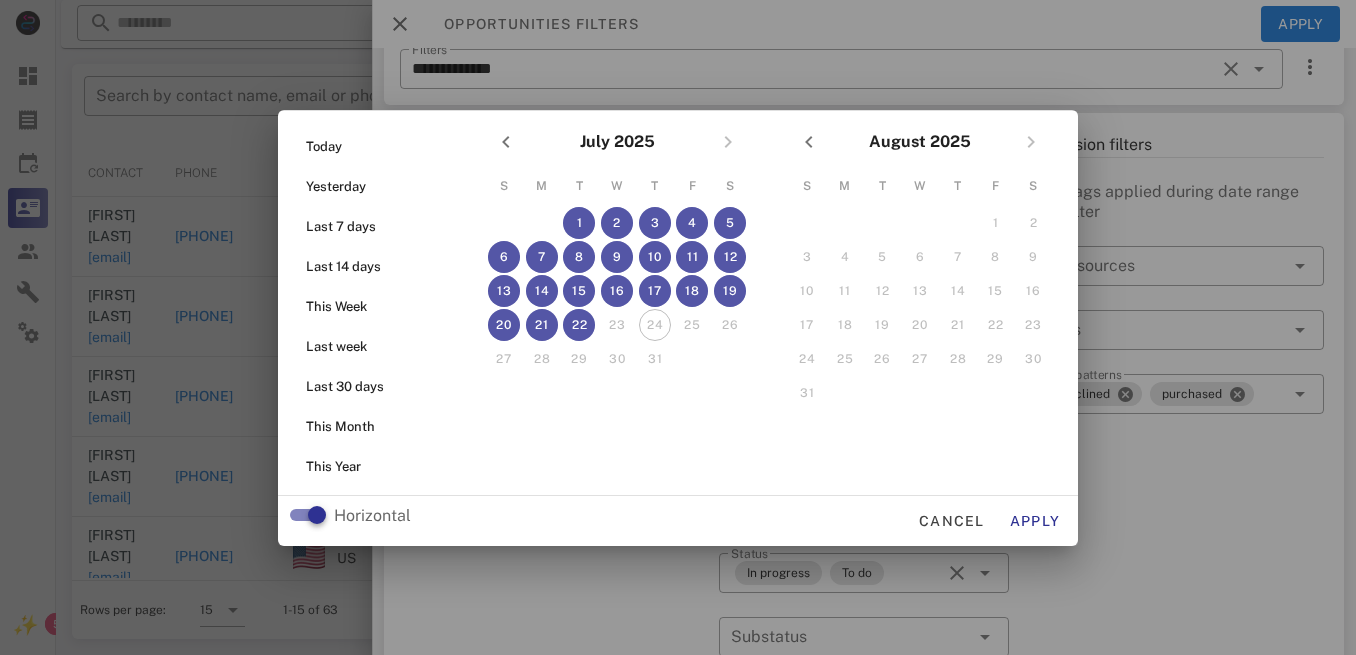 click on "29" at bounding box center (579, 359) 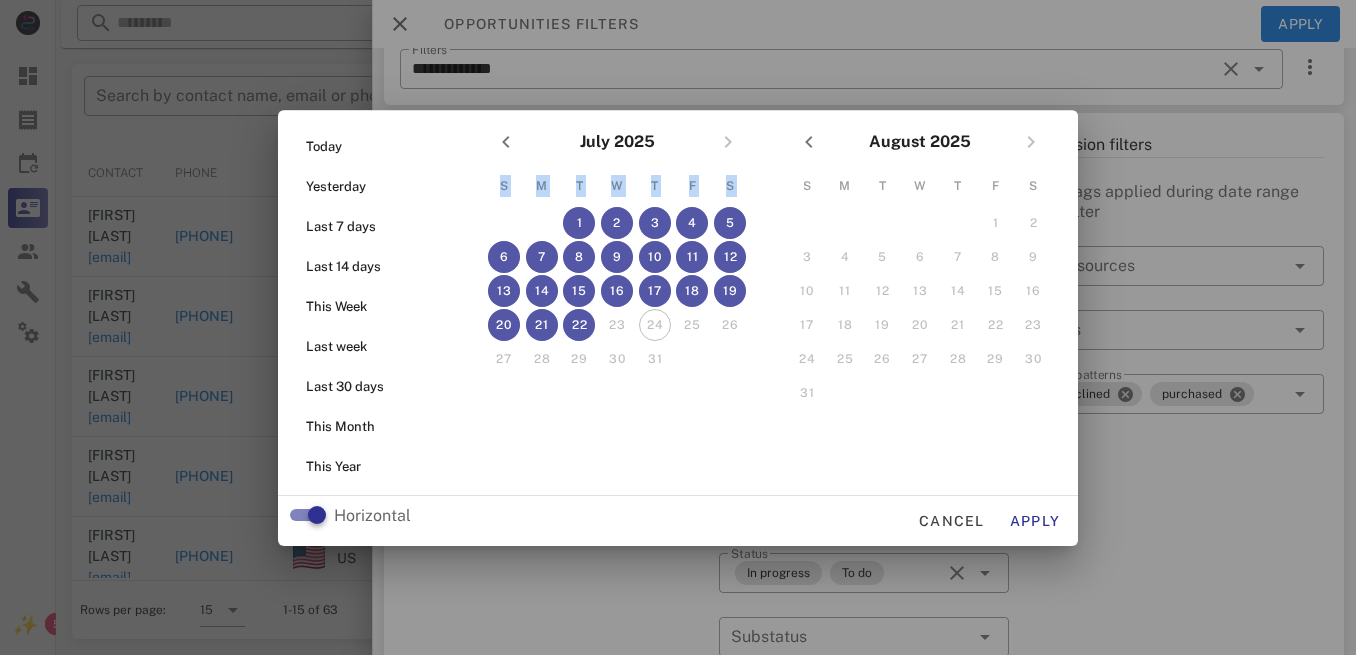 click on "29" at bounding box center [579, 359] 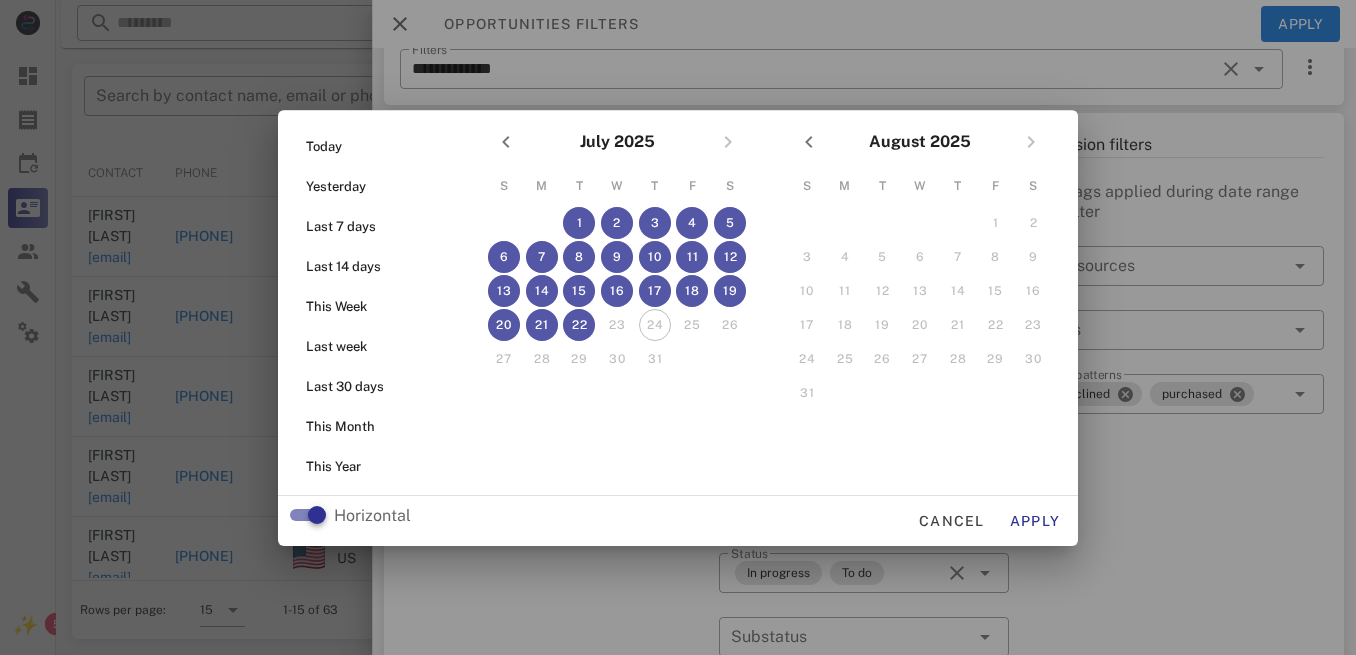 click on "23" at bounding box center (617, 325) 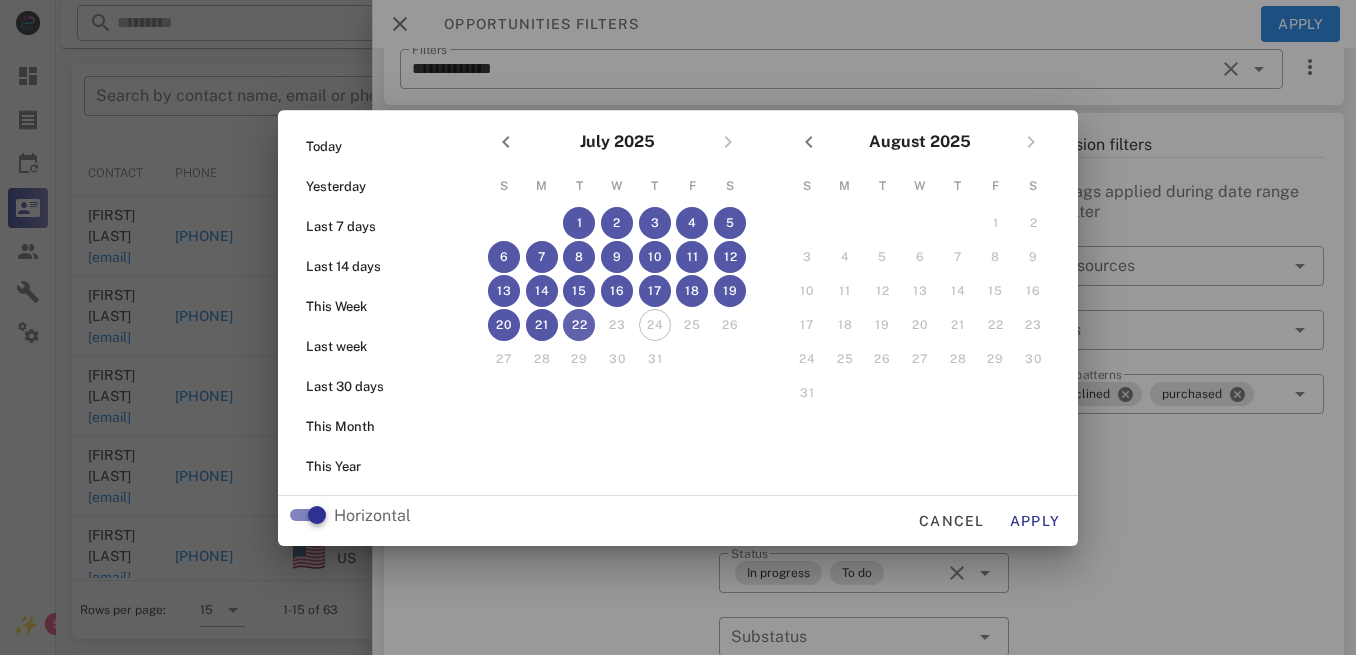 click on "22" at bounding box center (579, 325) 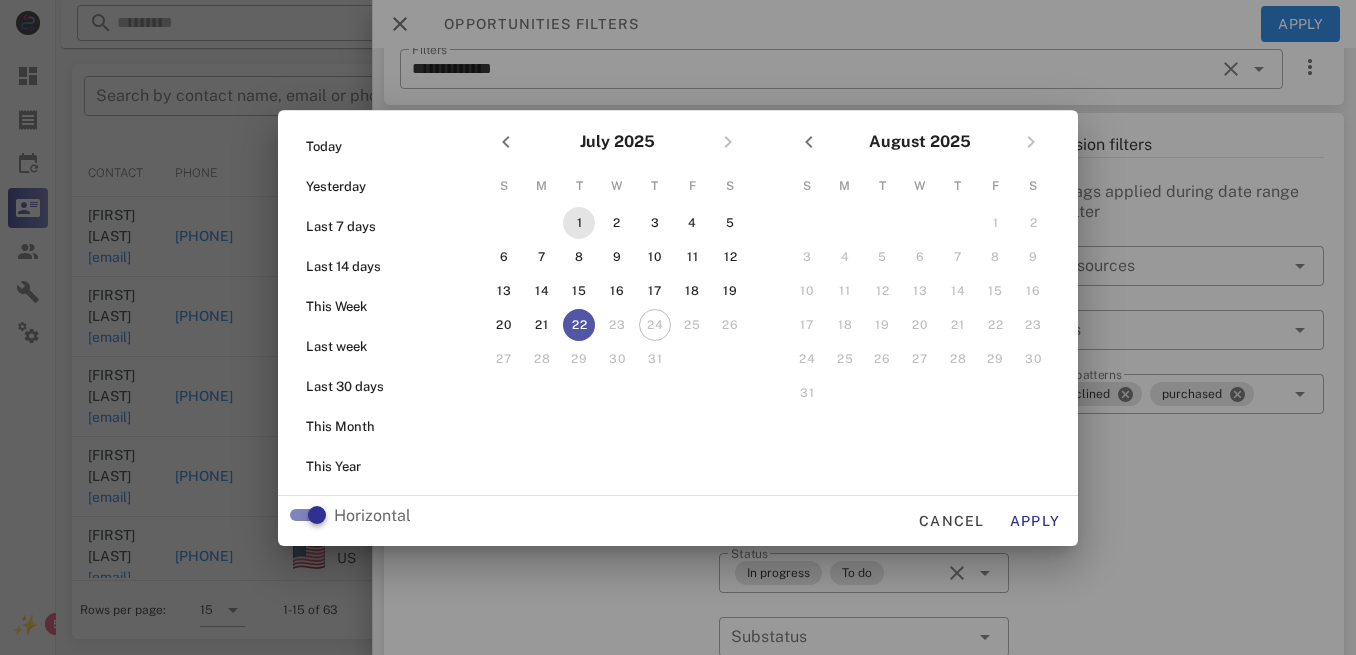click on "1" at bounding box center (579, 223) 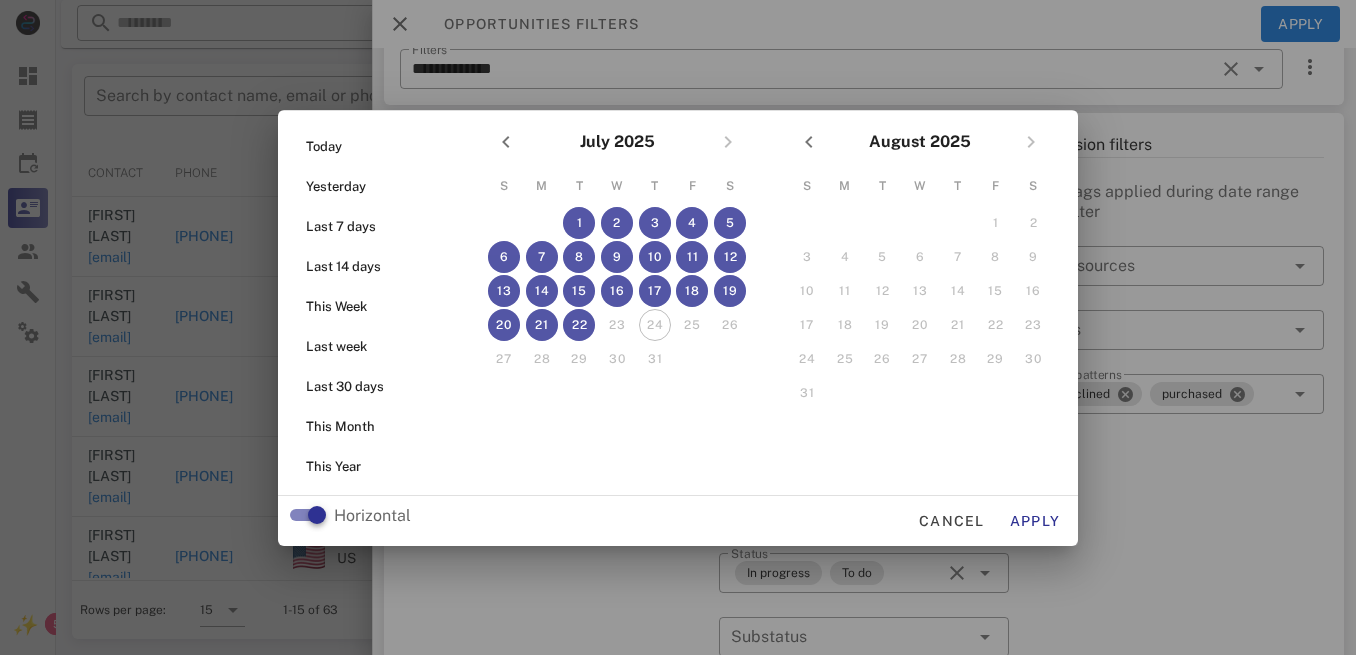 click on "28" at bounding box center [542, 359] 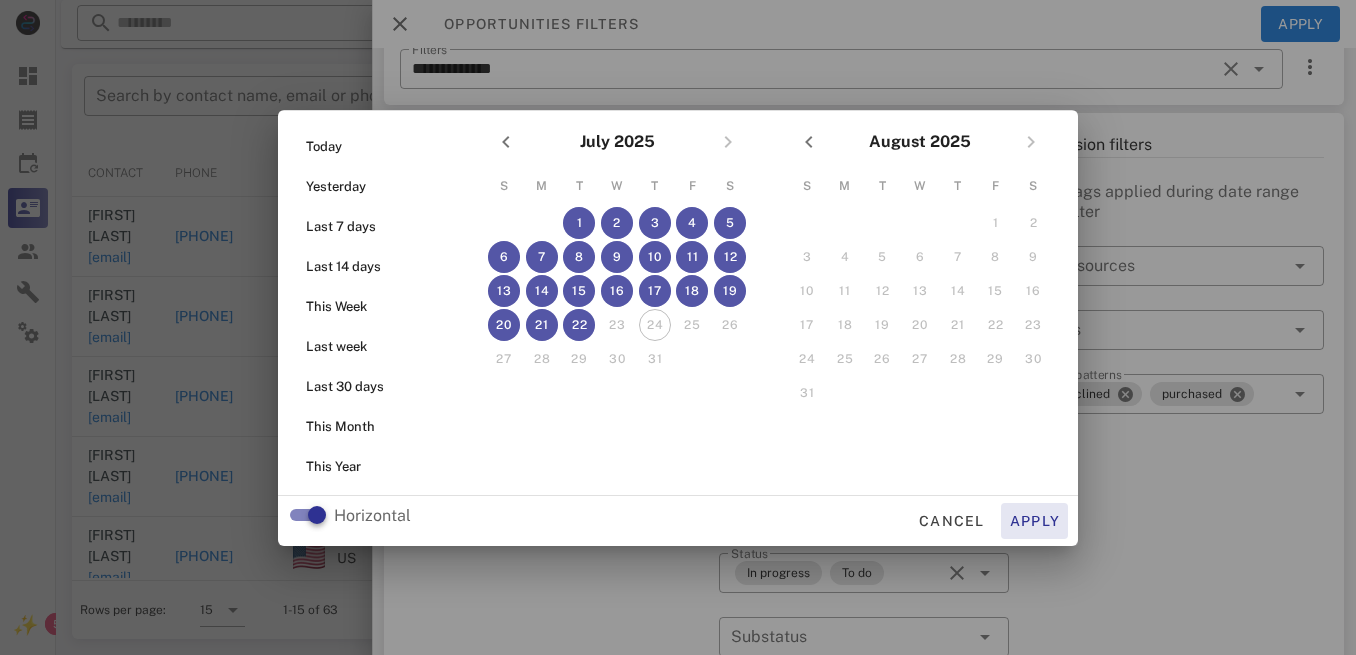 click on "Apply" at bounding box center (1035, 521) 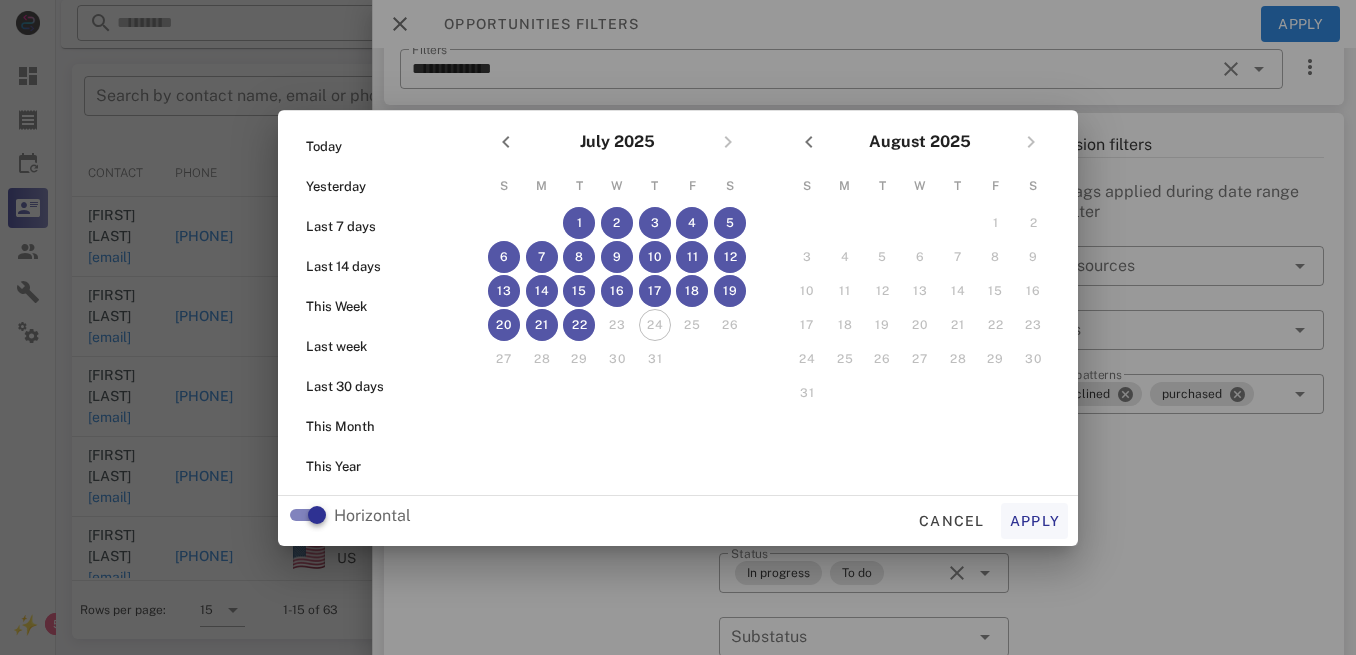 type 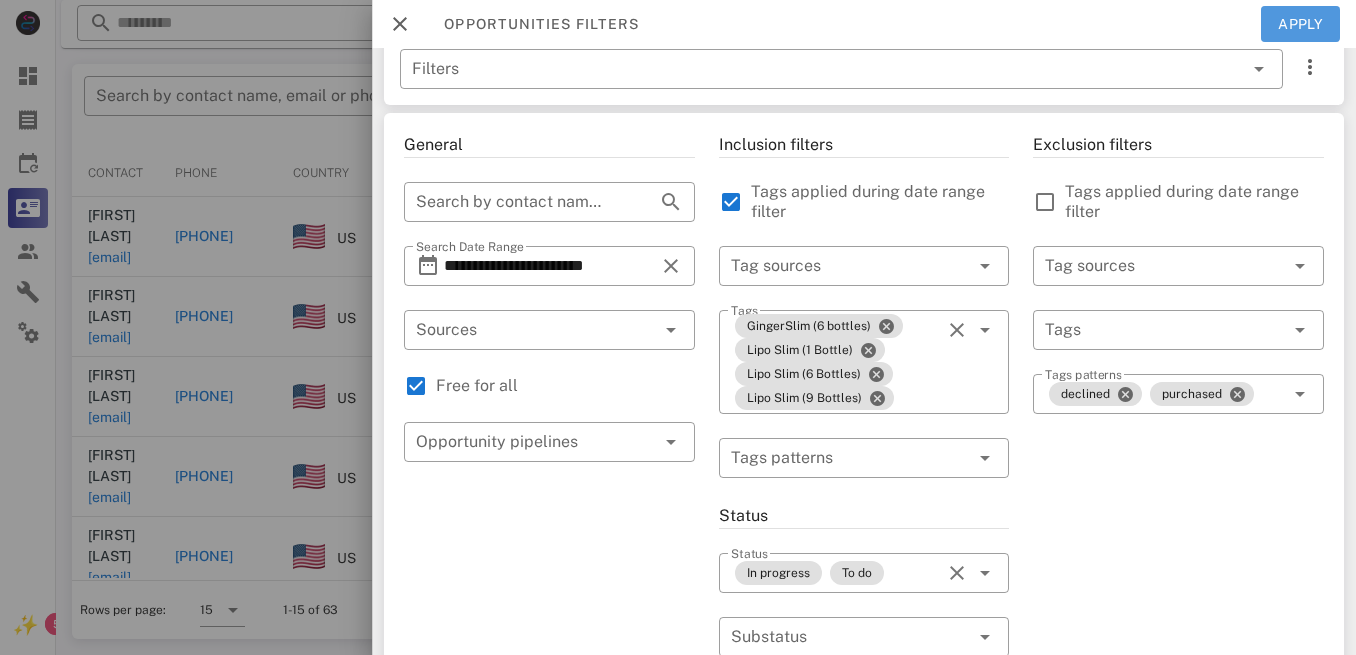 click on "Apply" at bounding box center (1301, 24) 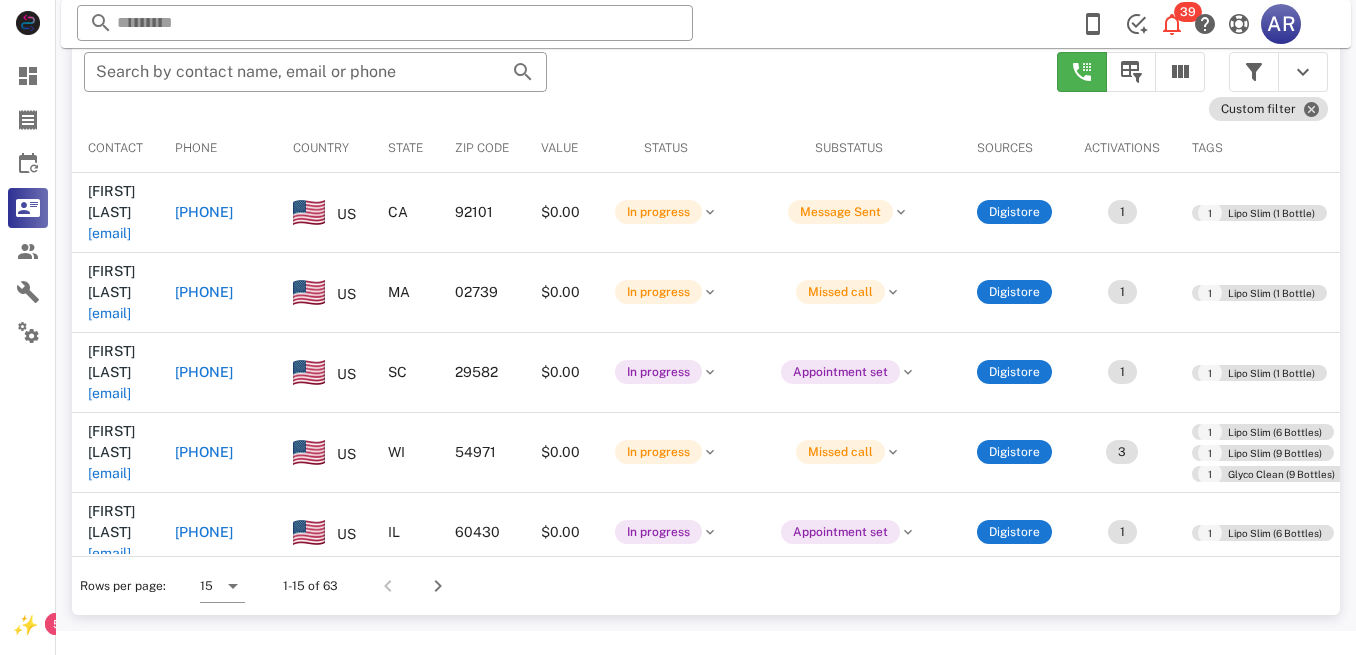 scroll, scrollTop: 356, scrollLeft: 0, axis: vertical 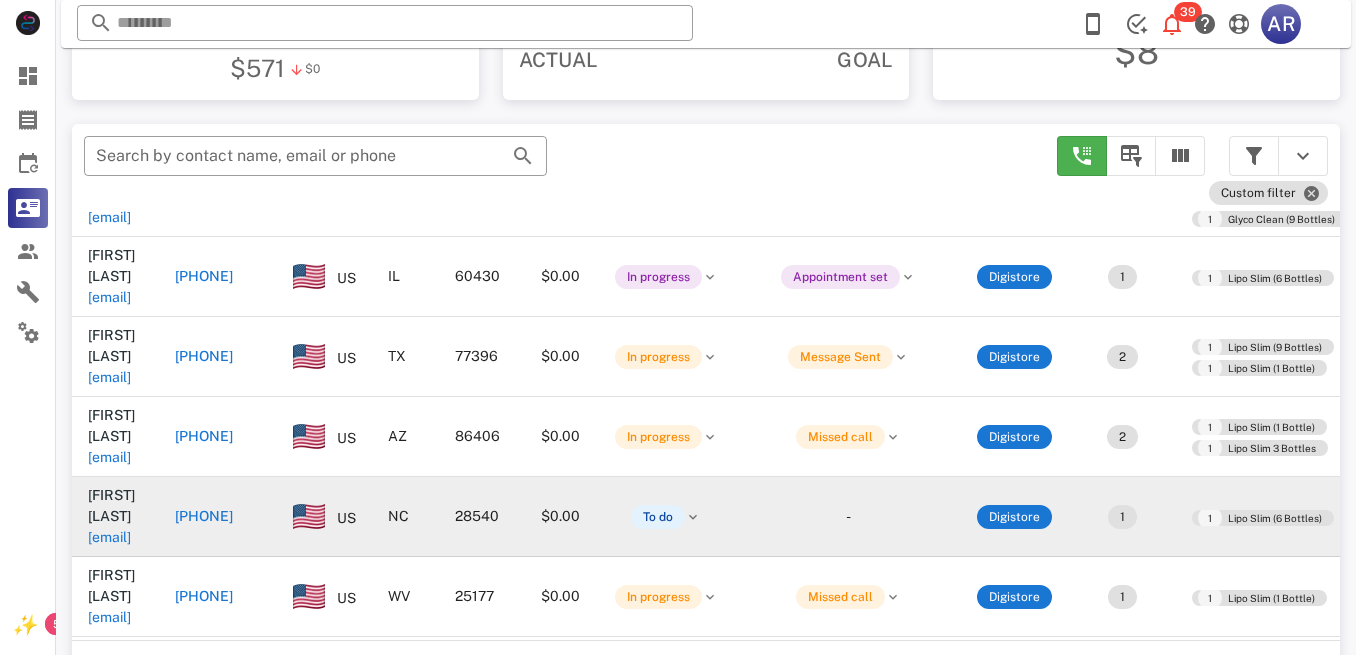 click on "[EMAIL]" at bounding box center (109, 537) 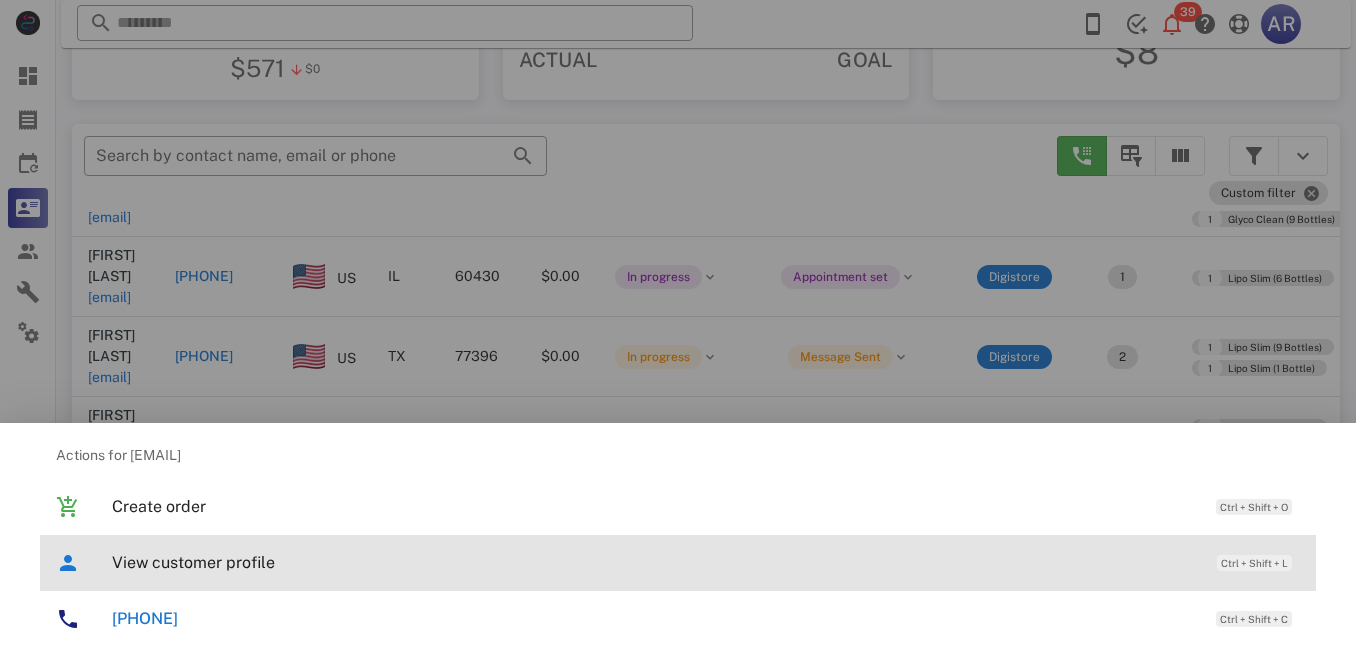 click on "View customer profile" at bounding box center (654, 562) 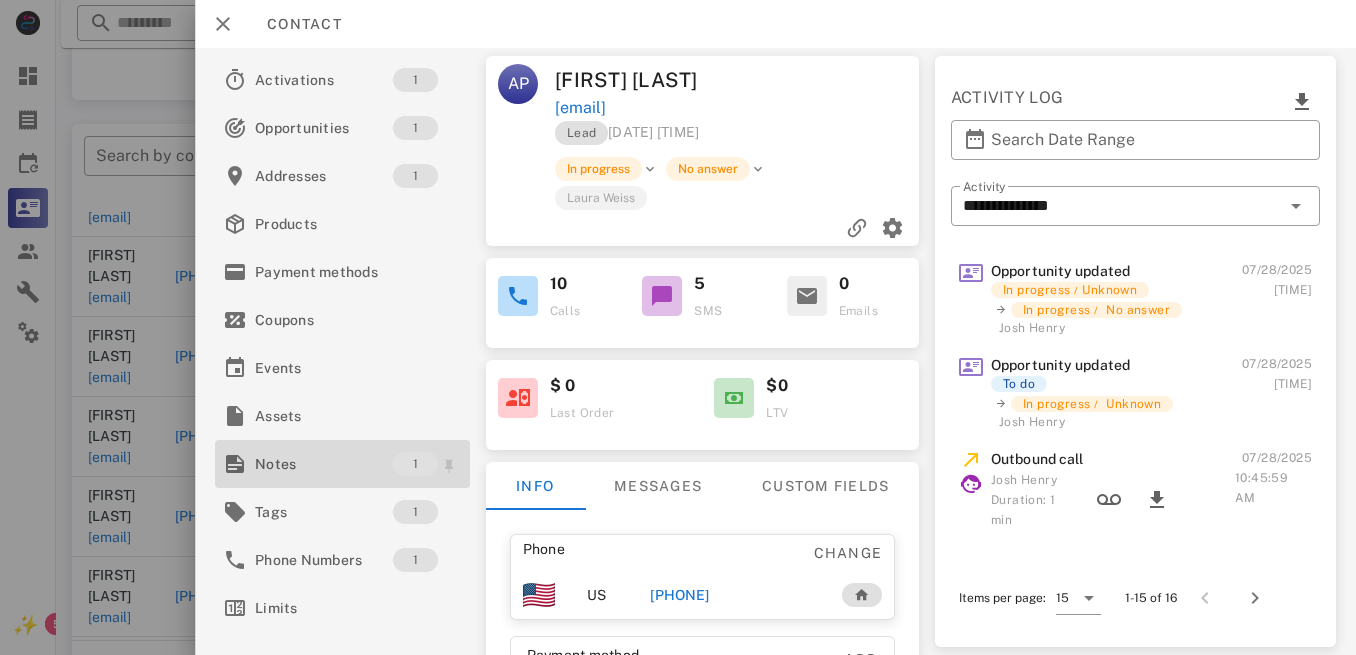 click on "Notes" at bounding box center [324, 464] 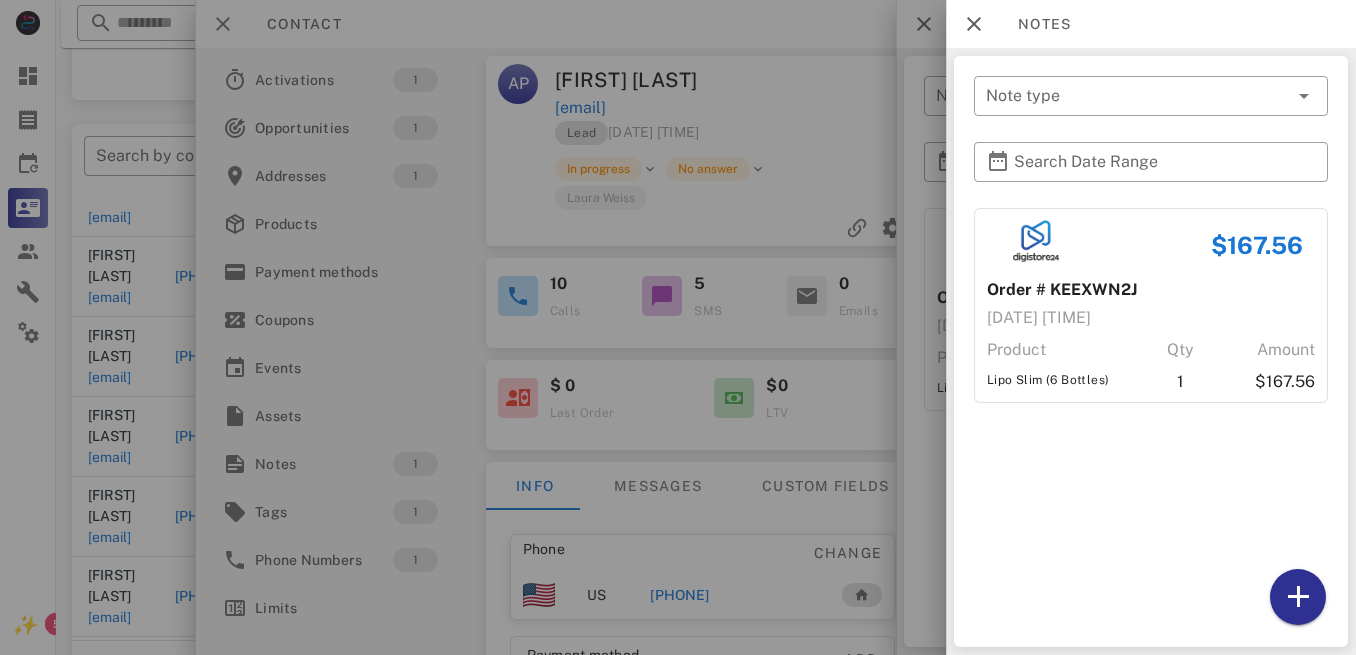 click at bounding box center (678, 327) 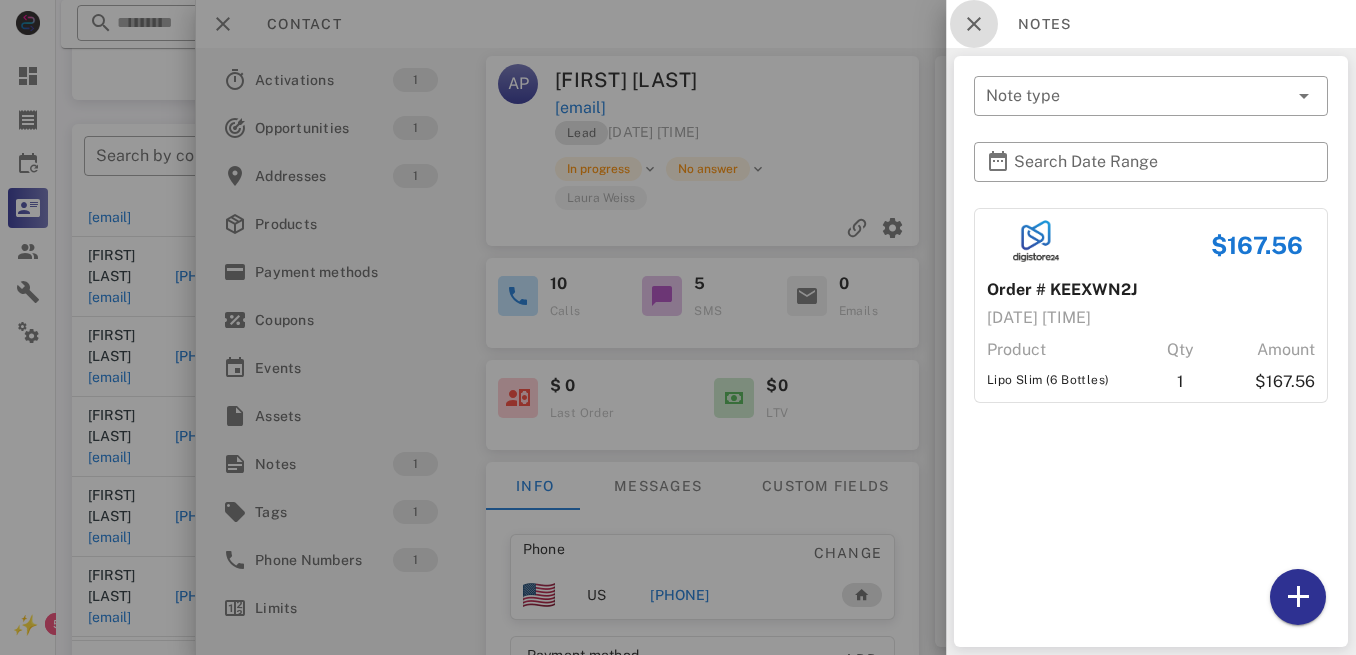 click at bounding box center [974, 24] 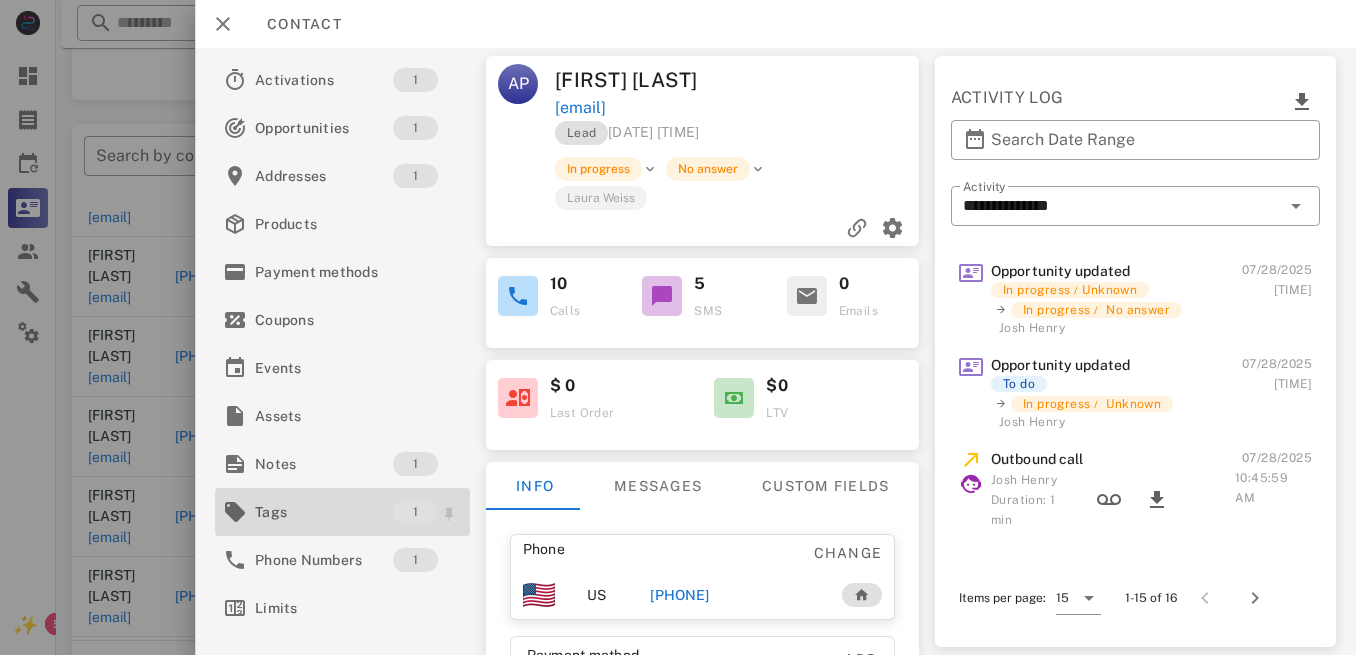click on "Tags" at bounding box center [324, 512] 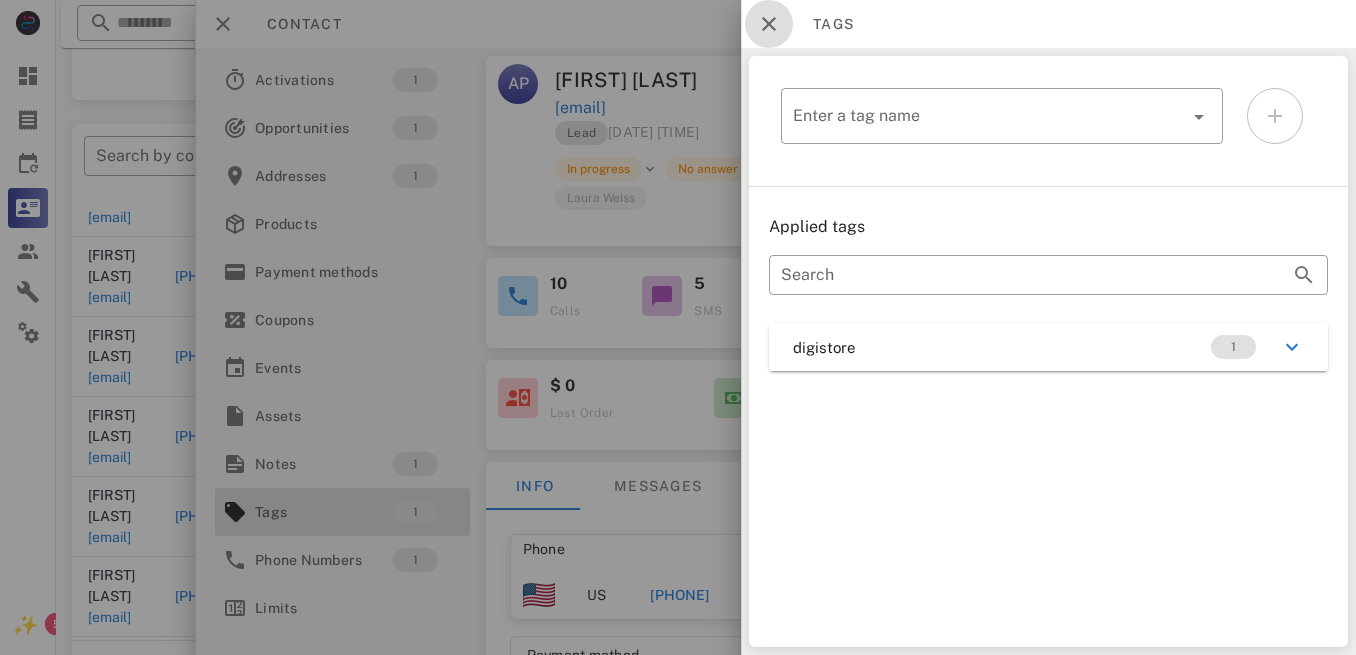 click at bounding box center (769, 24) 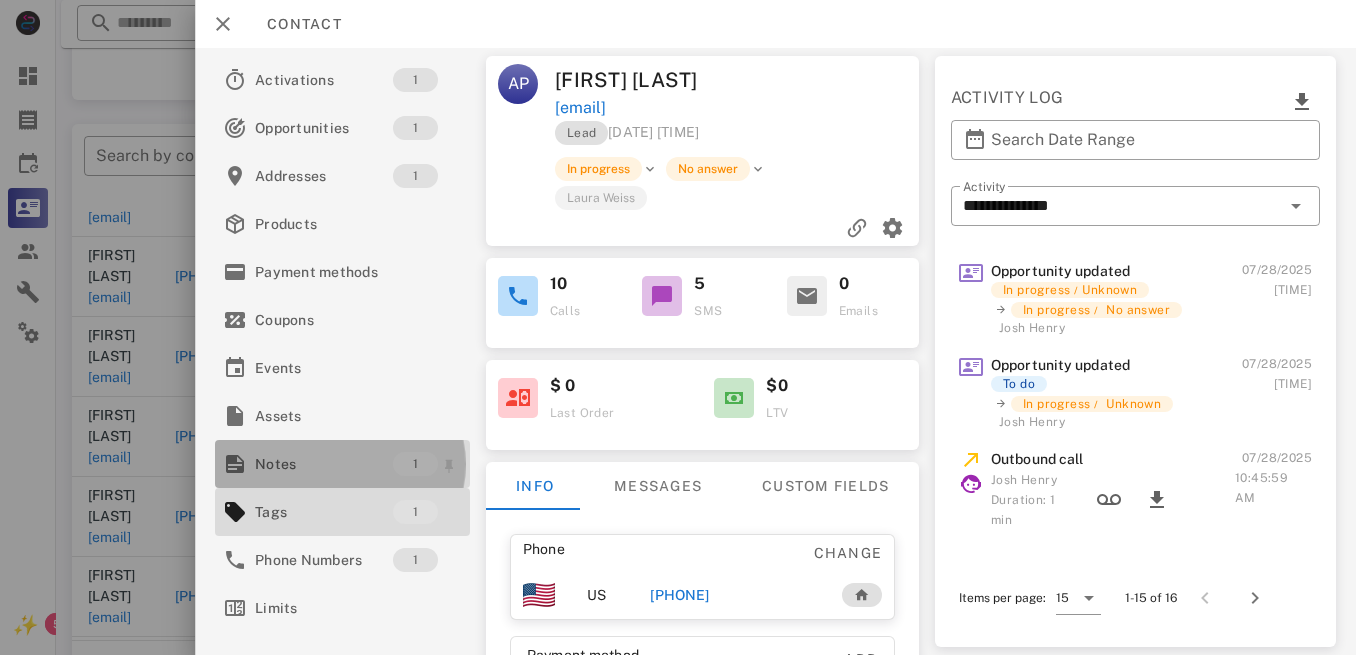 click on "Notes" at bounding box center (324, 464) 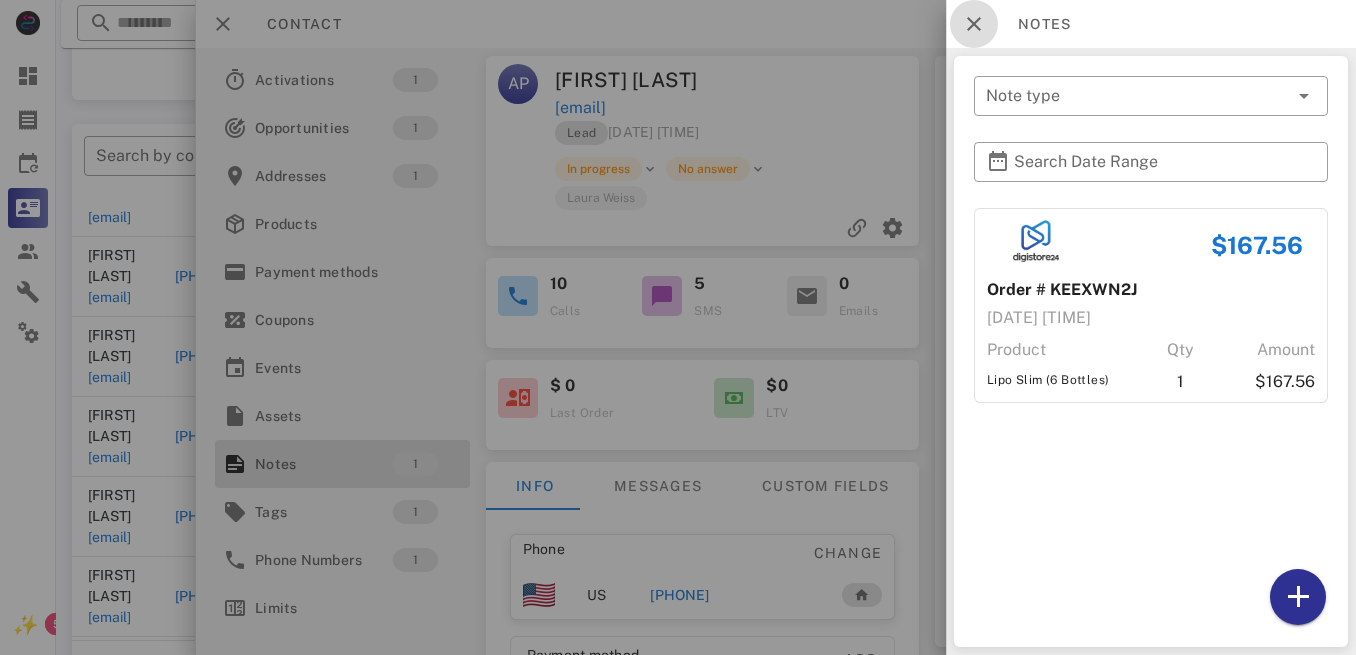 click at bounding box center (974, 24) 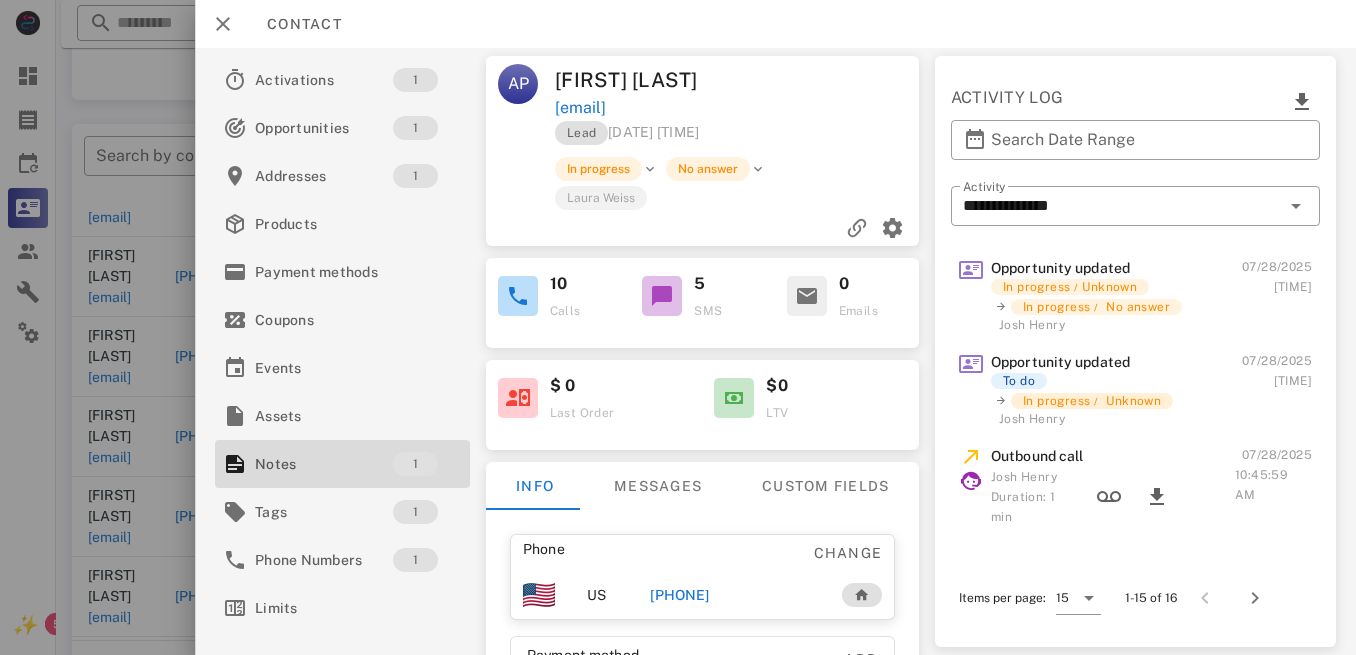 scroll, scrollTop: 0, scrollLeft: 0, axis: both 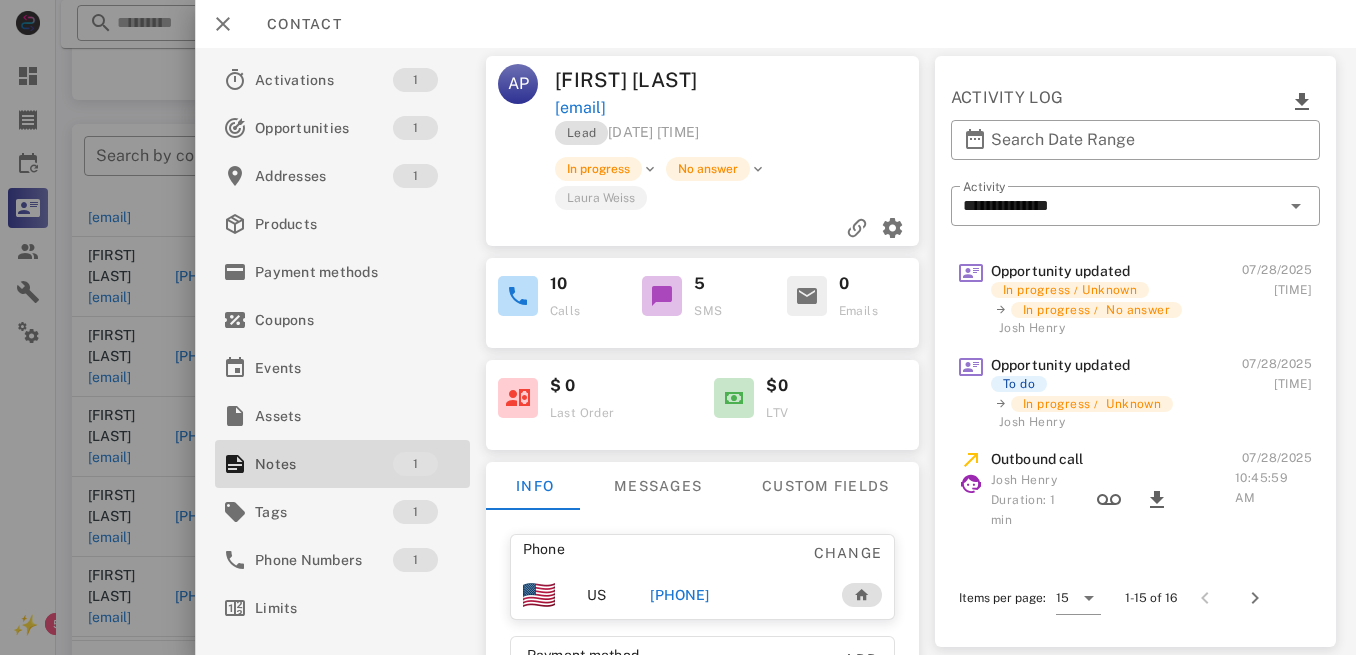 click on "5" at bounding box center (728, 284) 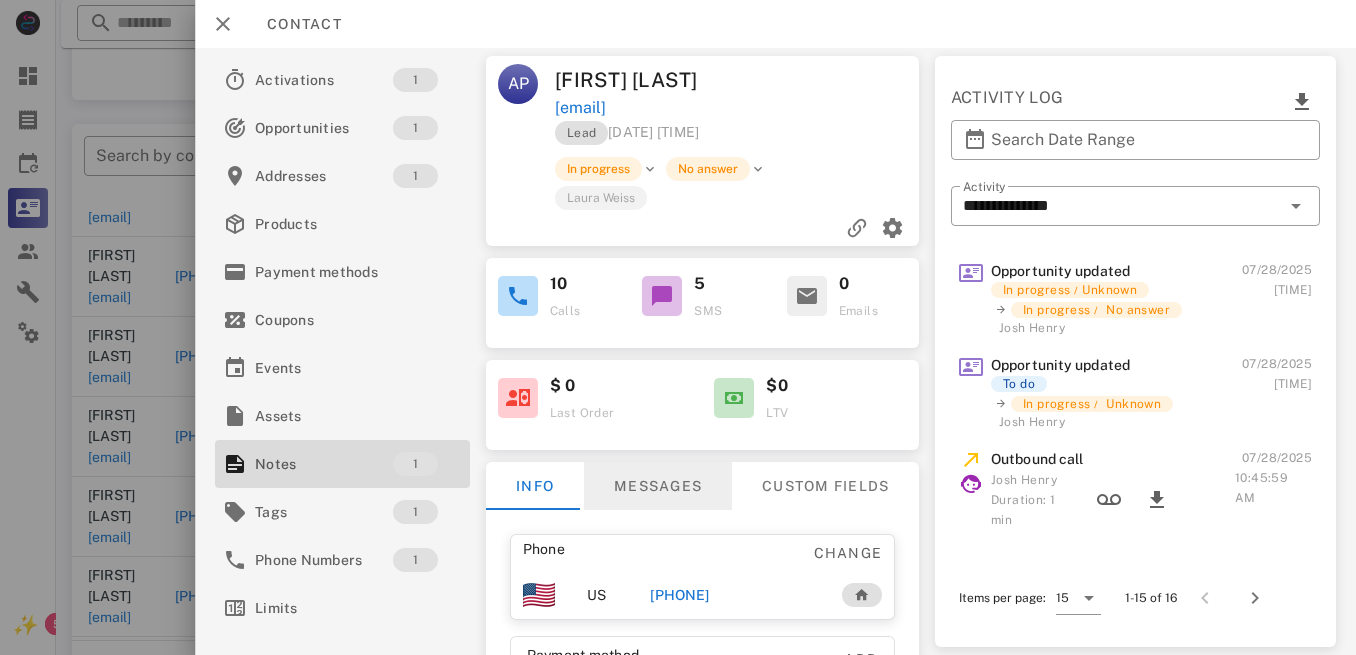 click on "Messages" at bounding box center (658, 486) 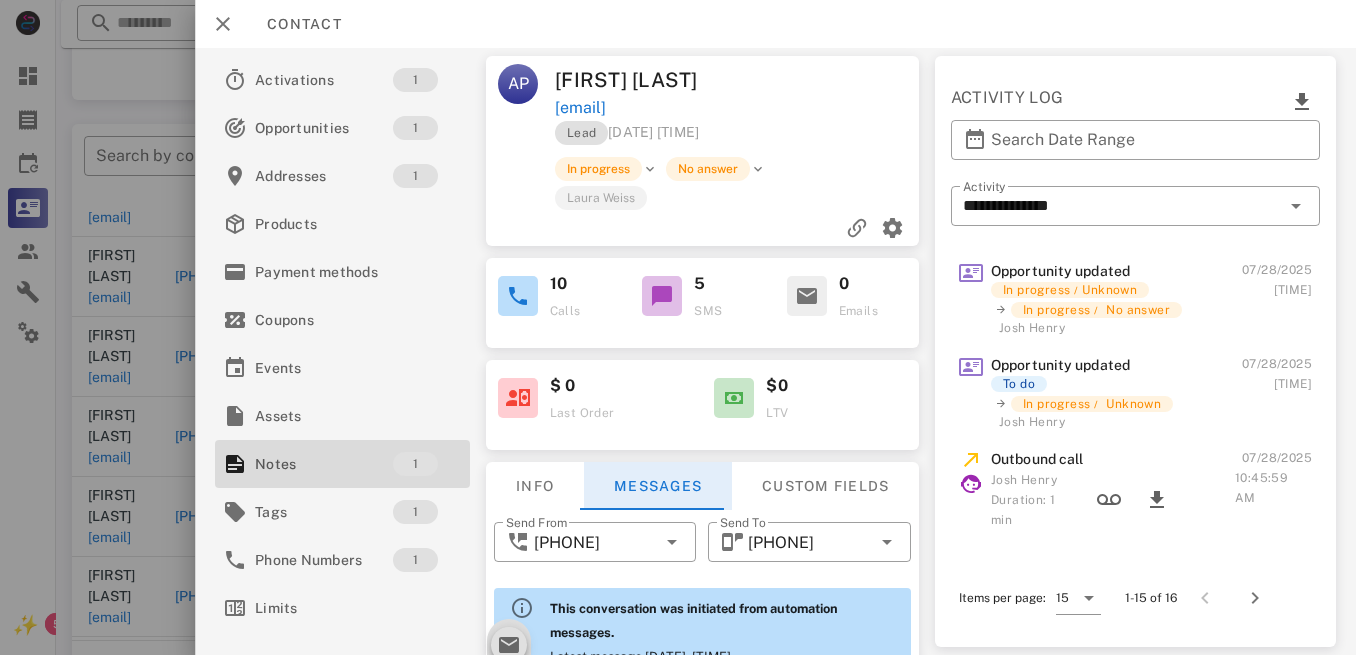 scroll, scrollTop: 715, scrollLeft: 0, axis: vertical 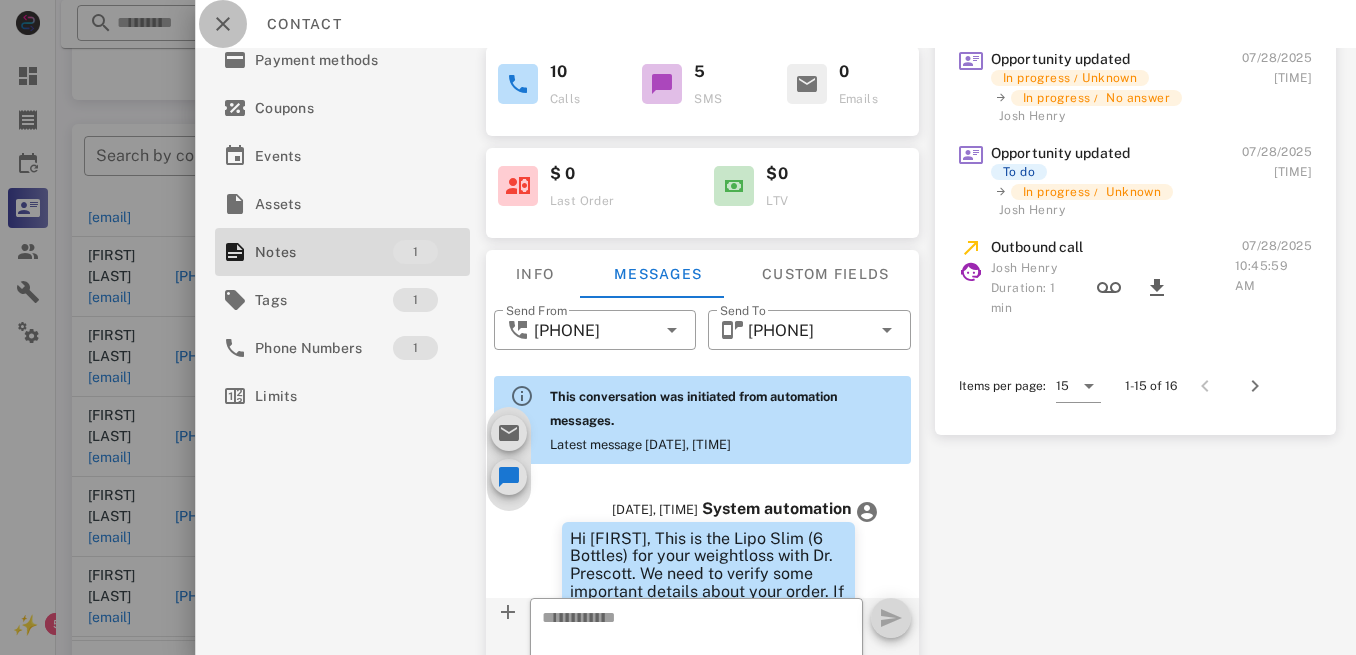click at bounding box center [223, 24] 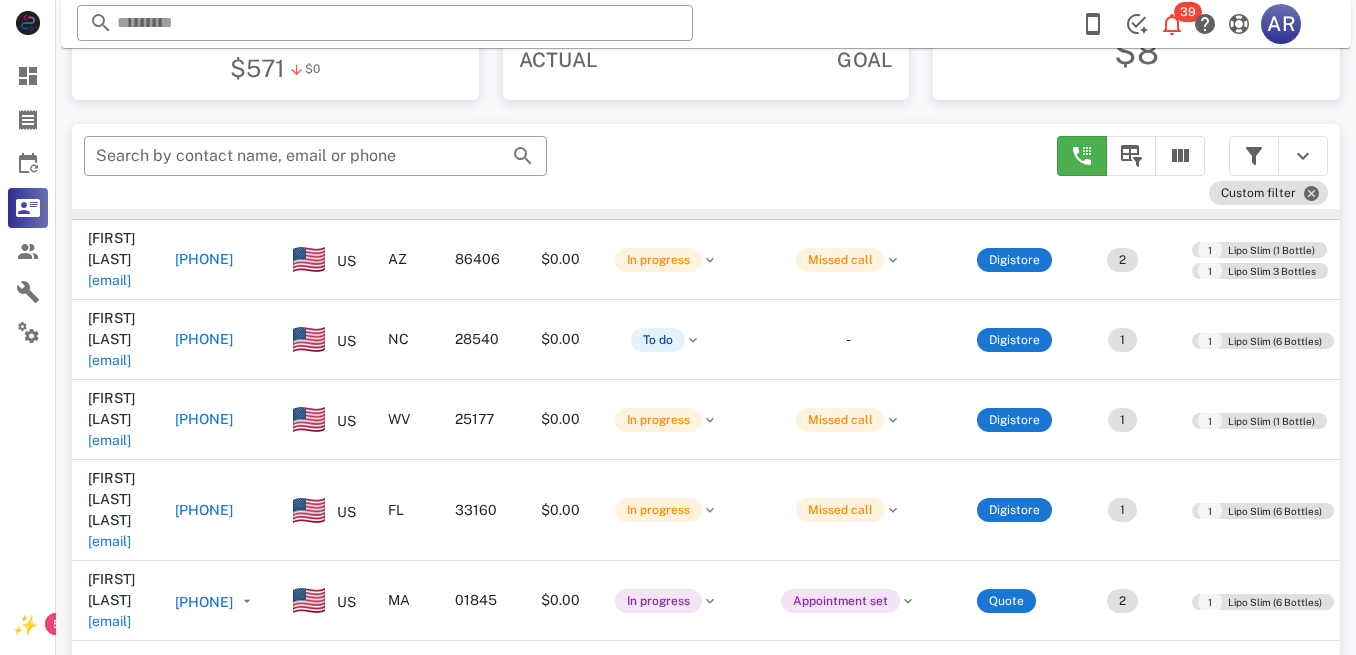 scroll, scrollTop: 518, scrollLeft: 0, axis: vertical 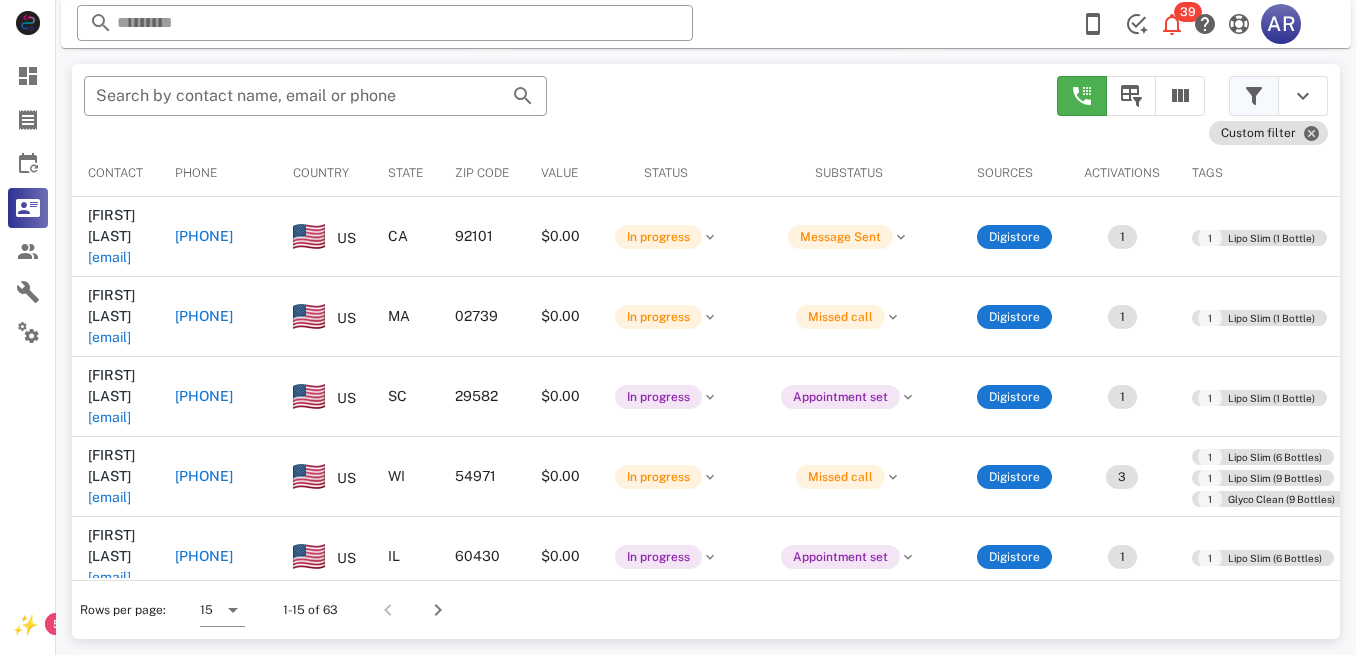 click at bounding box center [1254, 96] 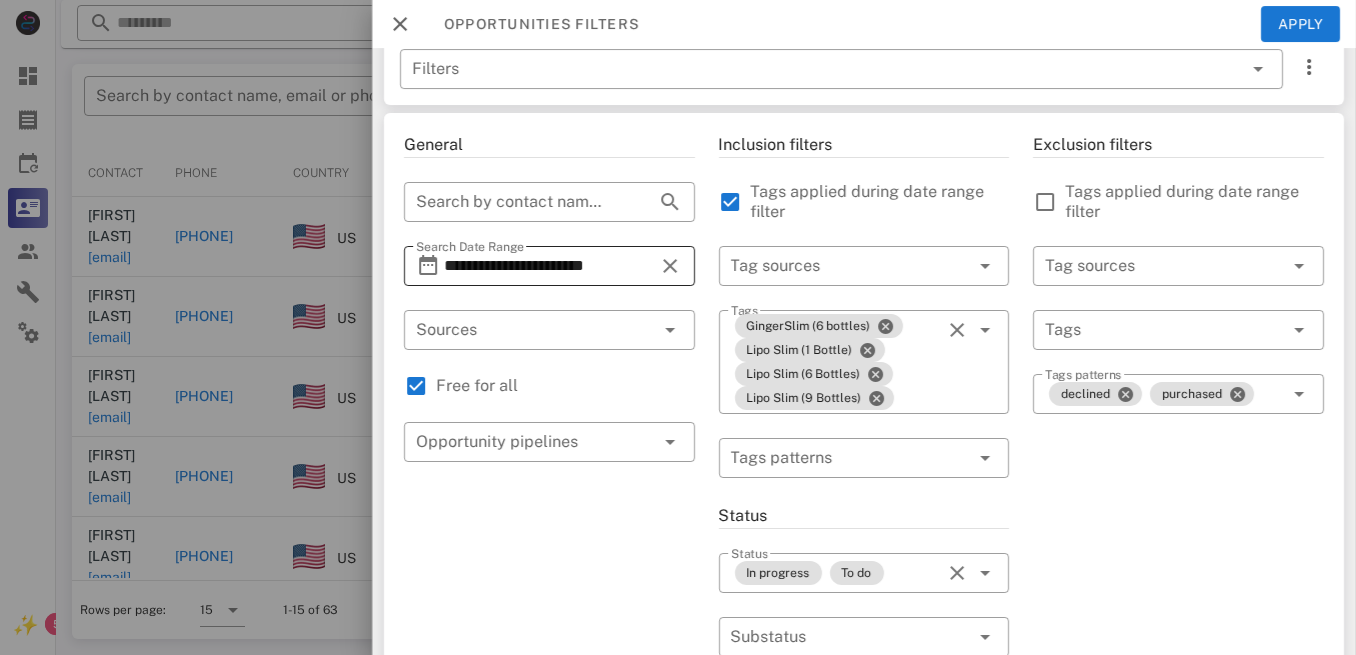 click on "**********" at bounding box center (549, 266) 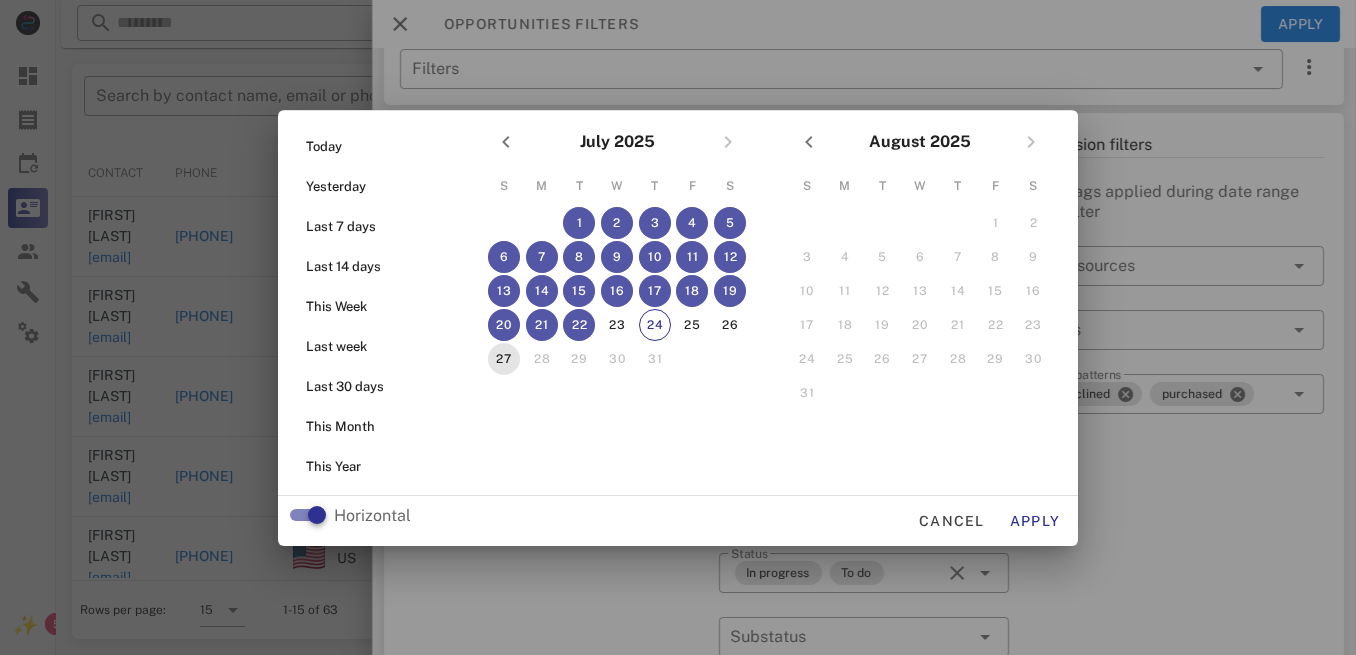 click on "27" at bounding box center (504, 359) 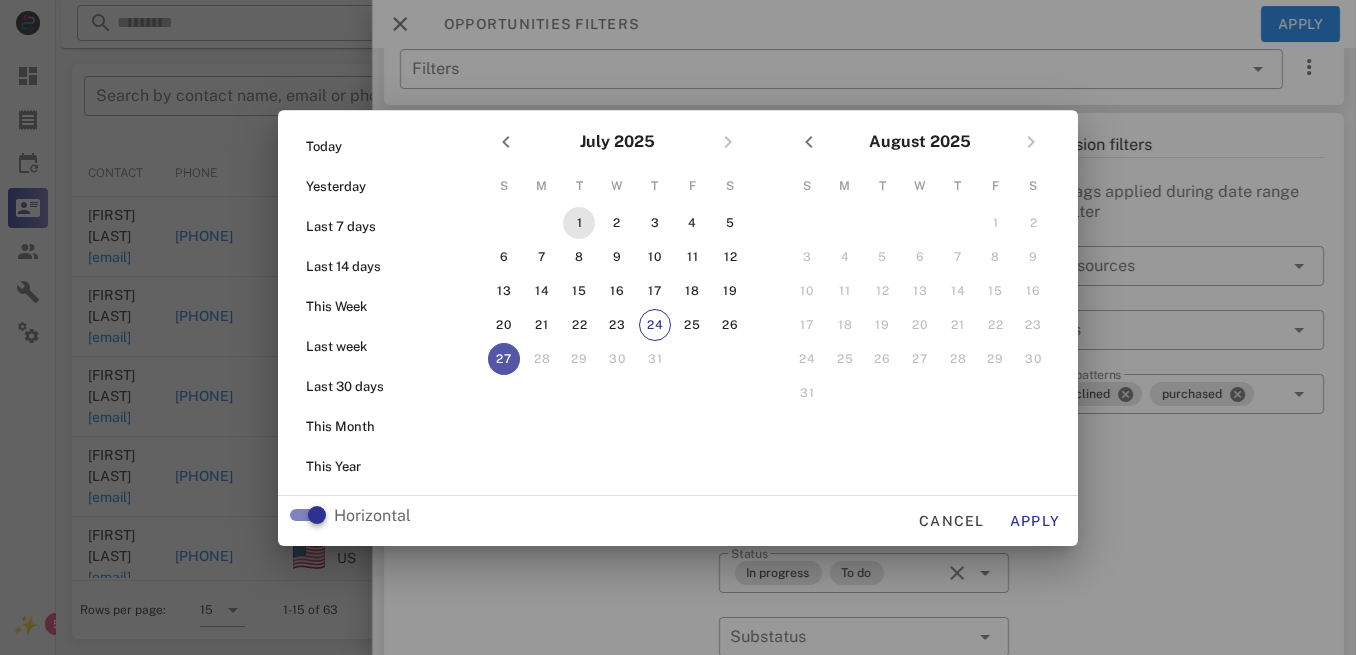 click on "1" at bounding box center [579, 223] 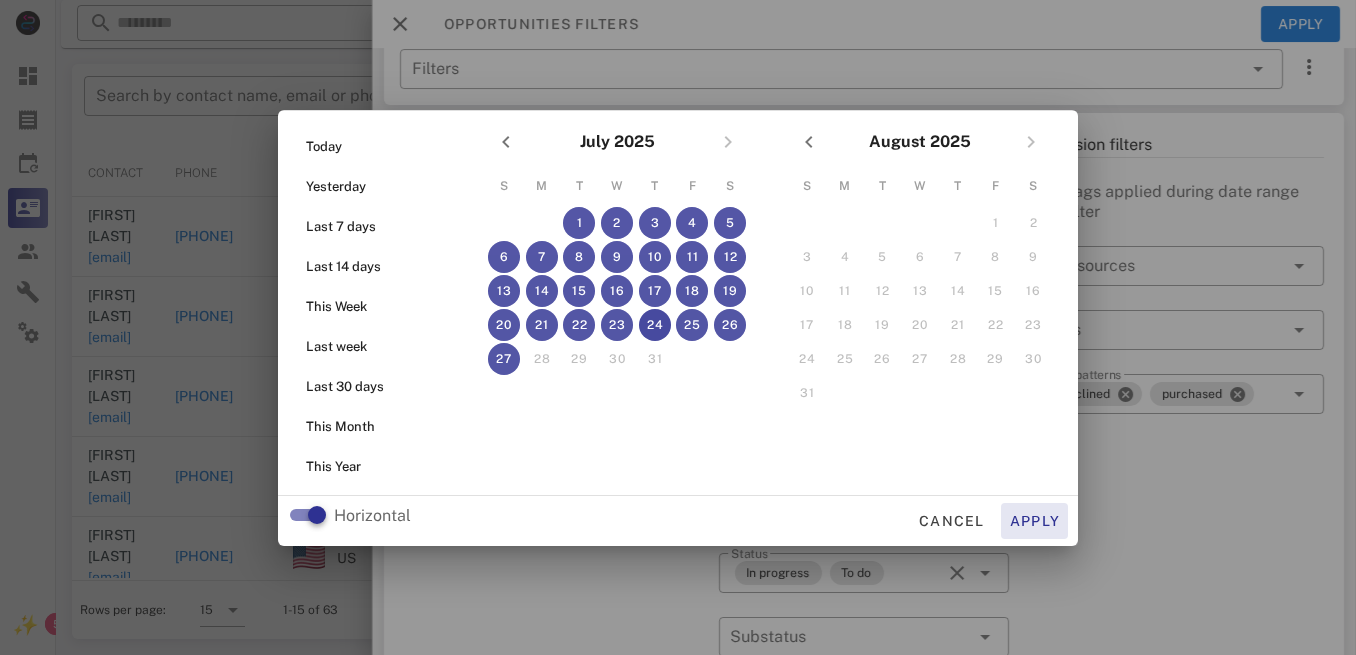 click on "Apply" at bounding box center (1035, 521) 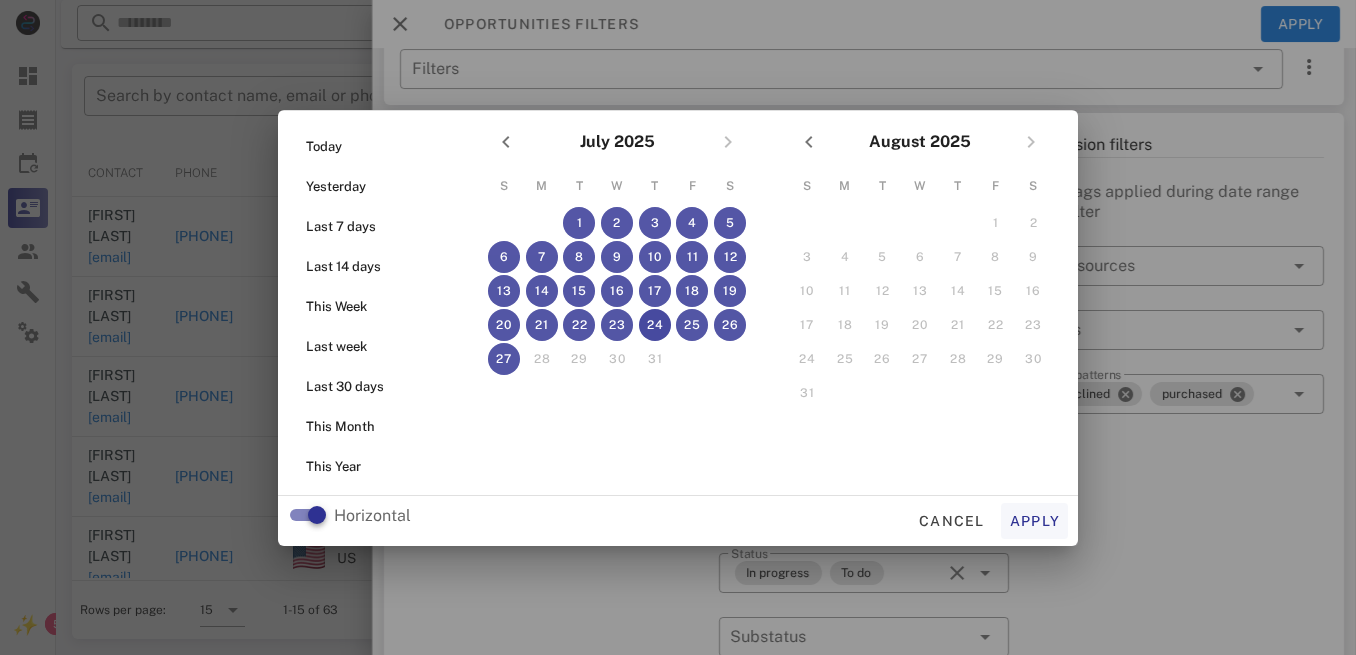 type on "**********" 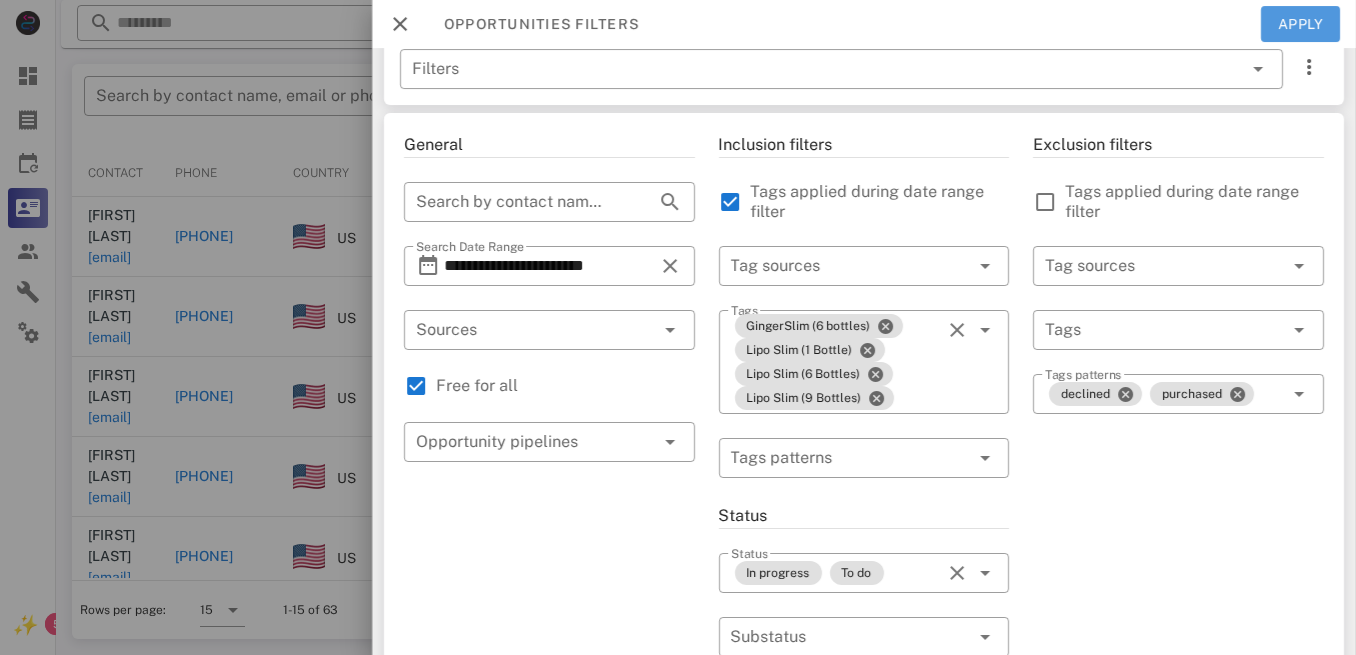 click on "Apply" at bounding box center (1301, 24) 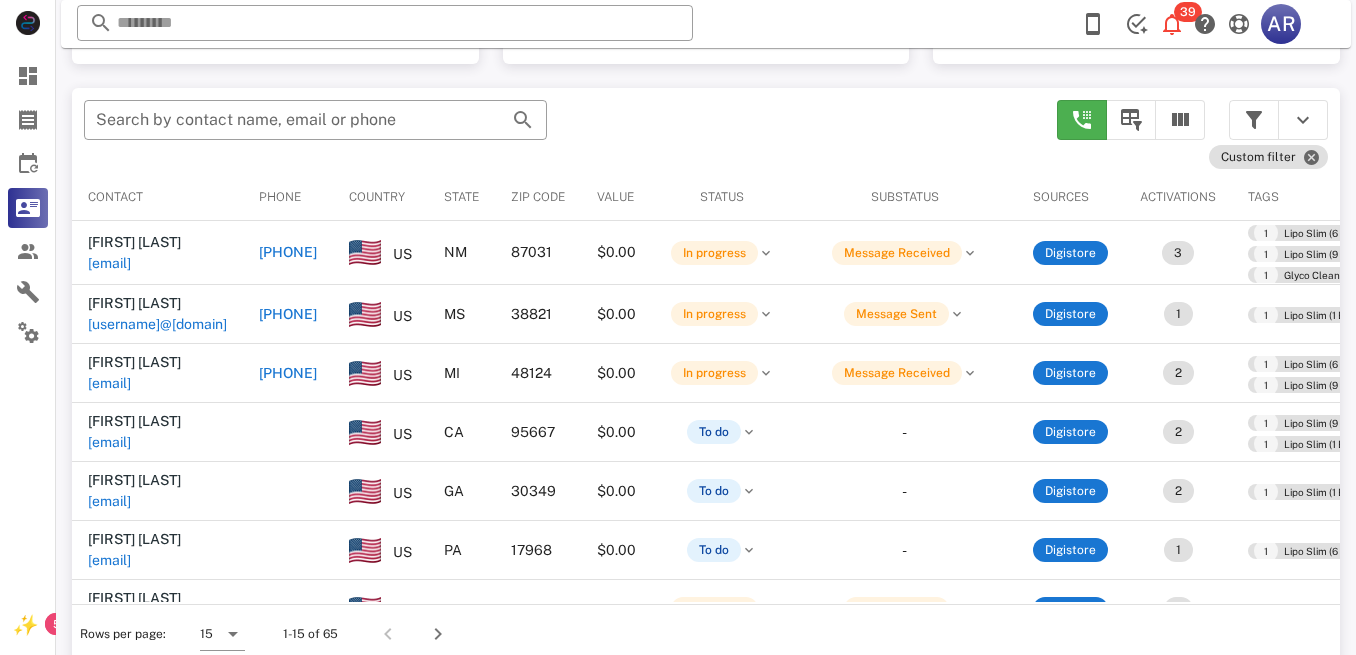 scroll, scrollTop: 380, scrollLeft: 0, axis: vertical 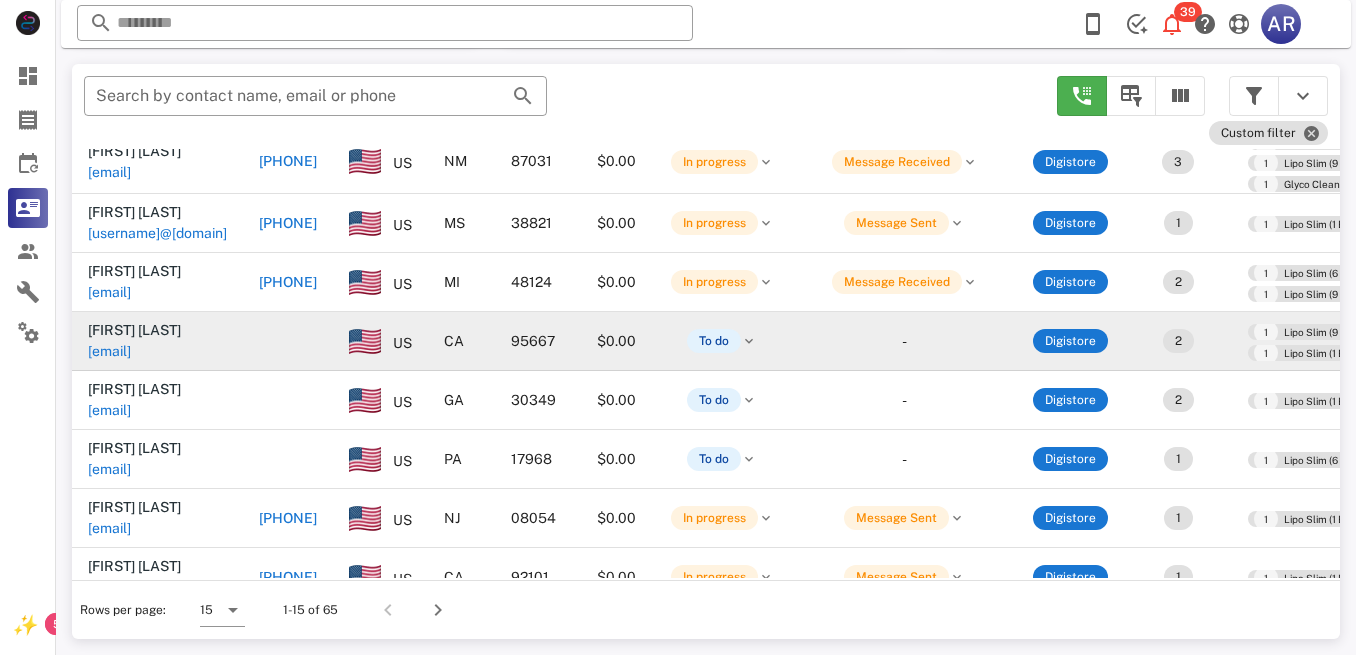 click on "[EMAIL]" at bounding box center (109, 351) 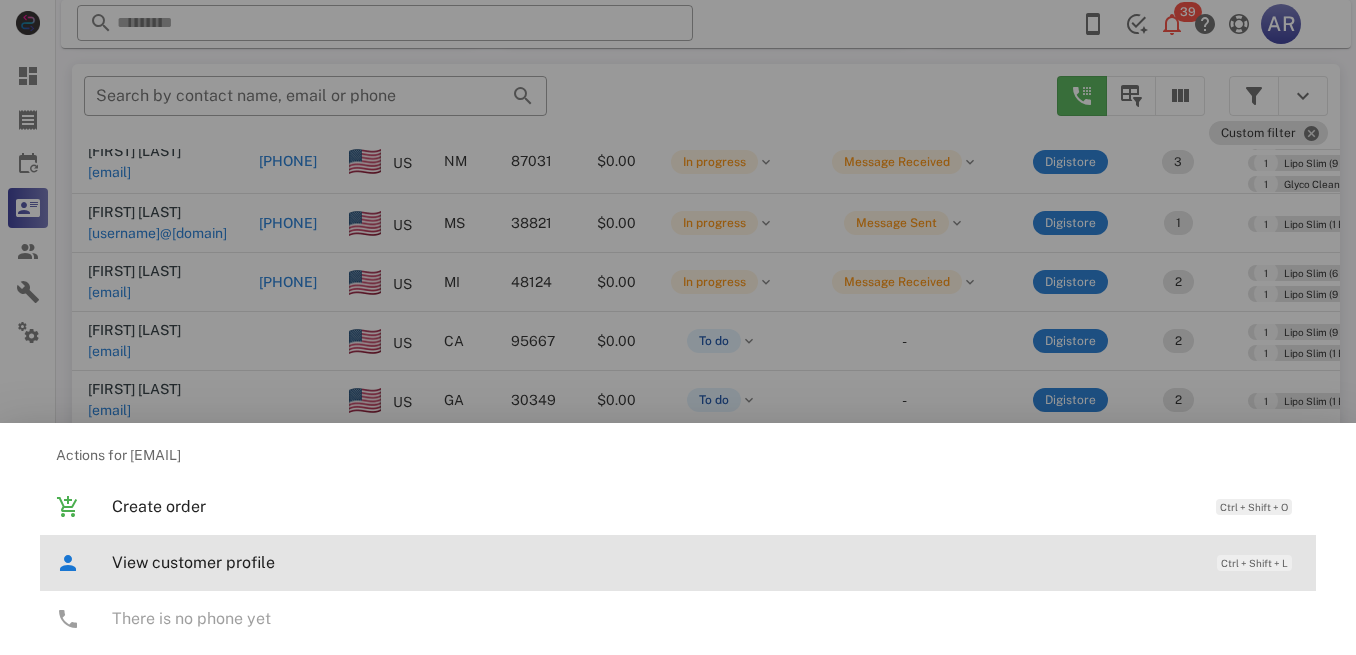 click on "View customer profile" at bounding box center (654, 562) 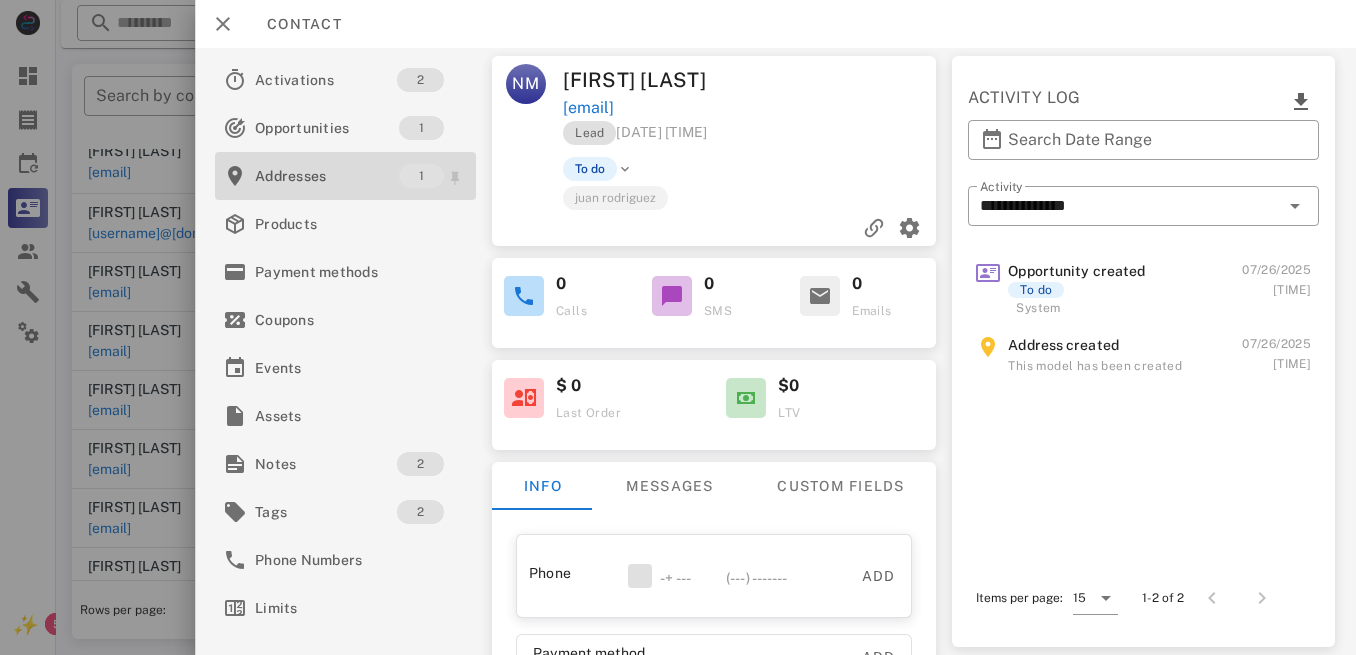 click on "Addresses" at bounding box center (327, 176) 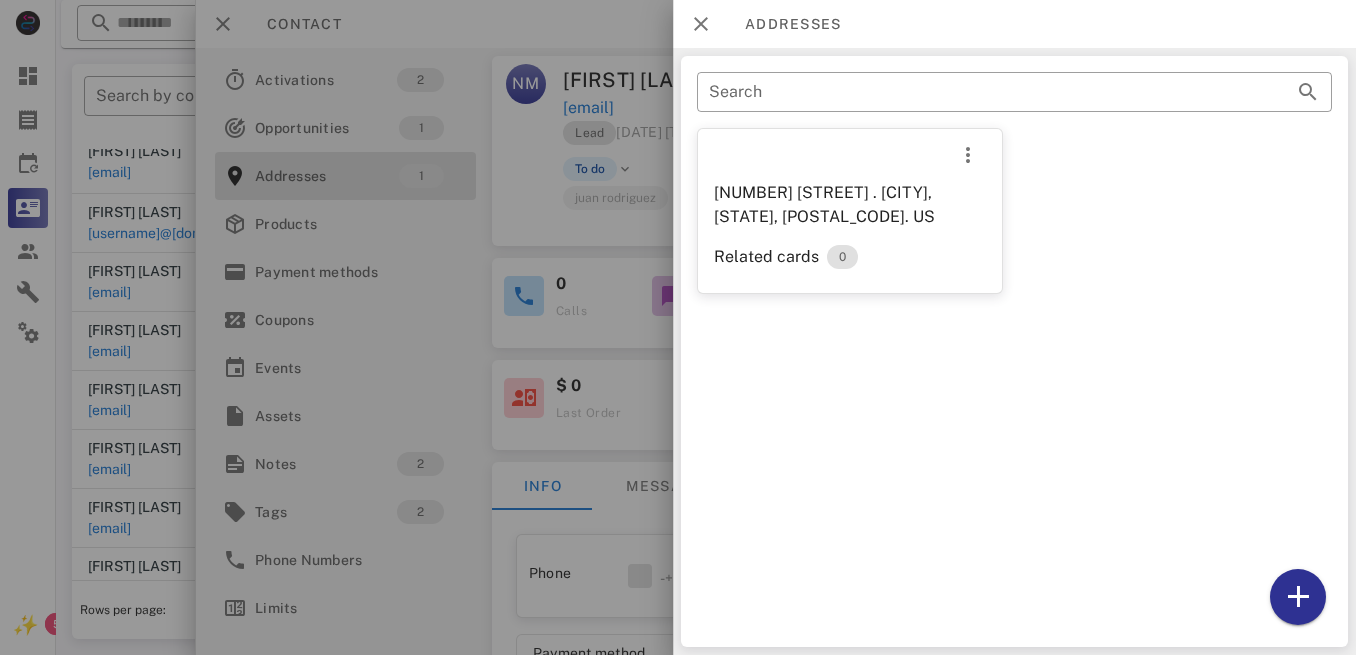 click at bounding box center [678, 327] 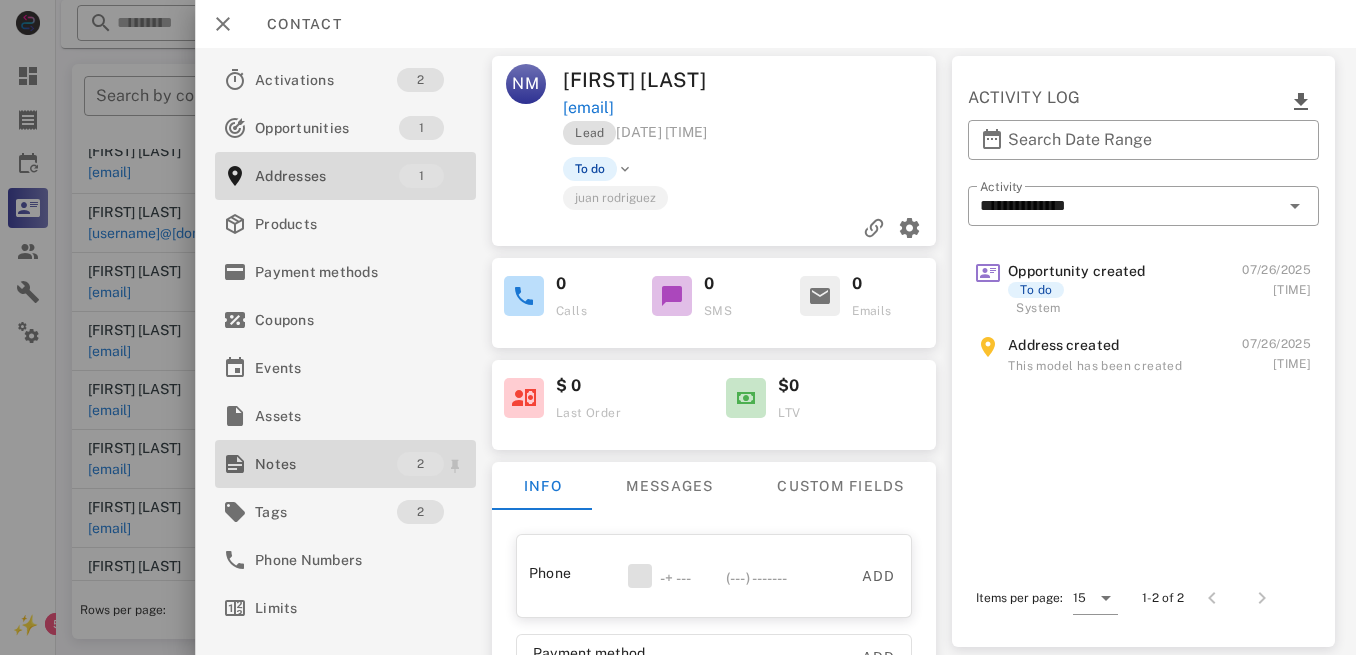 click on "Notes" at bounding box center (326, 464) 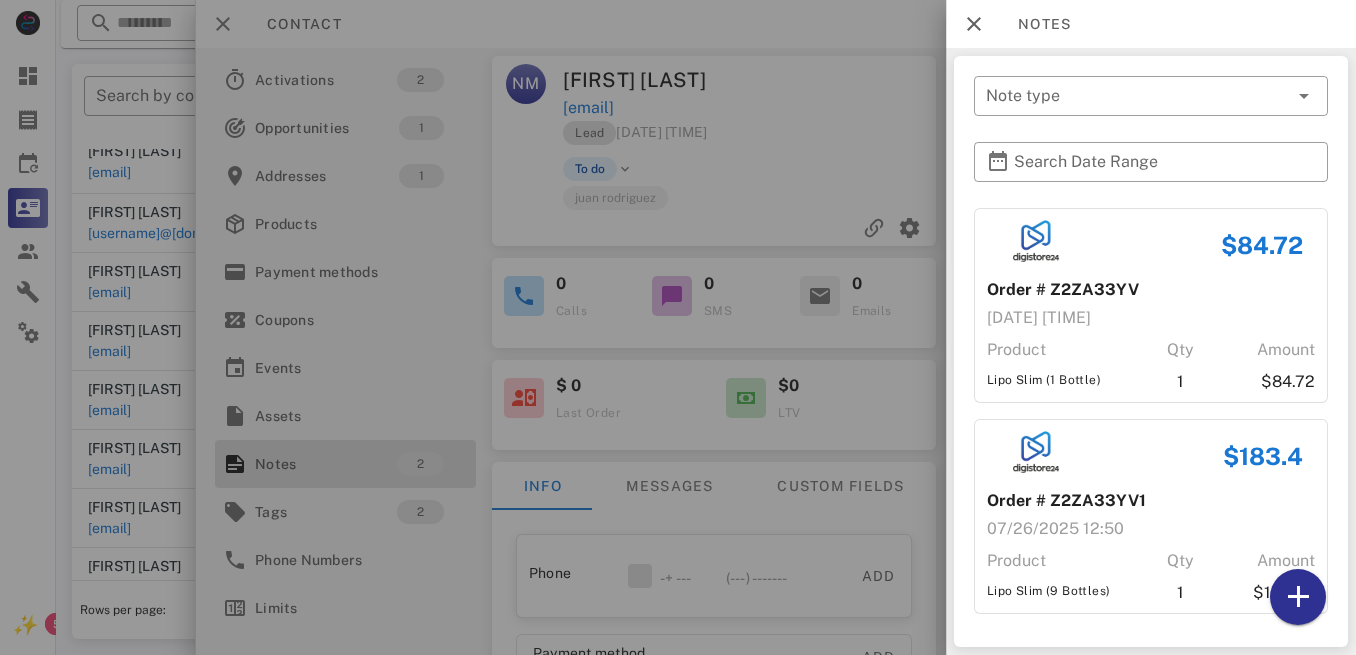 scroll, scrollTop: 1, scrollLeft: 0, axis: vertical 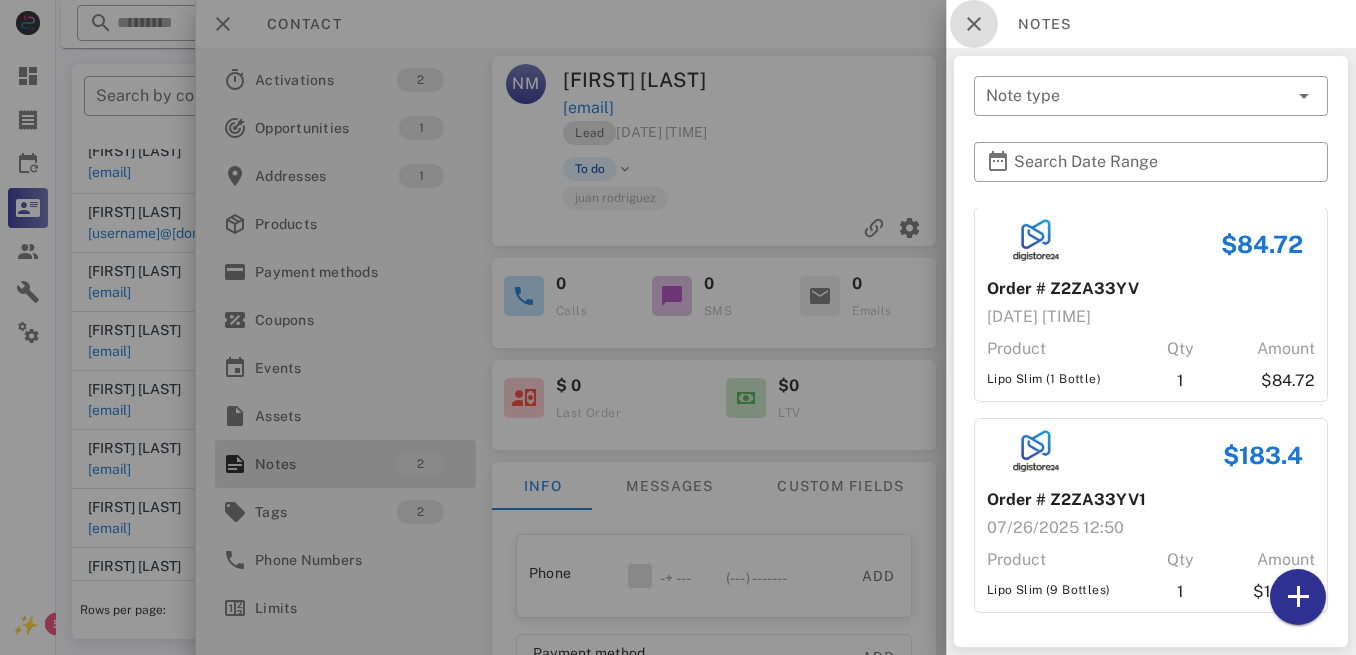 click at bounding box center [974, 24] 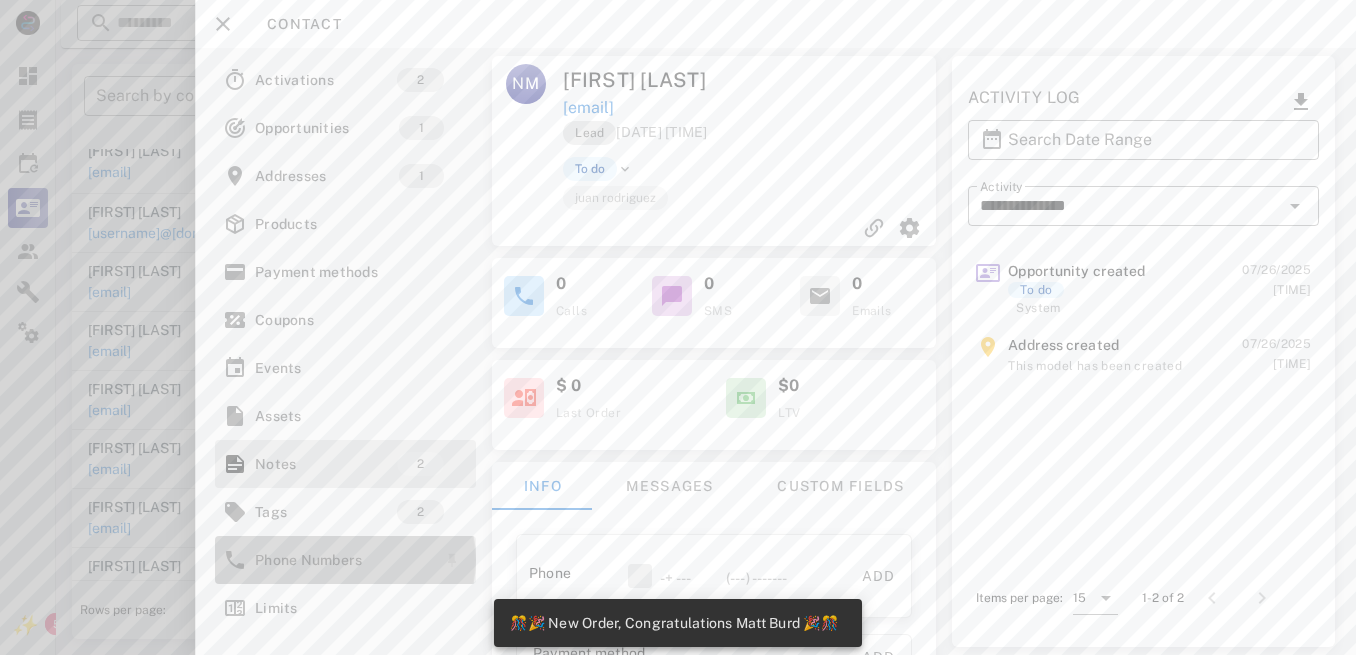 click on "Phone Numbers" at bounding box center (341, 560) 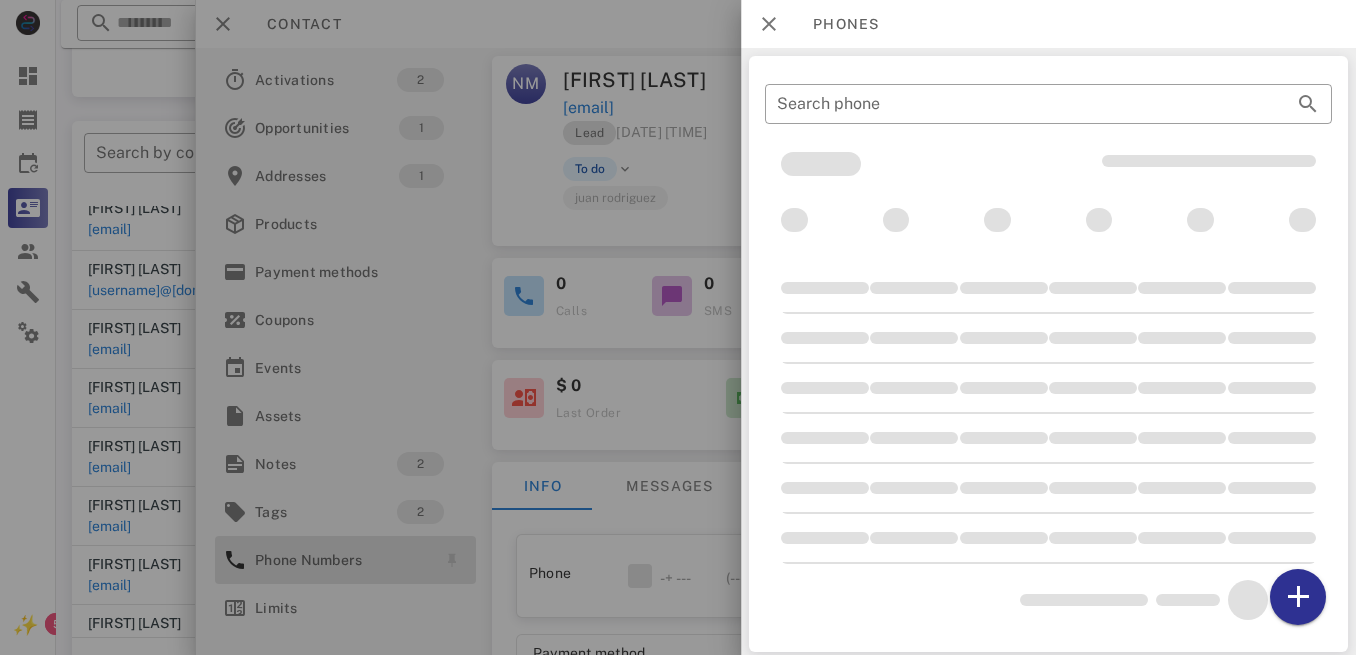 scroll, scrollTop: 353, scrollLeft: 0, axis: vertical 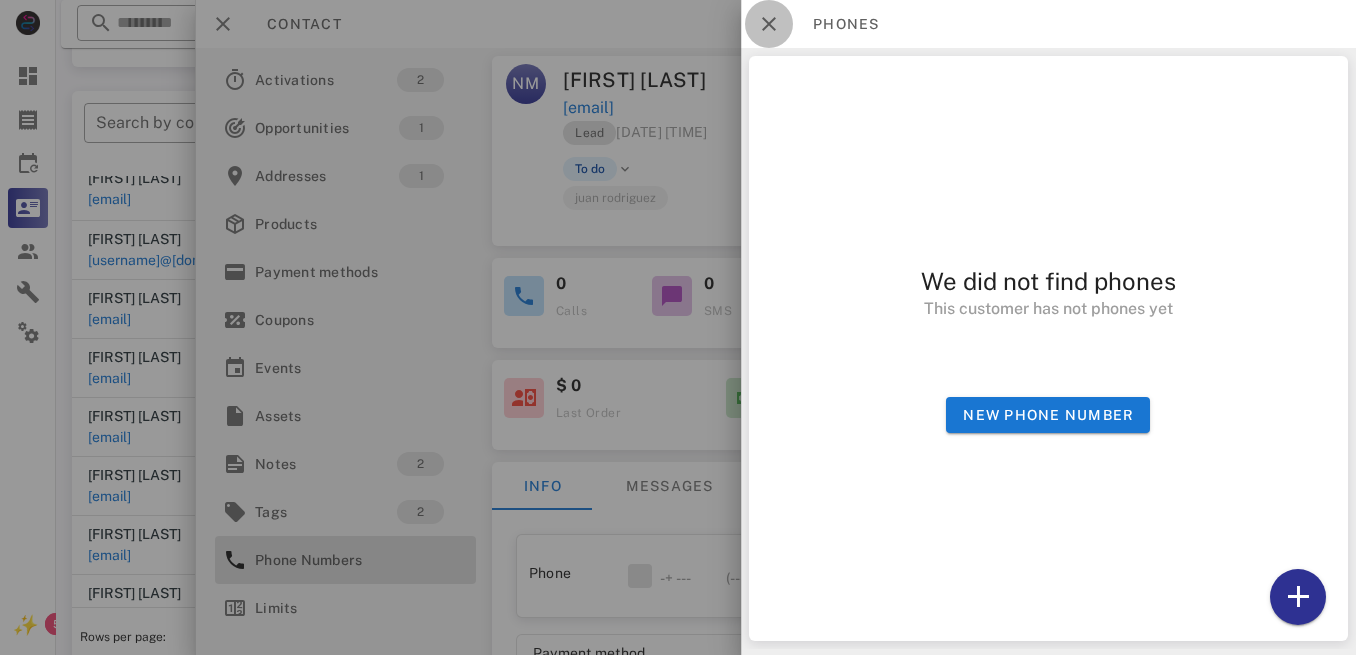 click at bounding box center (769, 24) 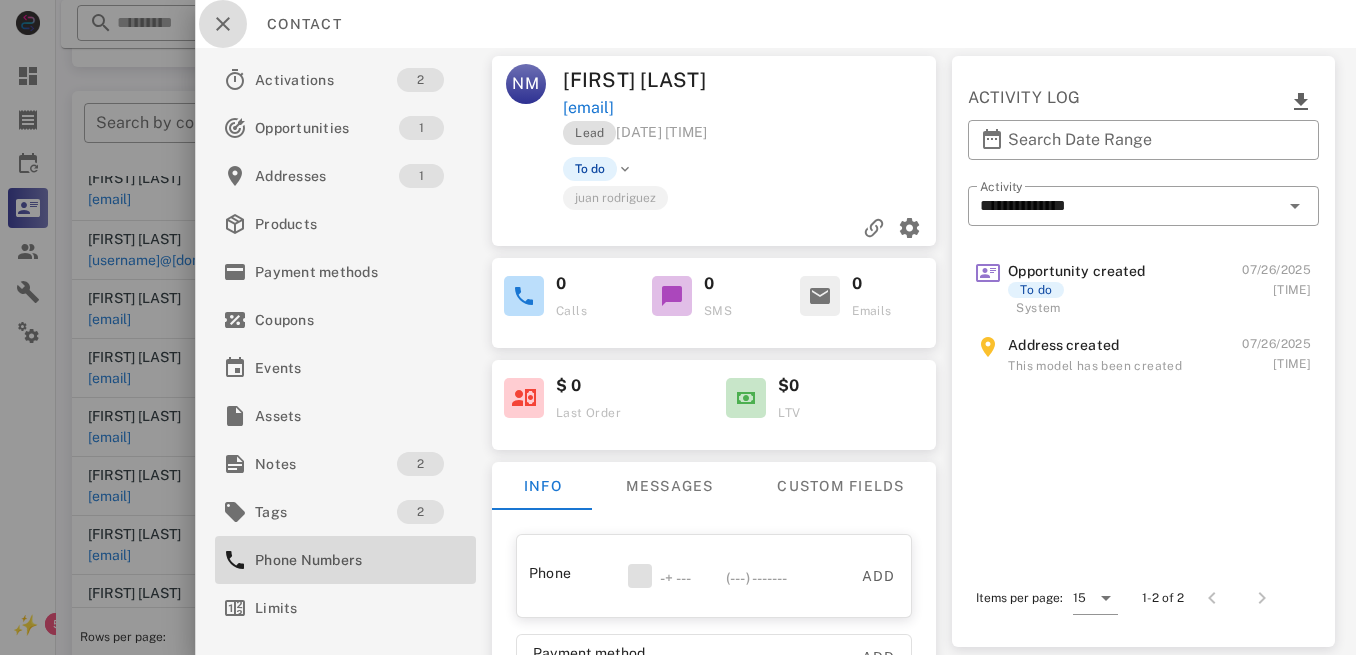click at bounding box center (223, 24) 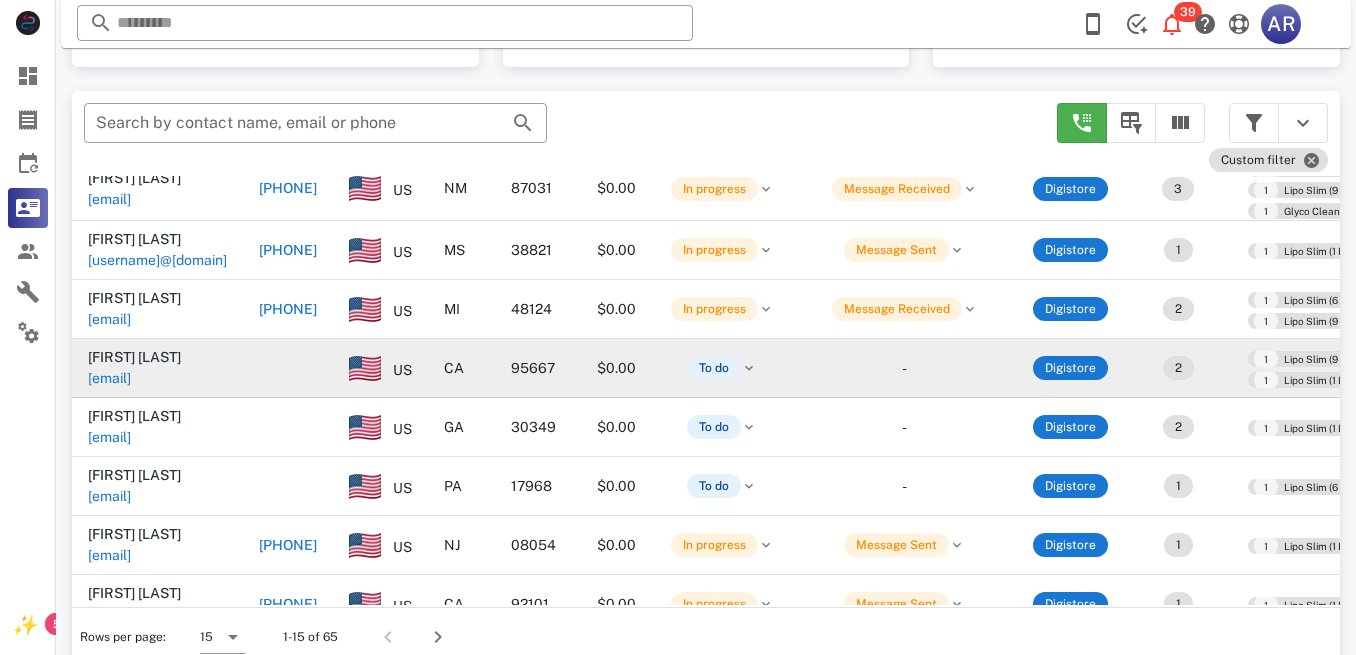 click on "[FIRST] [LAST]  [EMAIL]" at bounding box center [157, 368] 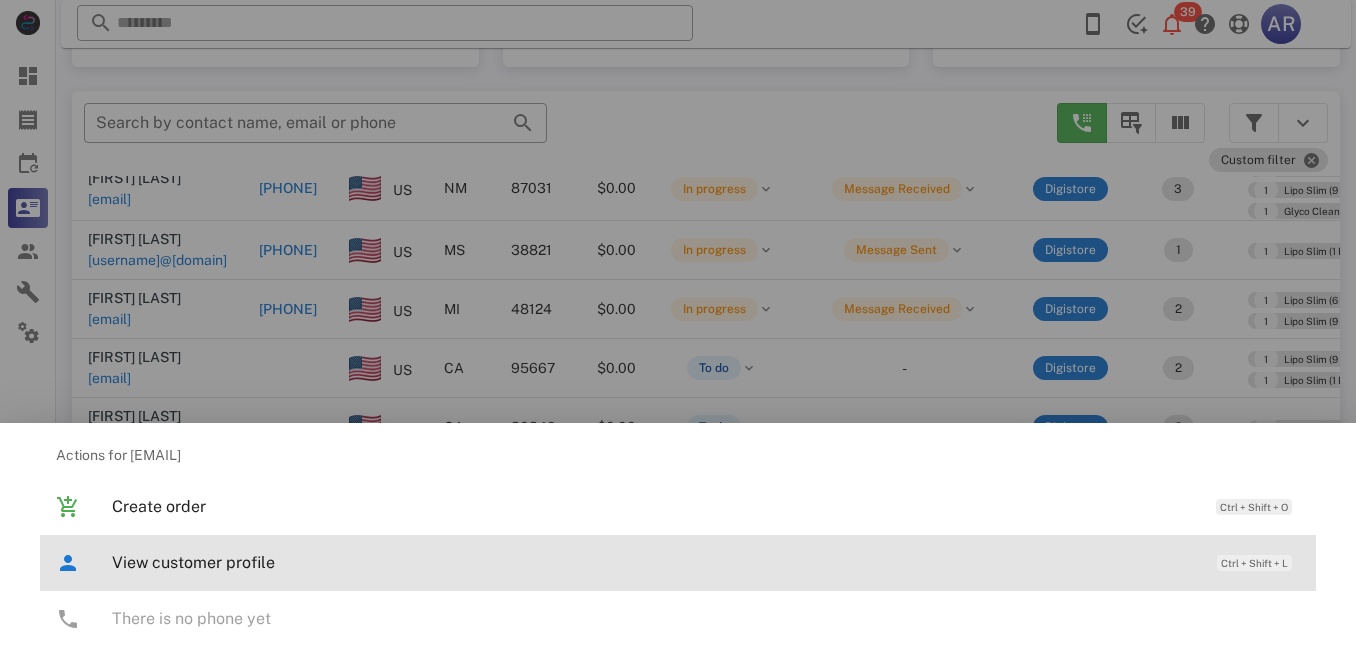 click on "View customer profile Ctrl + Shift + L" at bounding box center (706, 562) 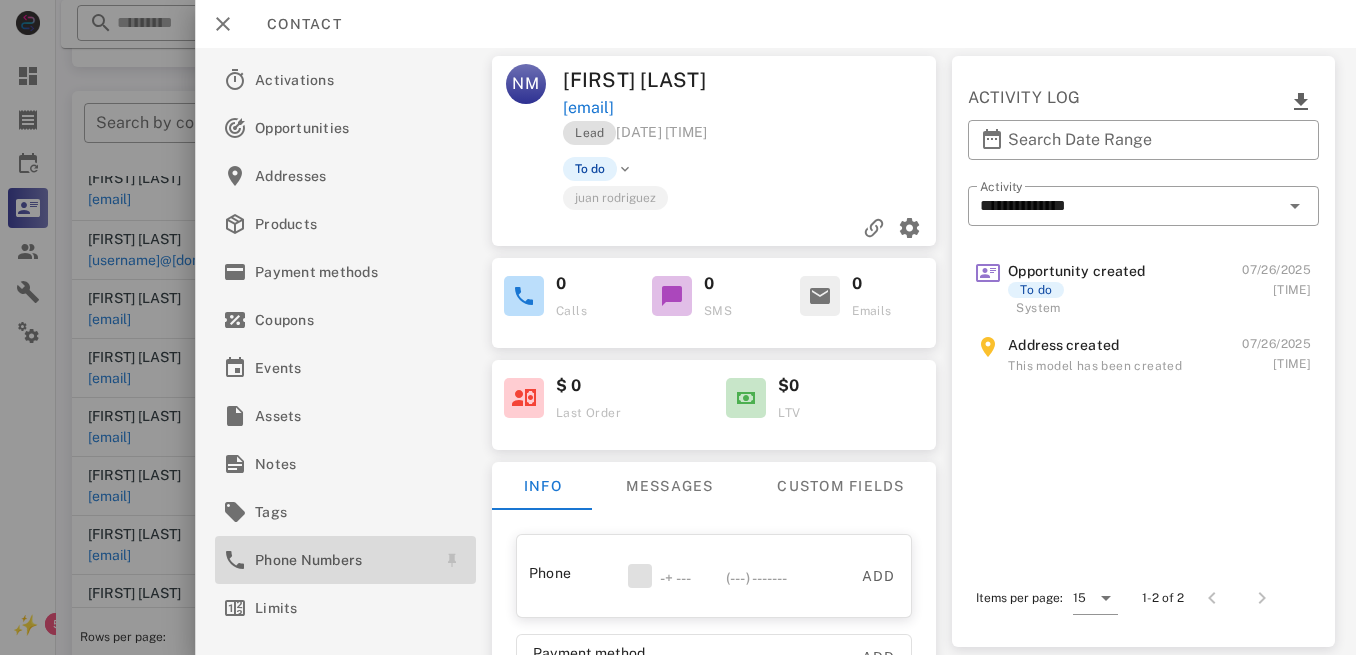 click on "Phone Numbers" at bounding box center (341, 560) 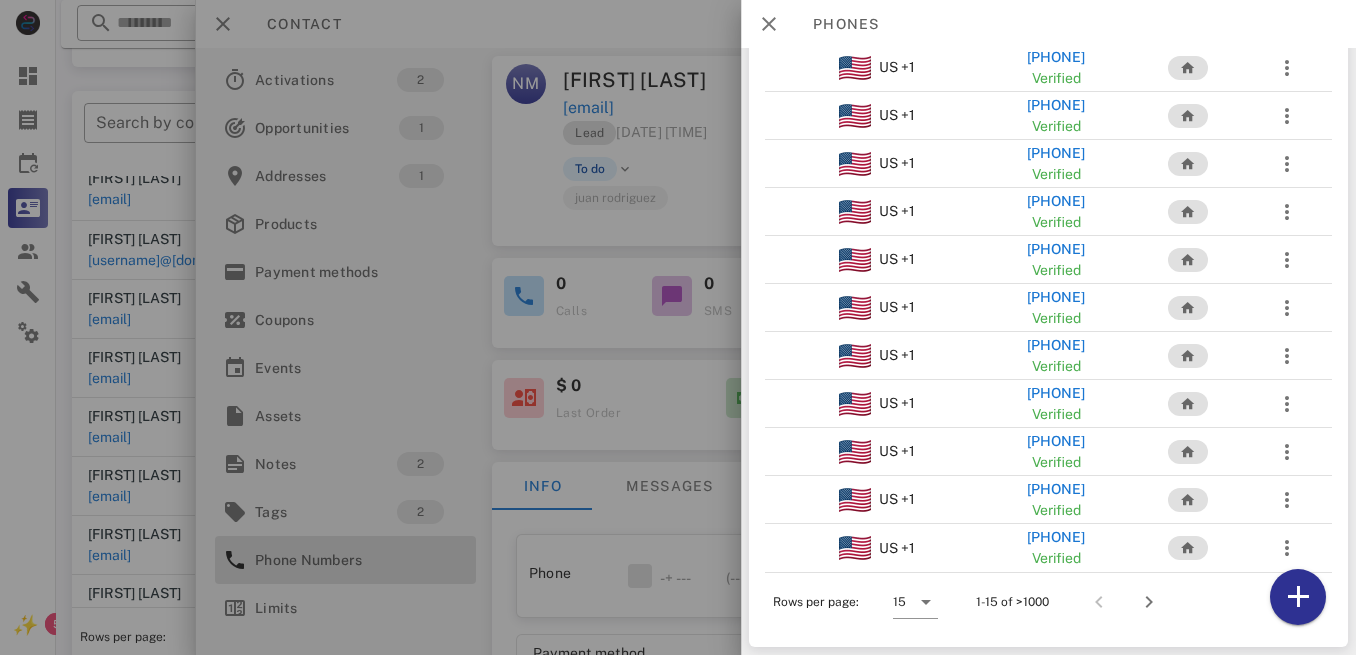 scroll, scrollTop: 0, scrollLeft: 0, axis: both 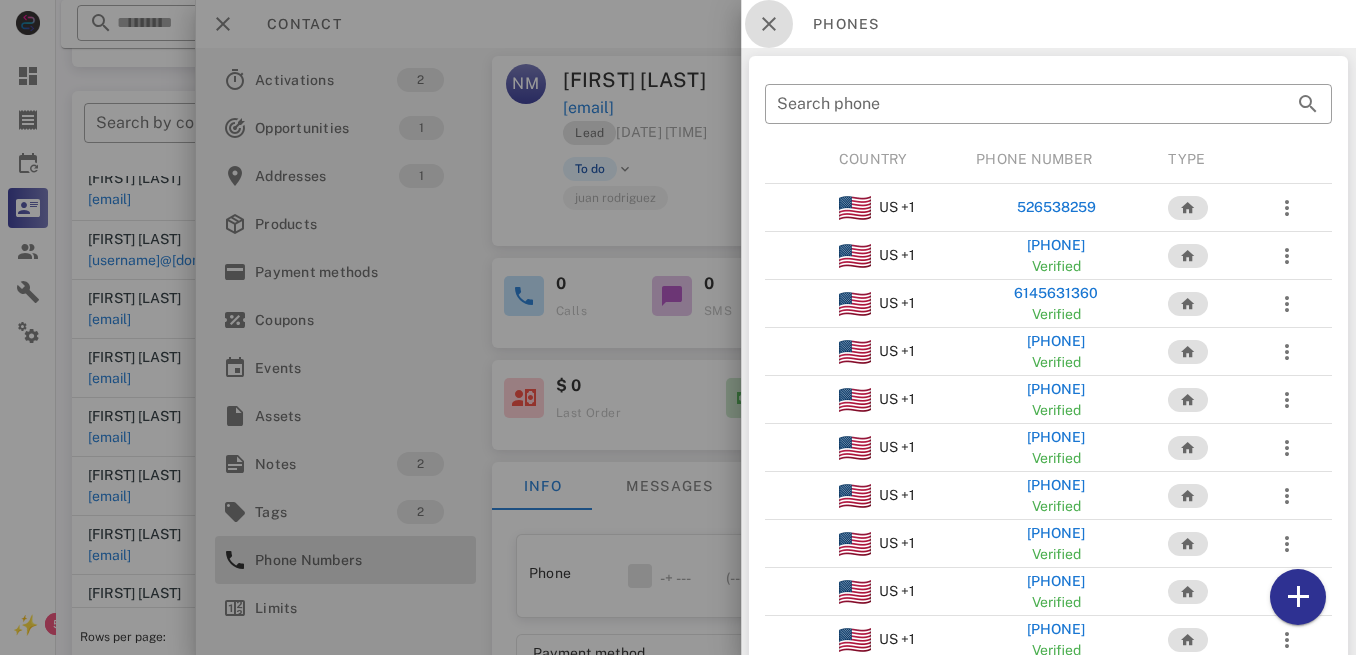 click at bounding box center [769, 24] 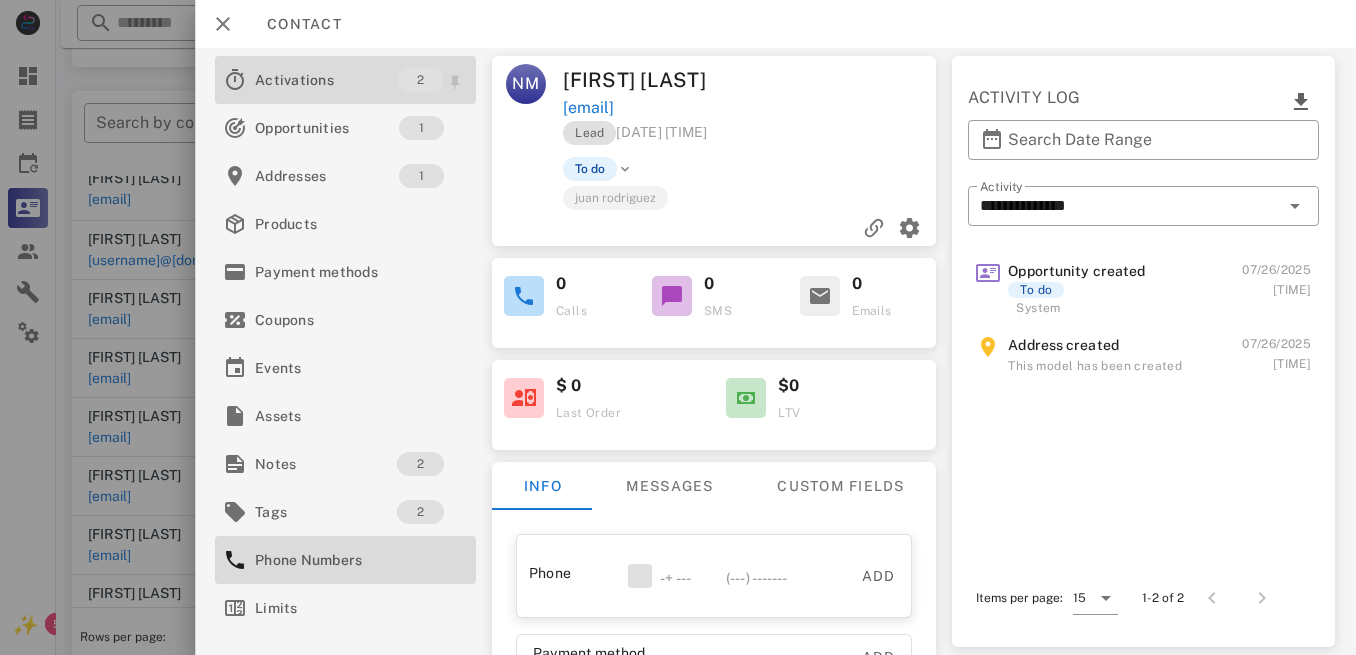 click on "Activations" at bounding box center (326, 80) 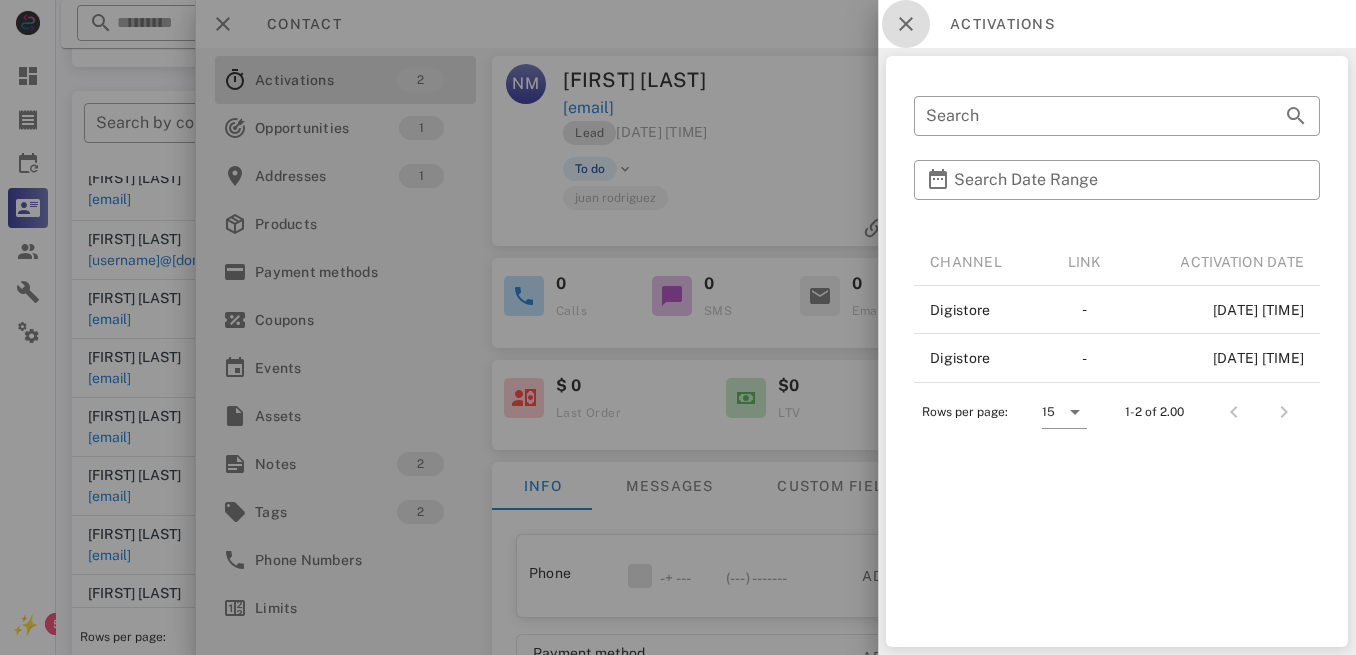 click at bounding box center [906, 24] 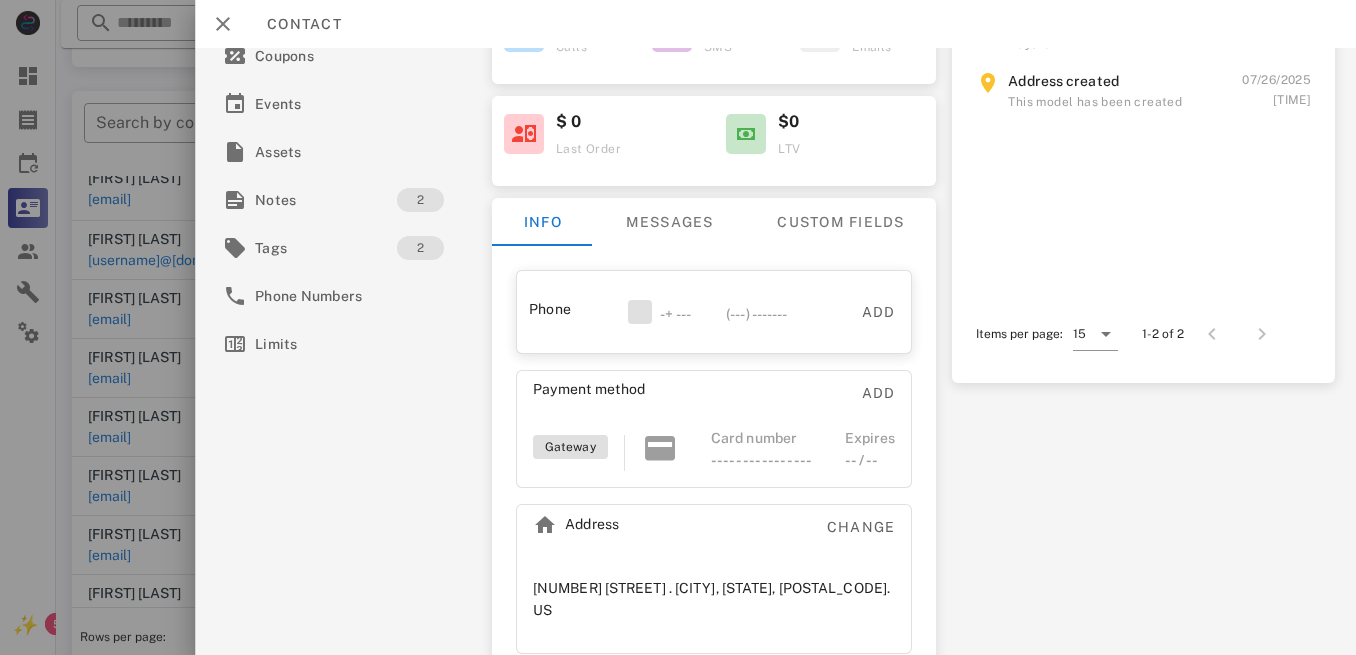 scroll, scrollTop: 265, scrollLeft: 0, axis: vertical 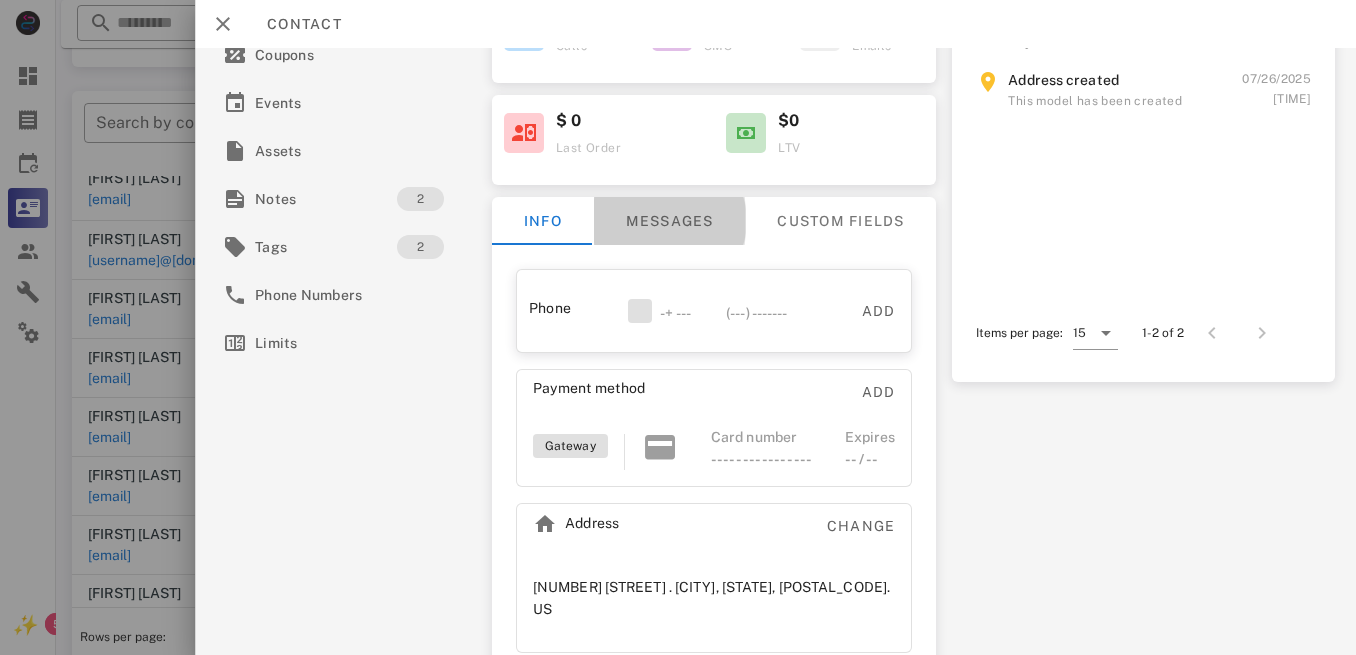 click on "Messages" at bounding box center [670, 221] 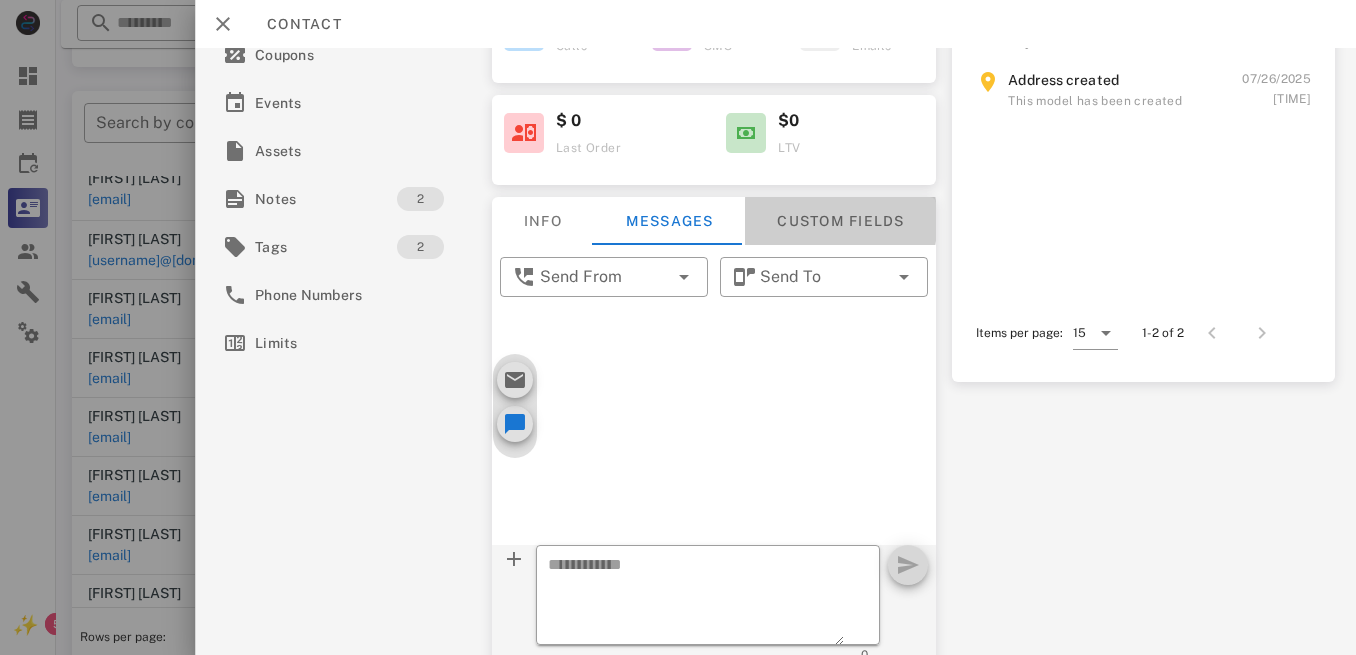 click on "Custom fields" at bounding box center [840, 221] 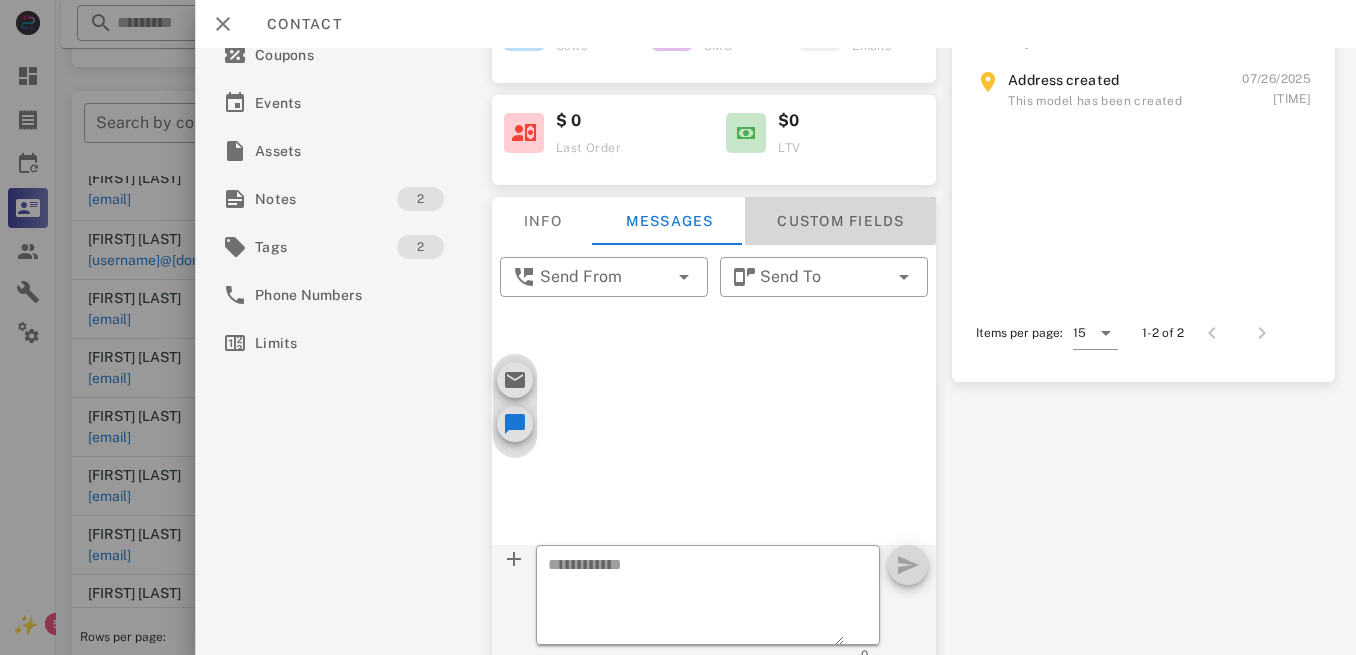 scroll, scrollTop: 0, scrollLeft: 0, axis: both 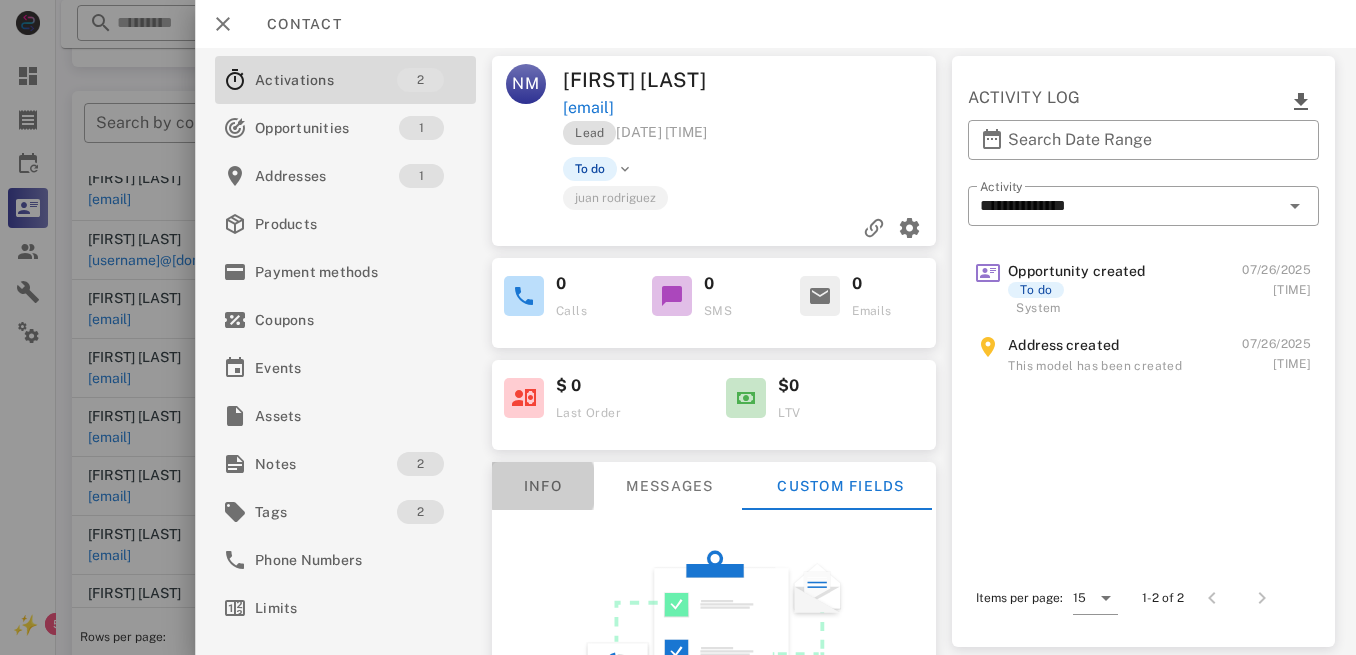 click on "Info" at bounding box center (543, 486) 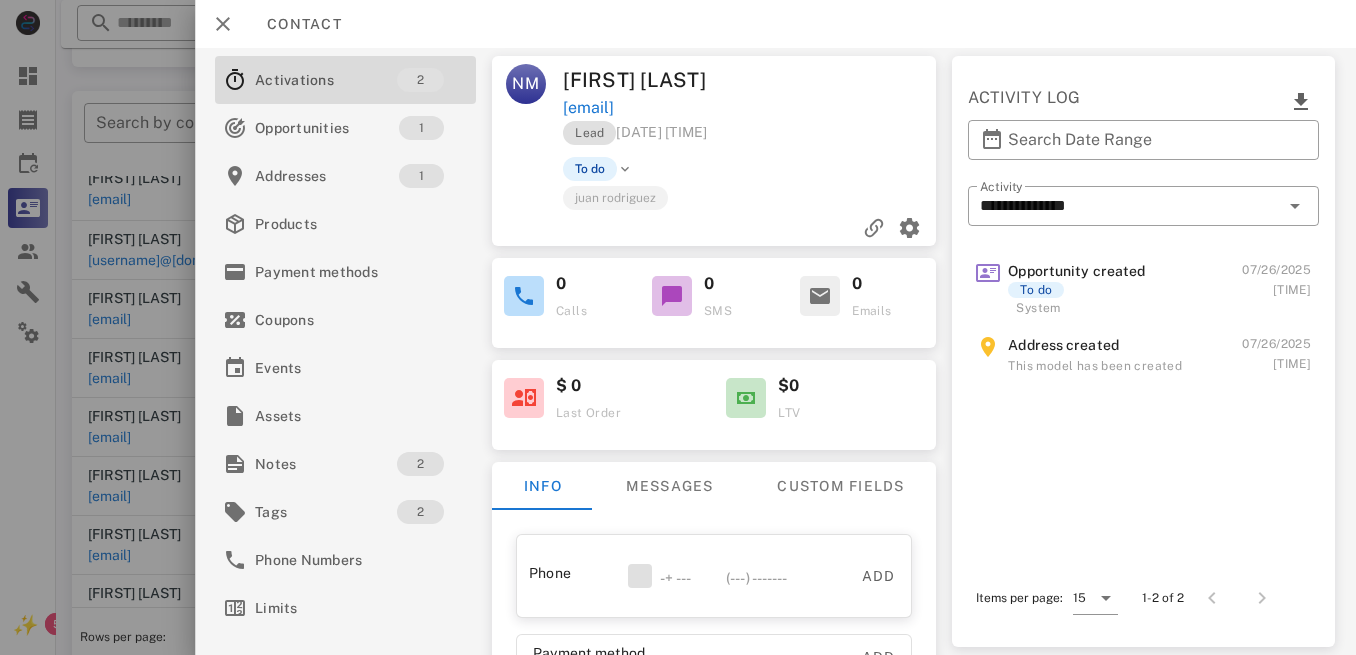 click at bounding box center [678, 327] 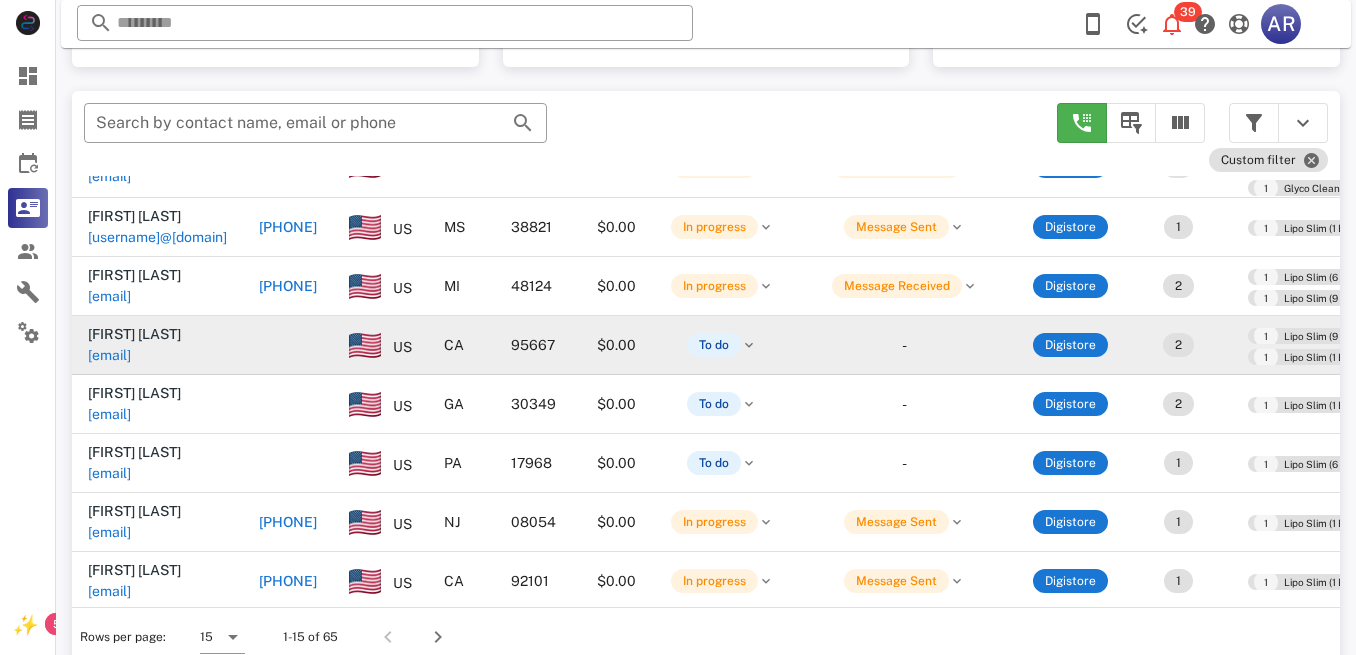 scroll, scrollTop: 0, scrollLeft: 0, axis: both 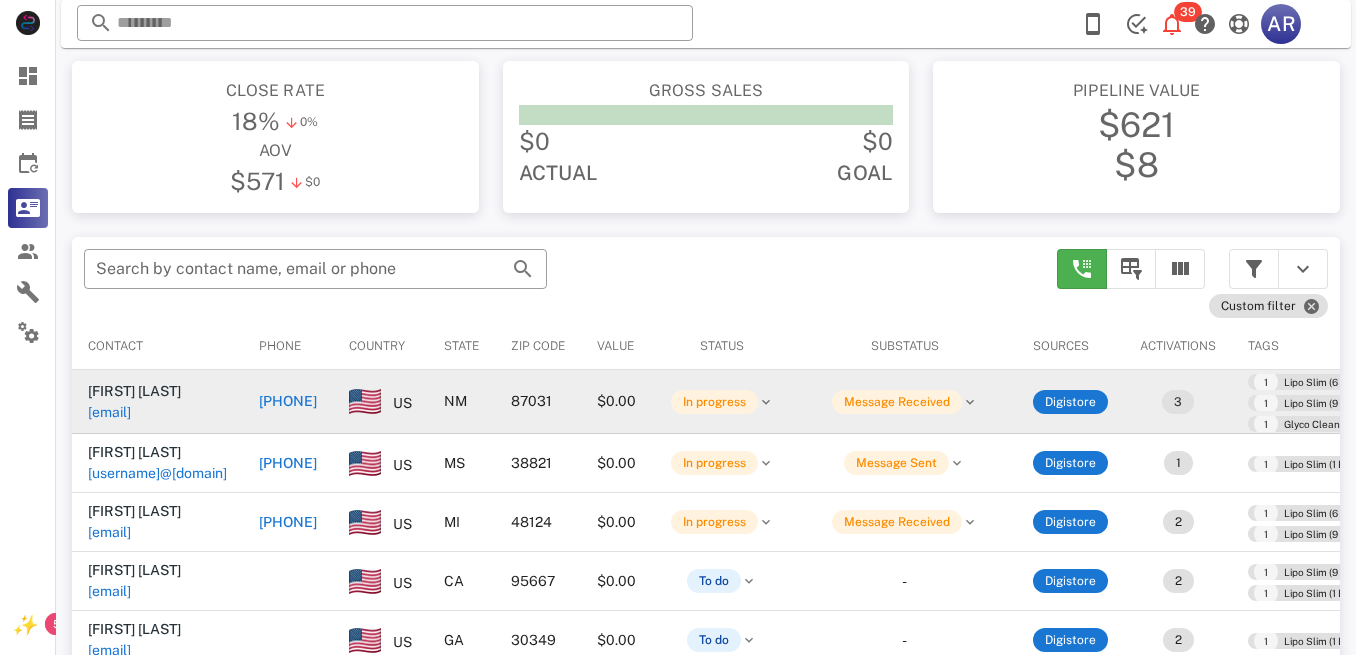 click on "[PHONE]" at bounding box center [288, 401] 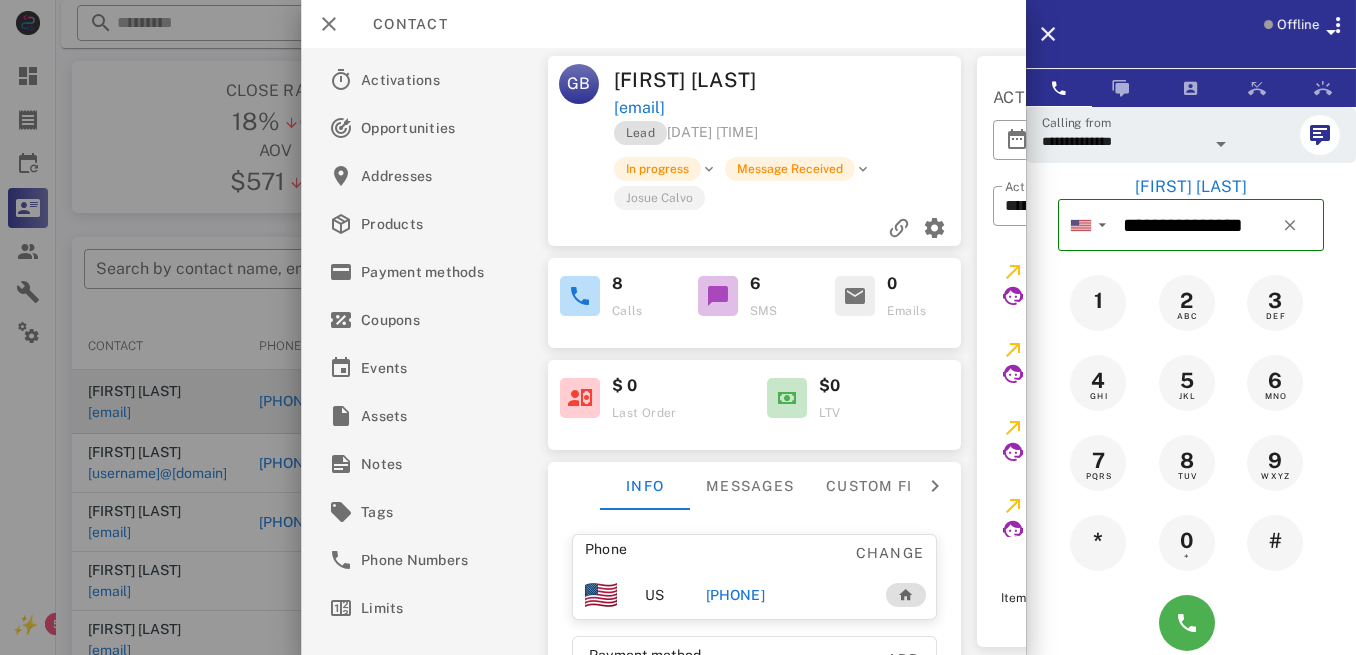 click on "$ 0 Last Order $0 LTV" at bounding box center [755, 399] 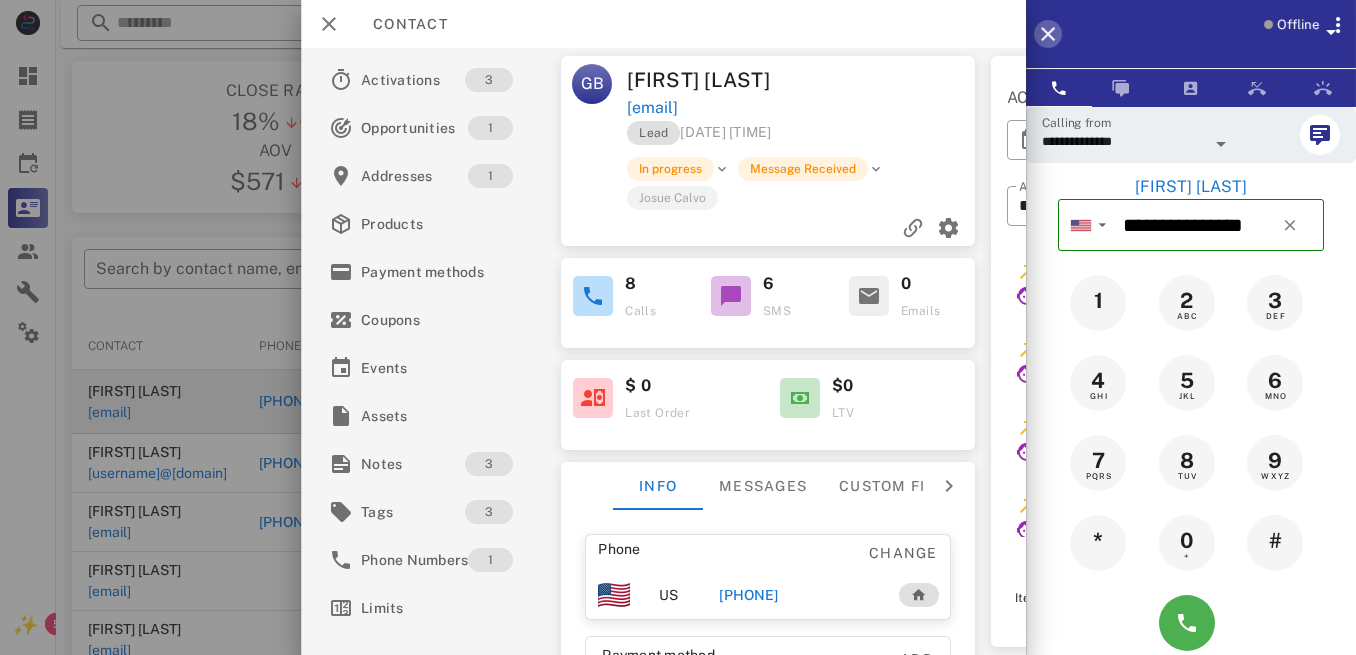 click at bounding box center [1048, 34] 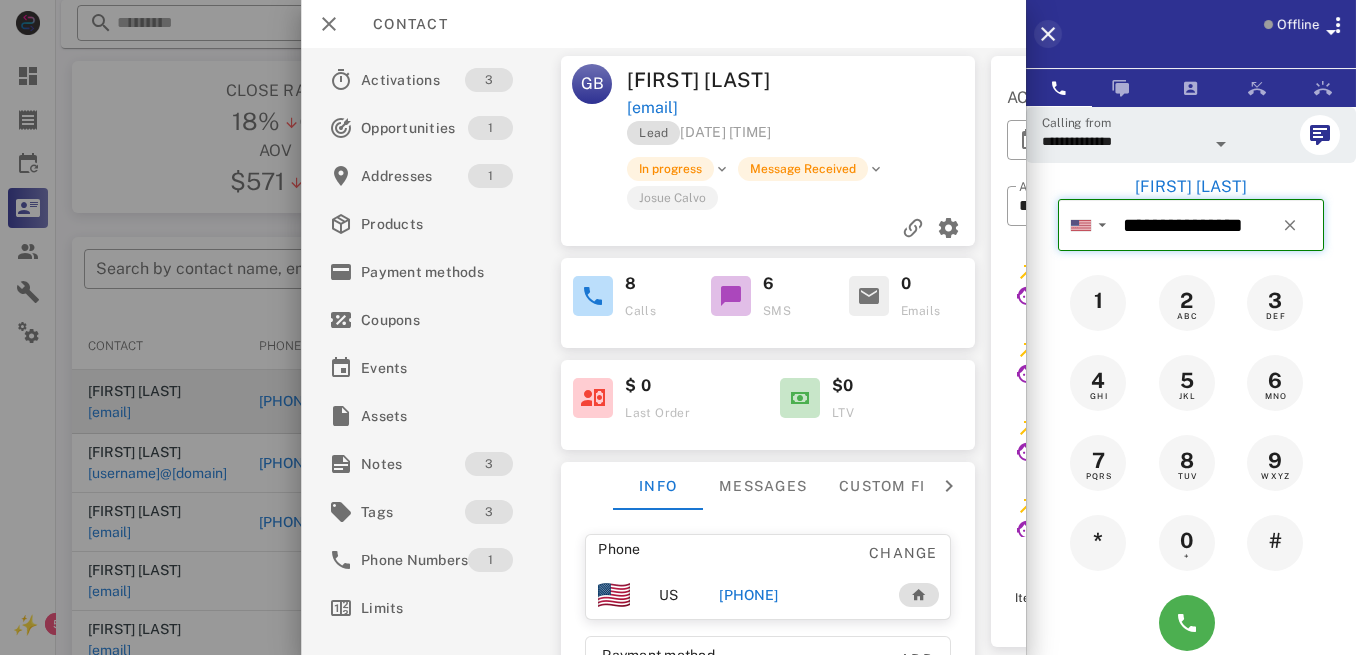 type 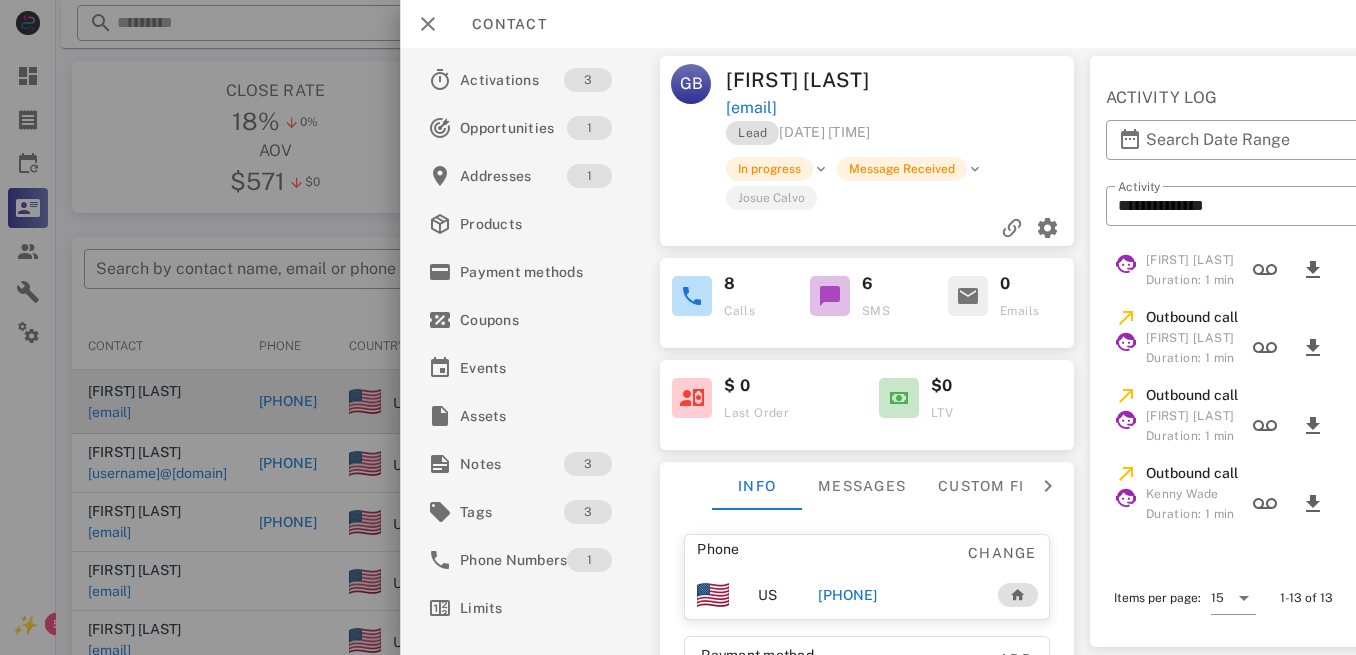 scroll, scrollTop: 0, scrollLeft: 0, axis: both 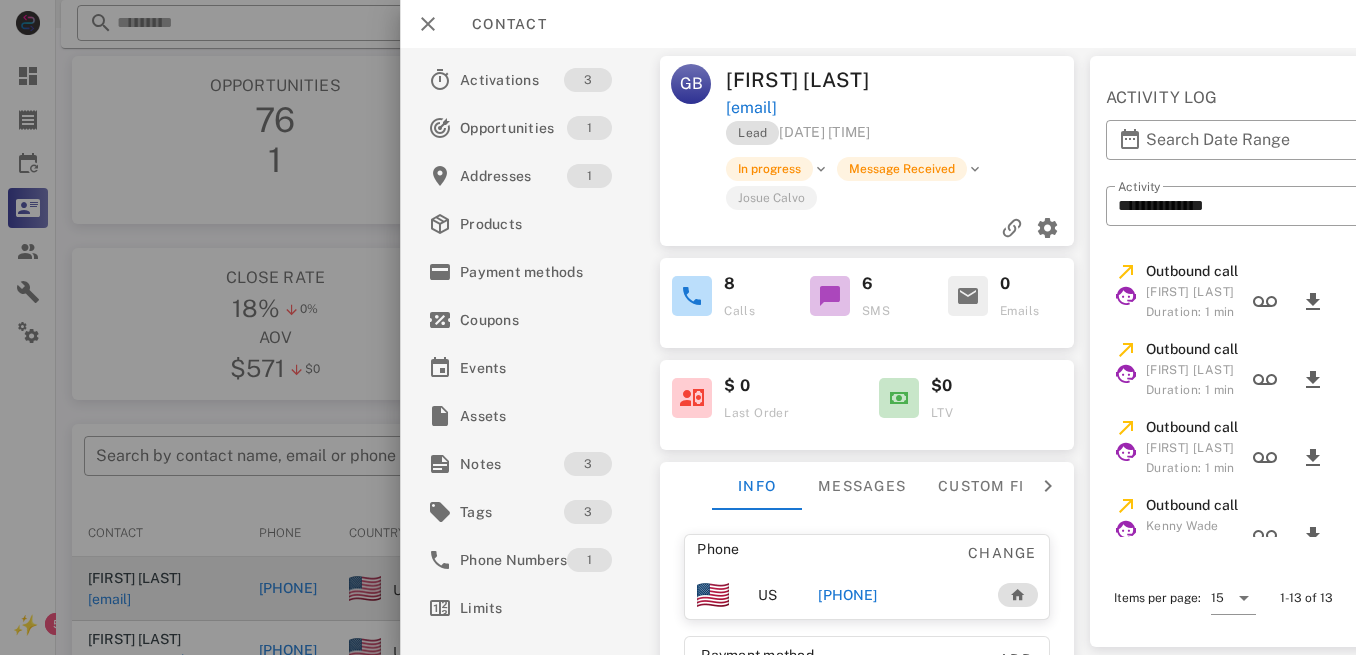 click at bounding box center (830, 296) 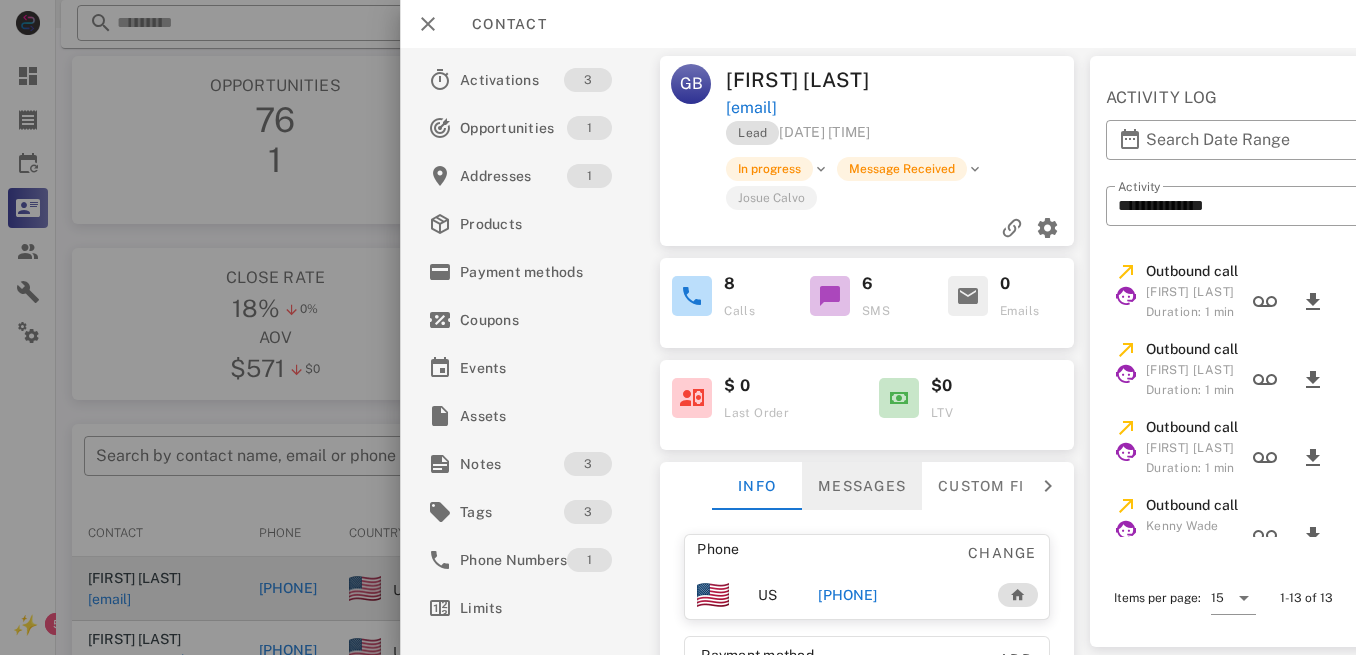 click on "Messages" at bounding box center [862, 486] 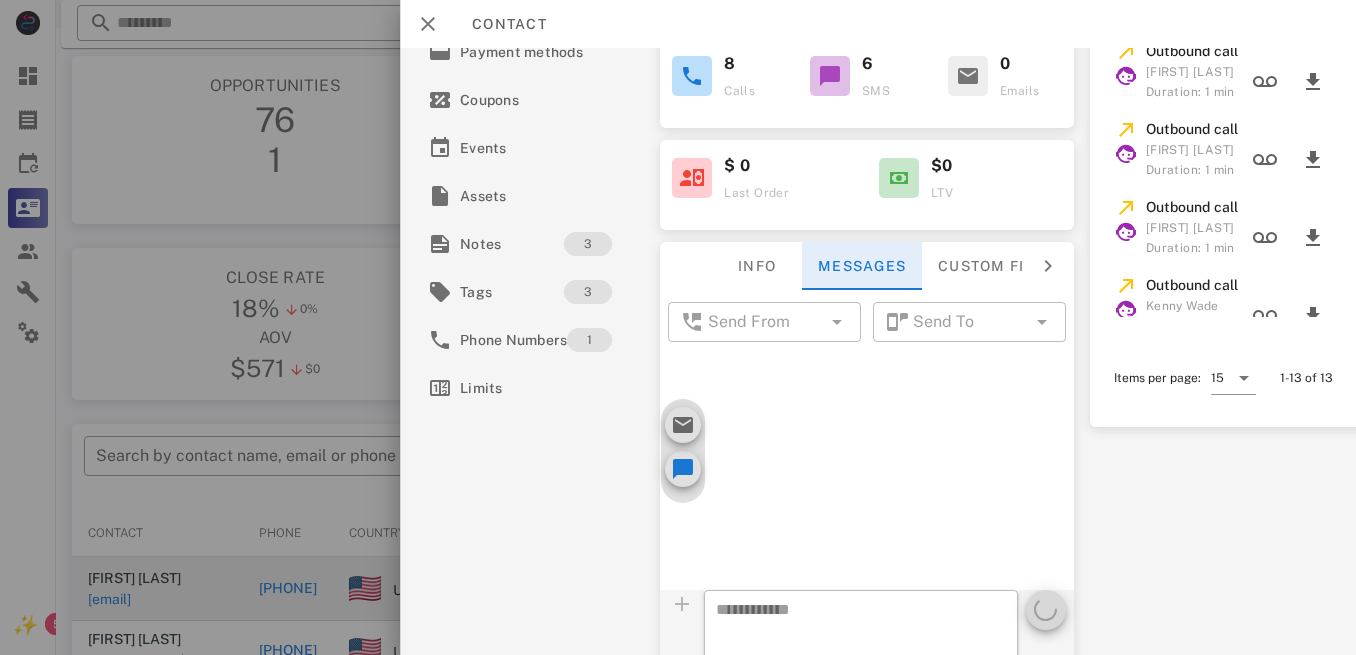 scroll, scrollTop: 273, scrollLeft: 0, axis: vertical 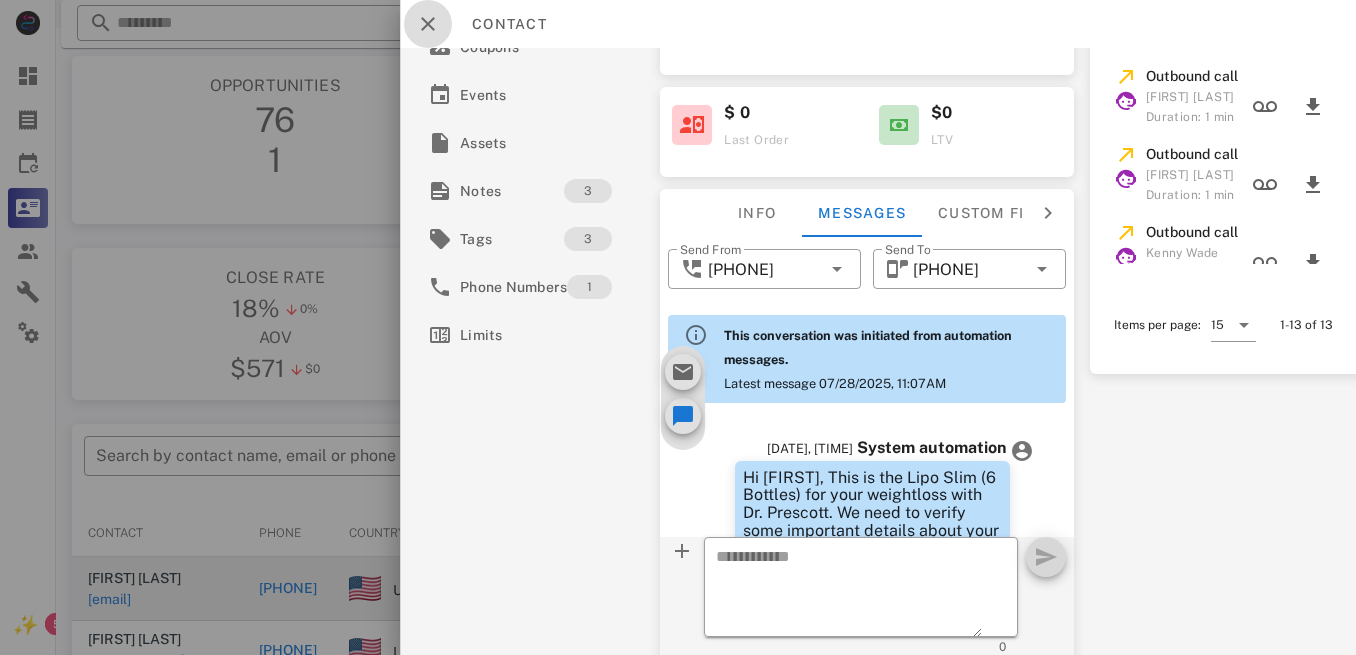 click at bounding box center (428, 24) 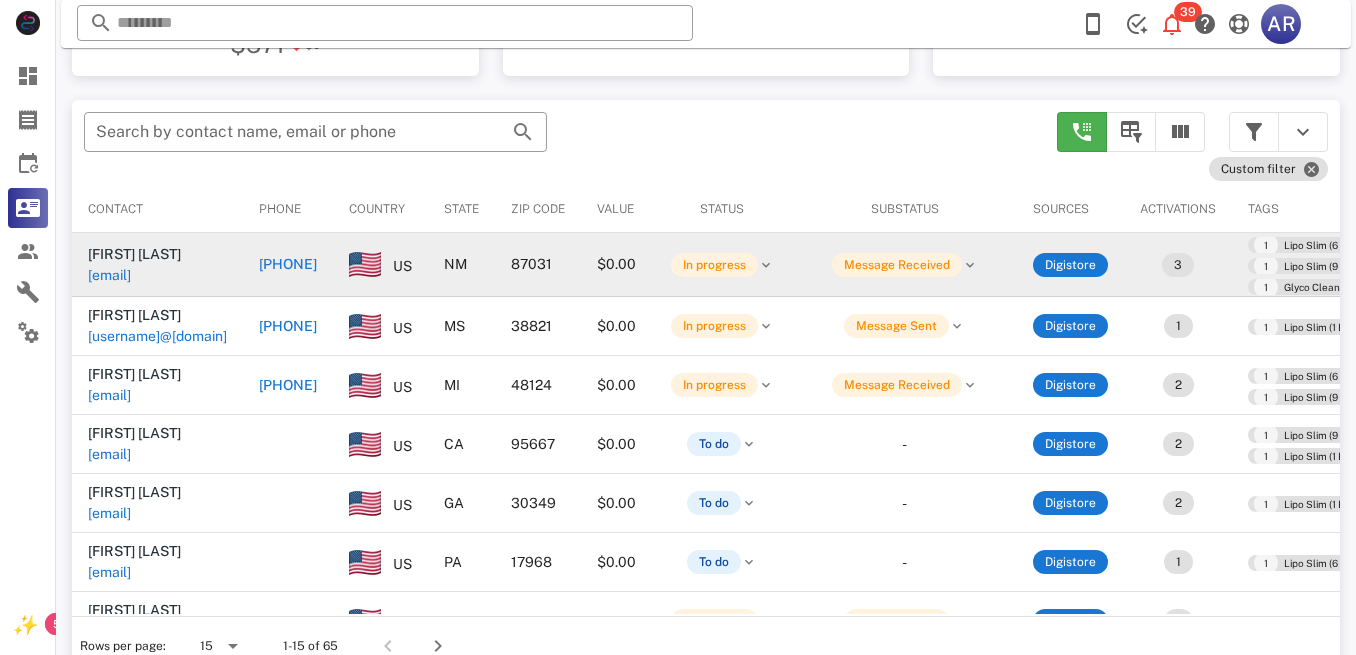 scroll, scrollTop: 353, scrollLeft: 0, axis: vertical 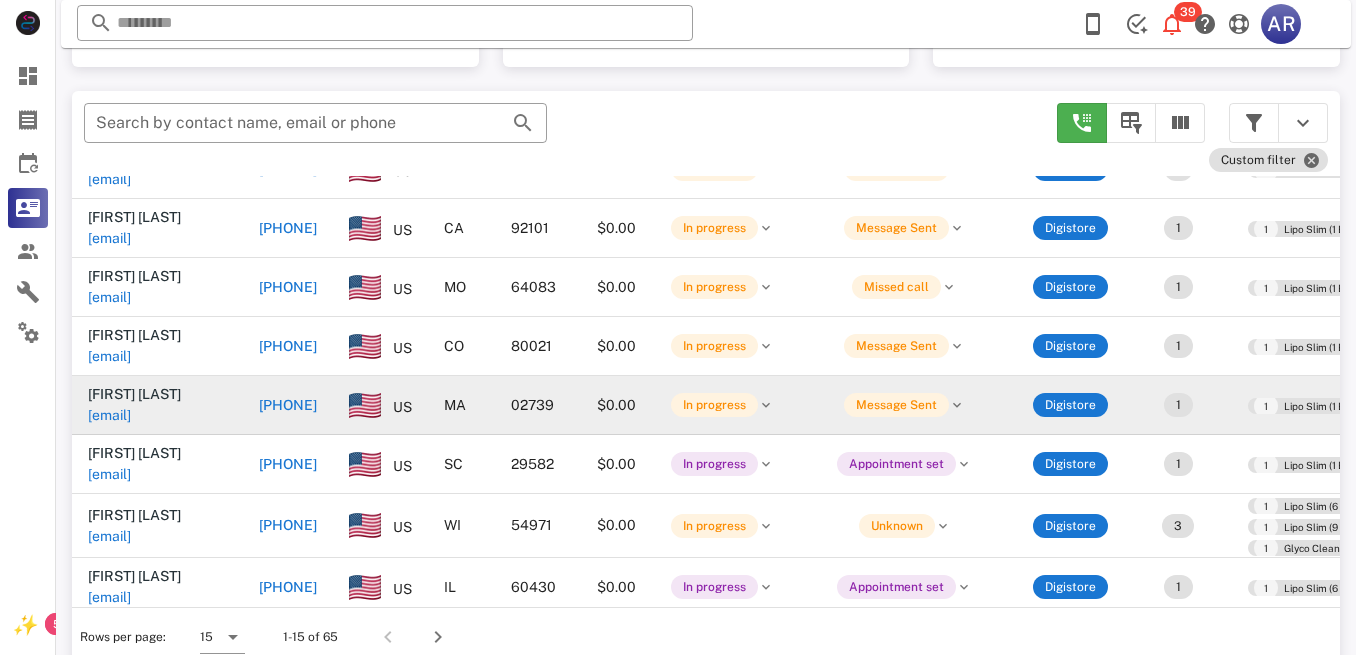 click on "[PHONE]" at bounding box center (288, 405) 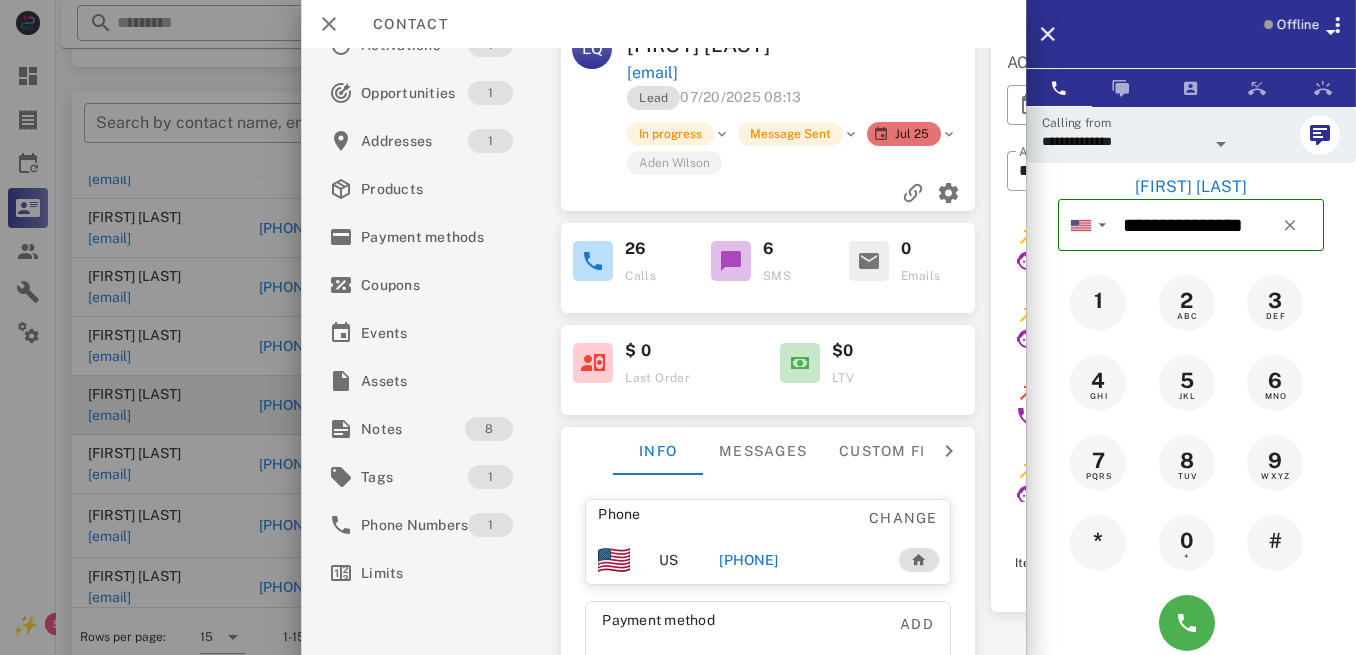 scroll, scrollTop: 67, scrollLeft: 0, axis: vertical 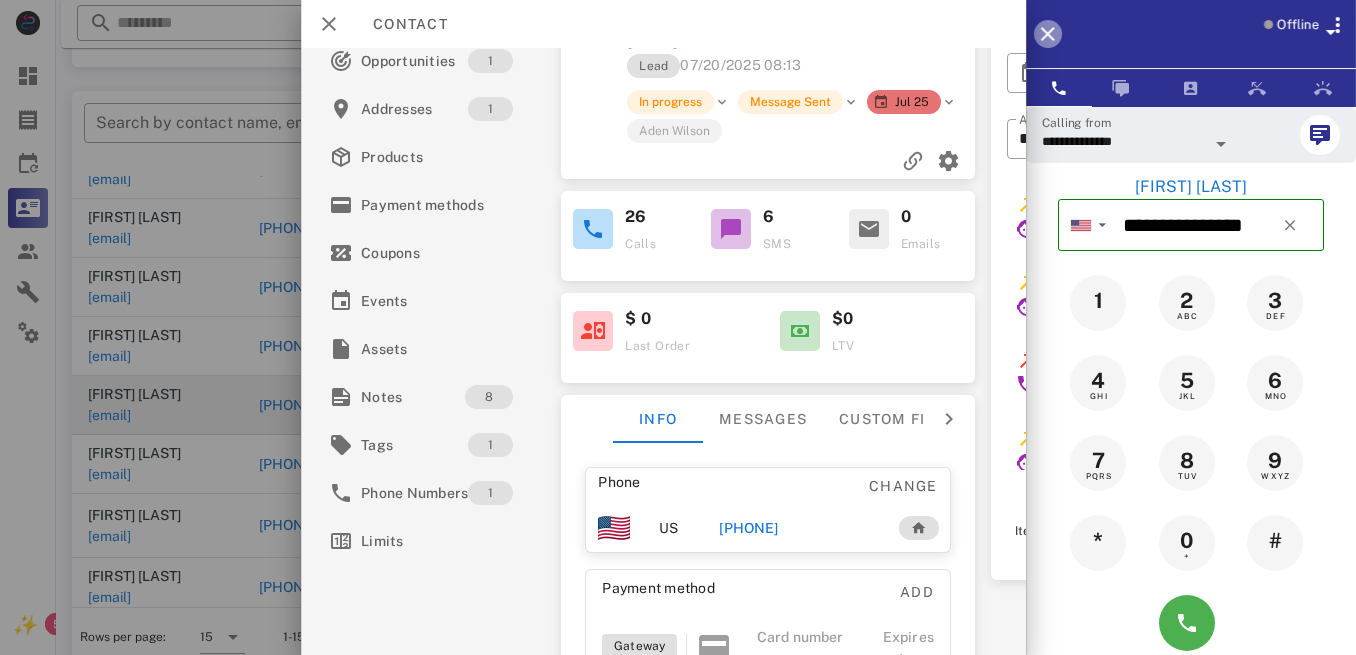 click at bounding box center [1048, 34] 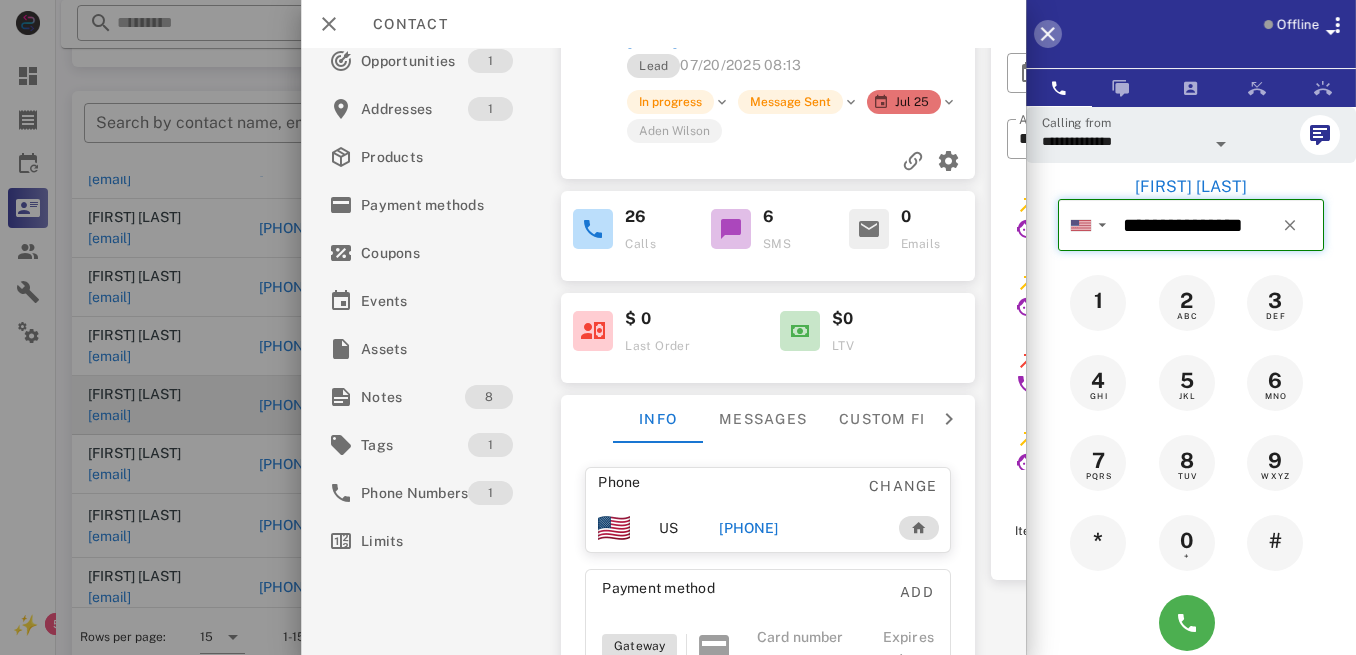 type 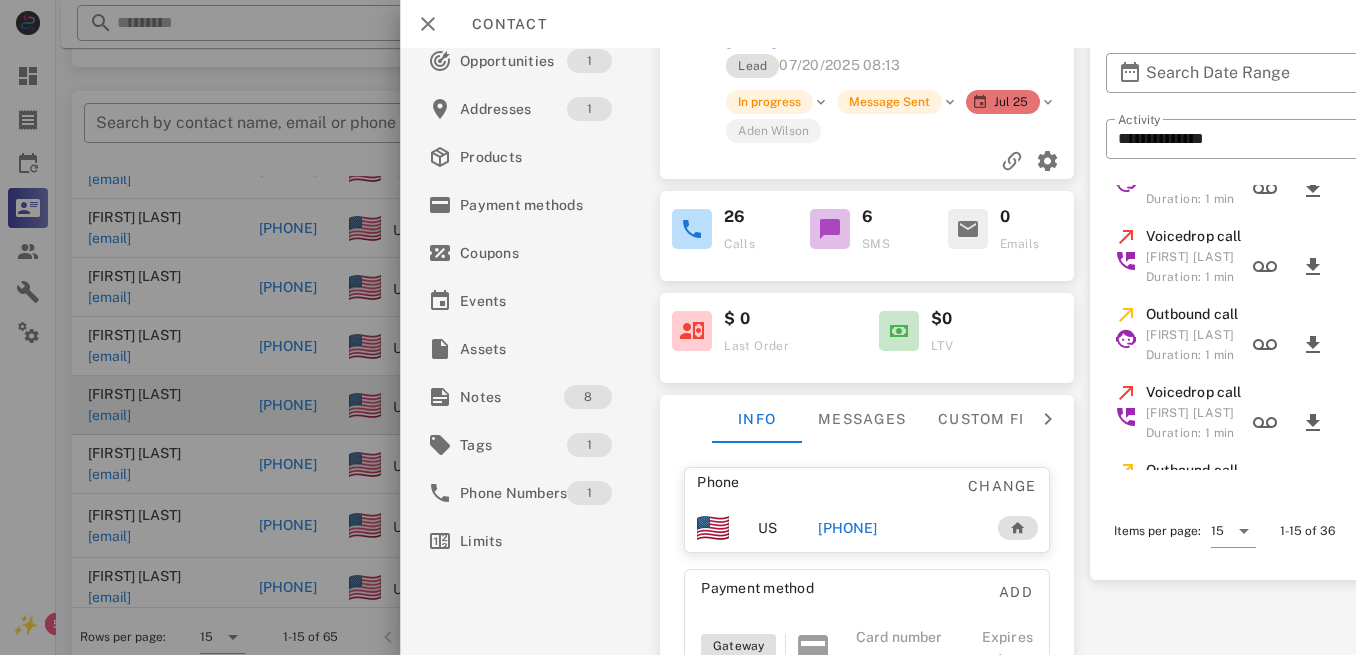 scroll, scrollTop: 127, scrollLeft: 0, axis: vertical 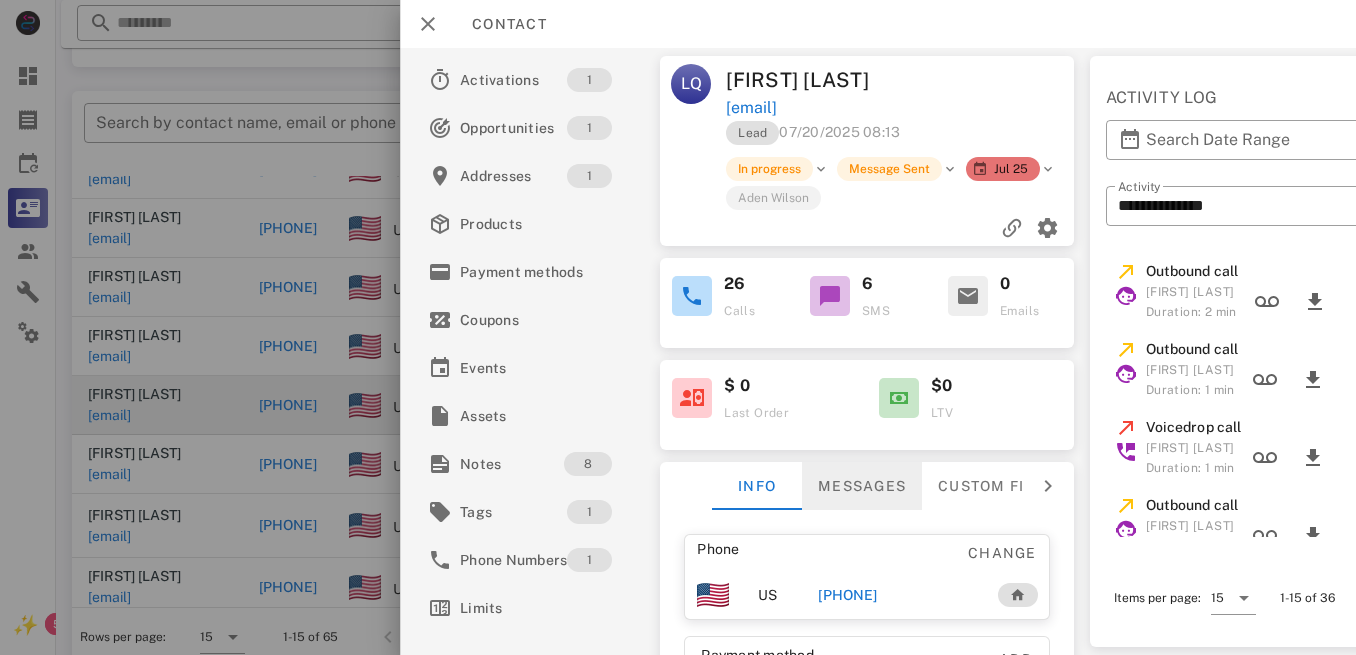 click on "Messages" at bounding box center [862, 486] 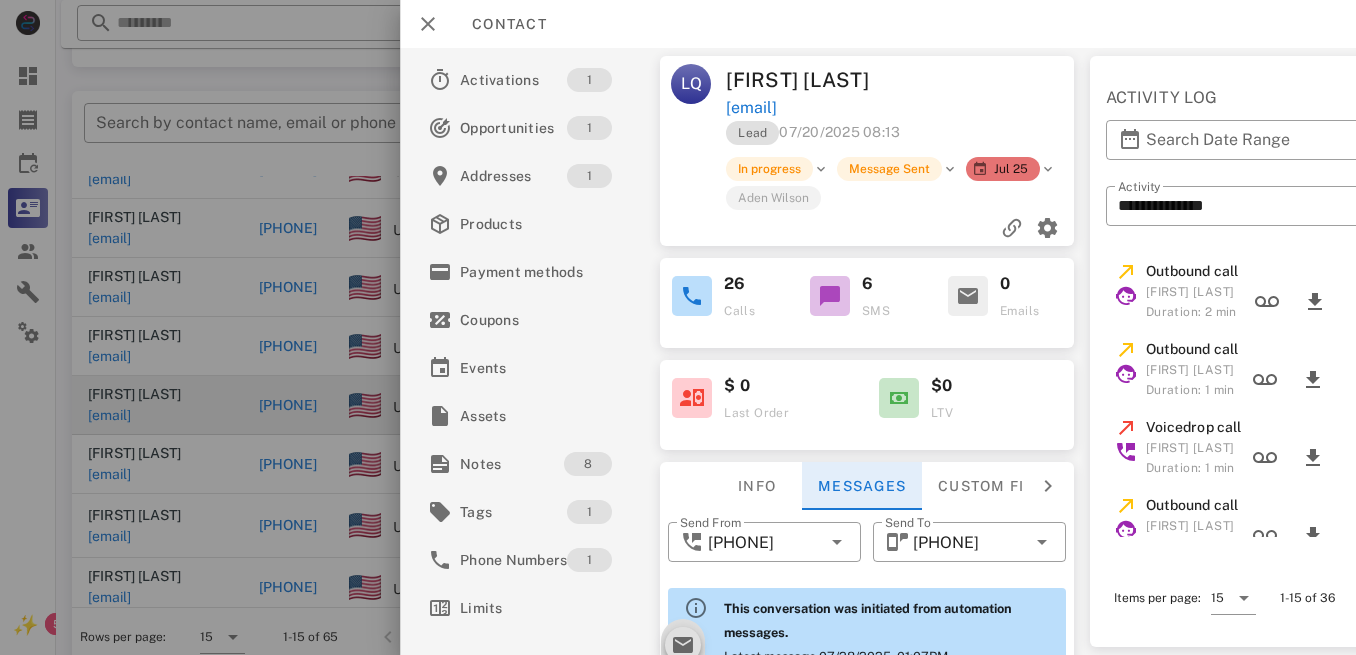 scroll, scrollTop: 1877, scrollLeft: 0, axis: vertical 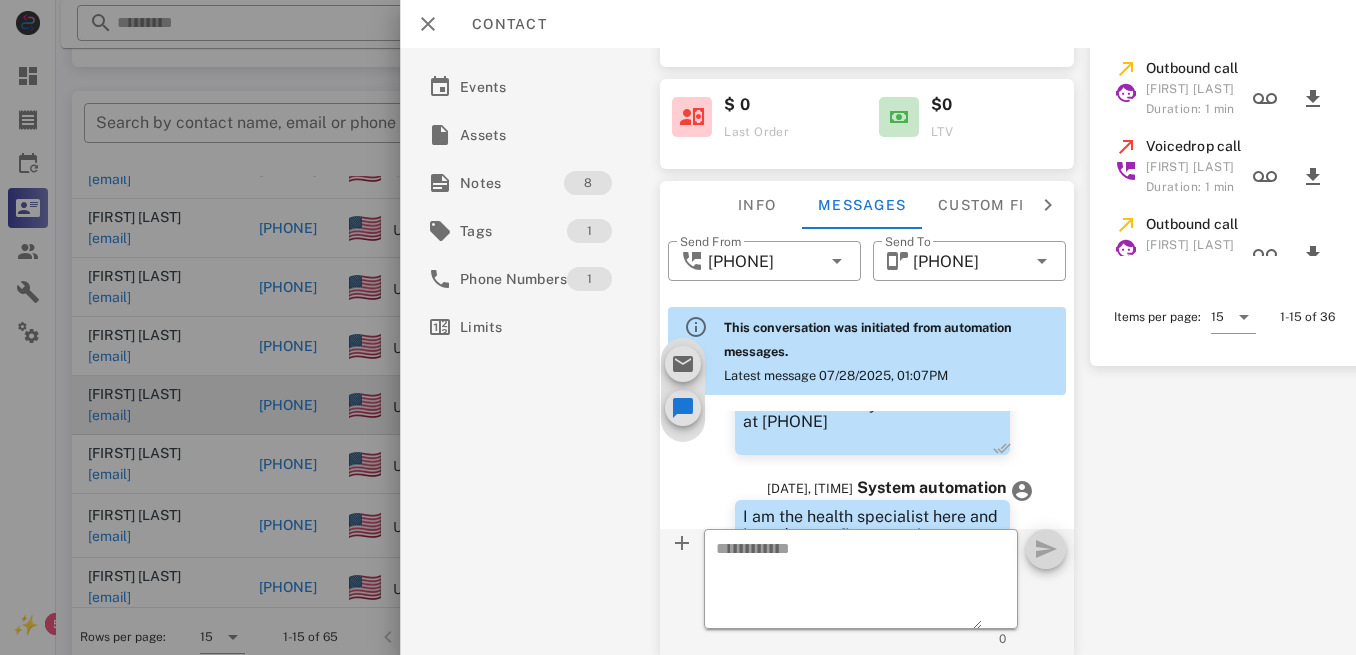 click on "System automation" at bounding box center (931, 488) 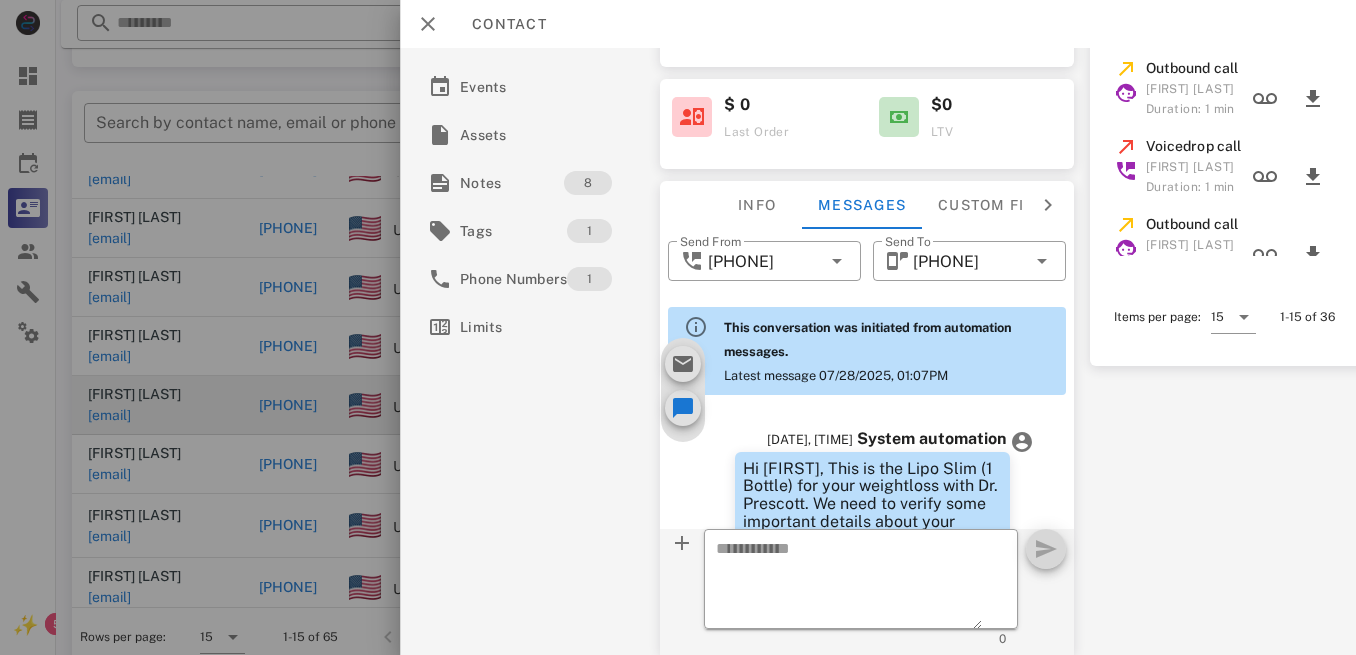 scroll, scrollTop: 0, scrollLeft: 0, axis: both 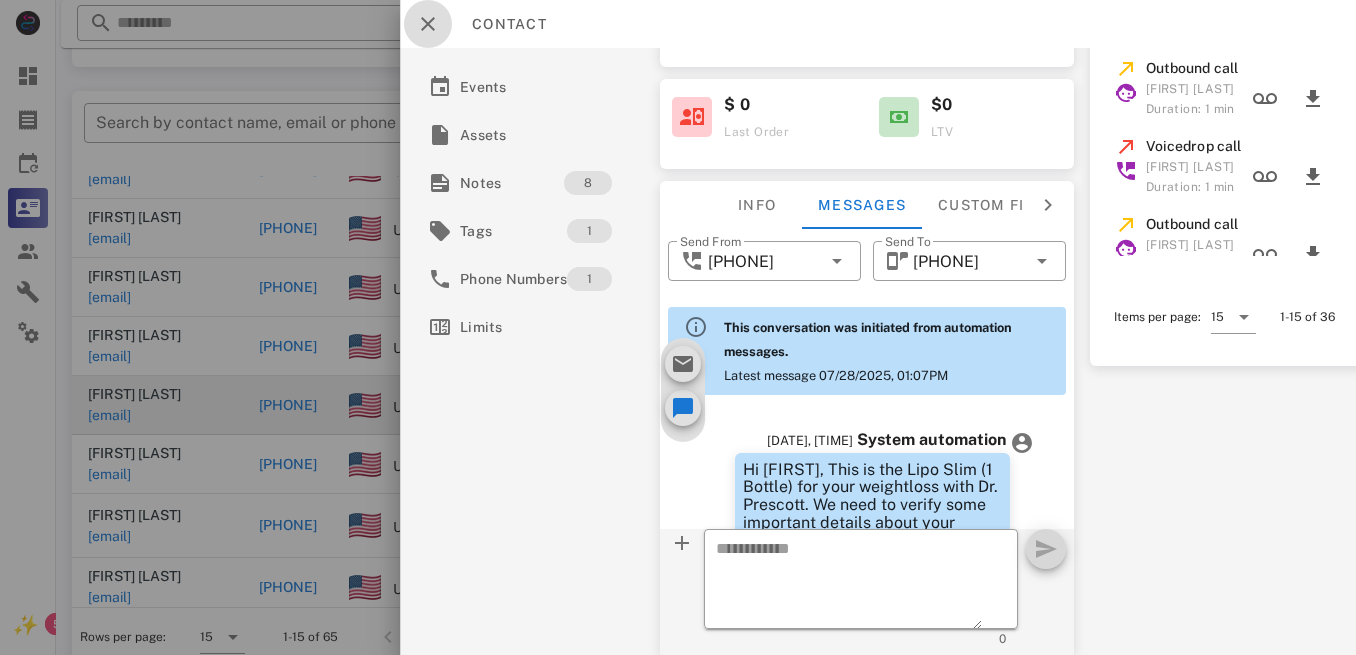 click at bounding box center [428, 24] 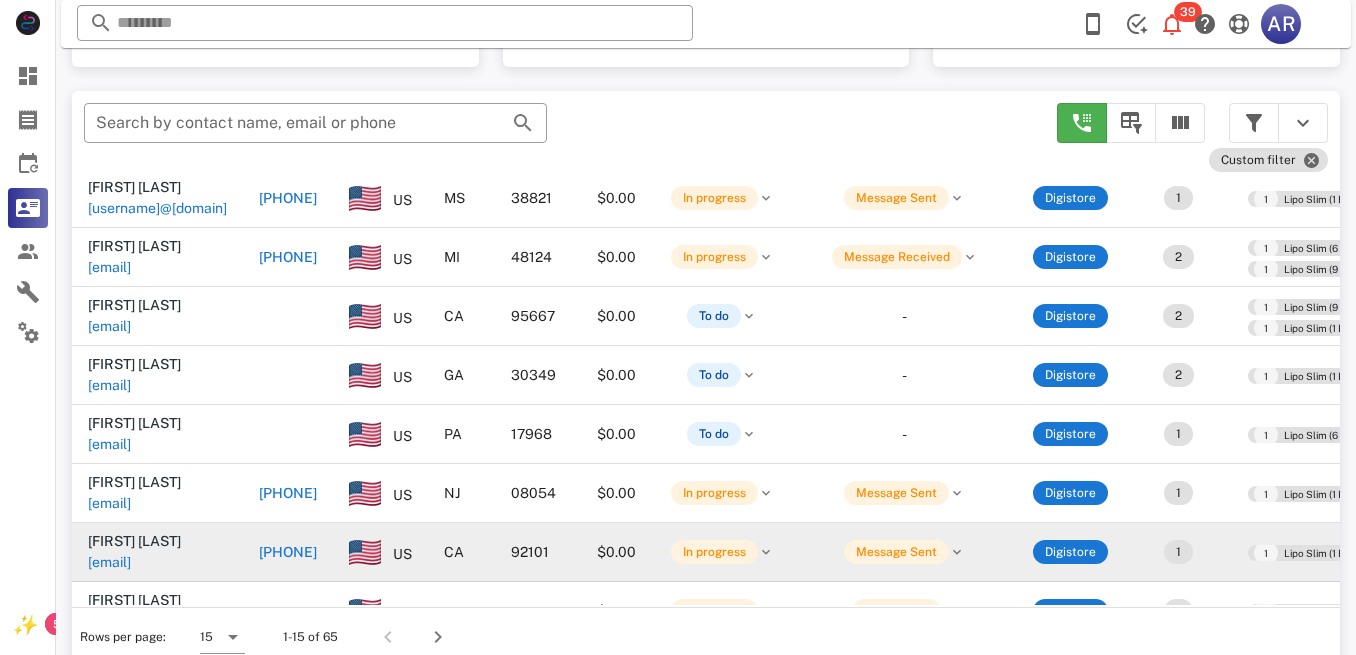 scroll, scrollTop: 56, scrollLeft: 0, axis: vertical 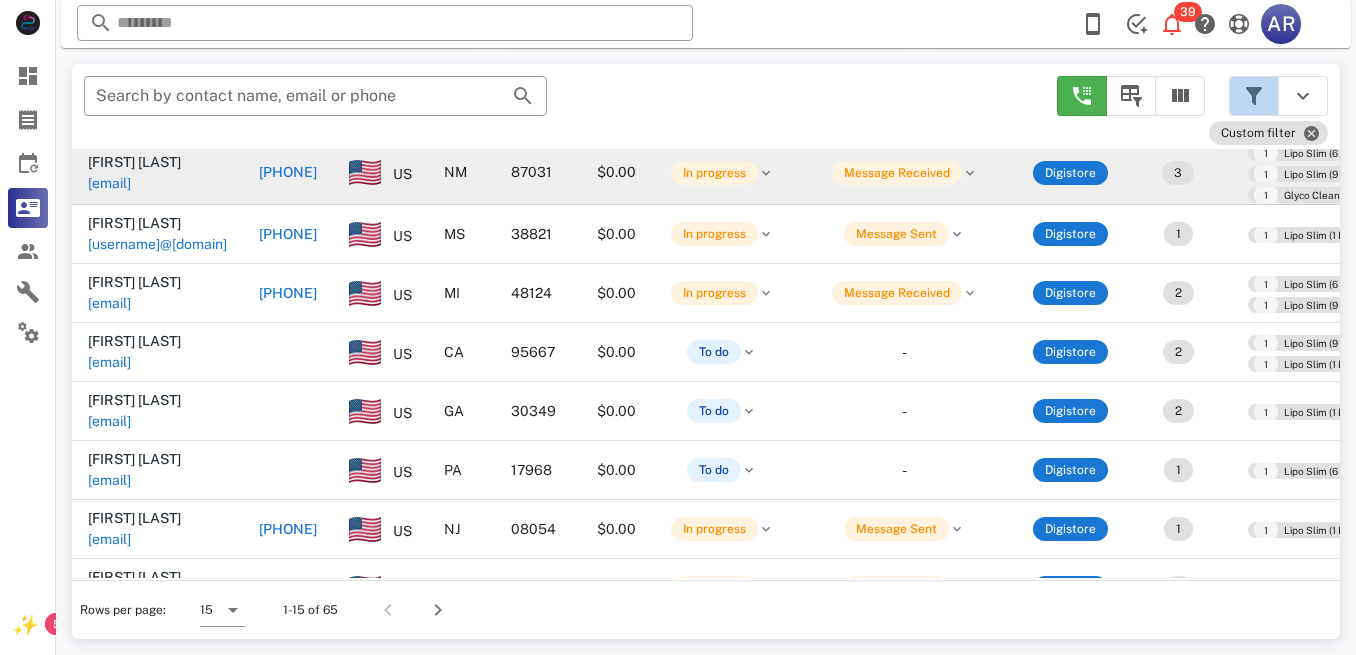 click at bounding box center [1254, 96] 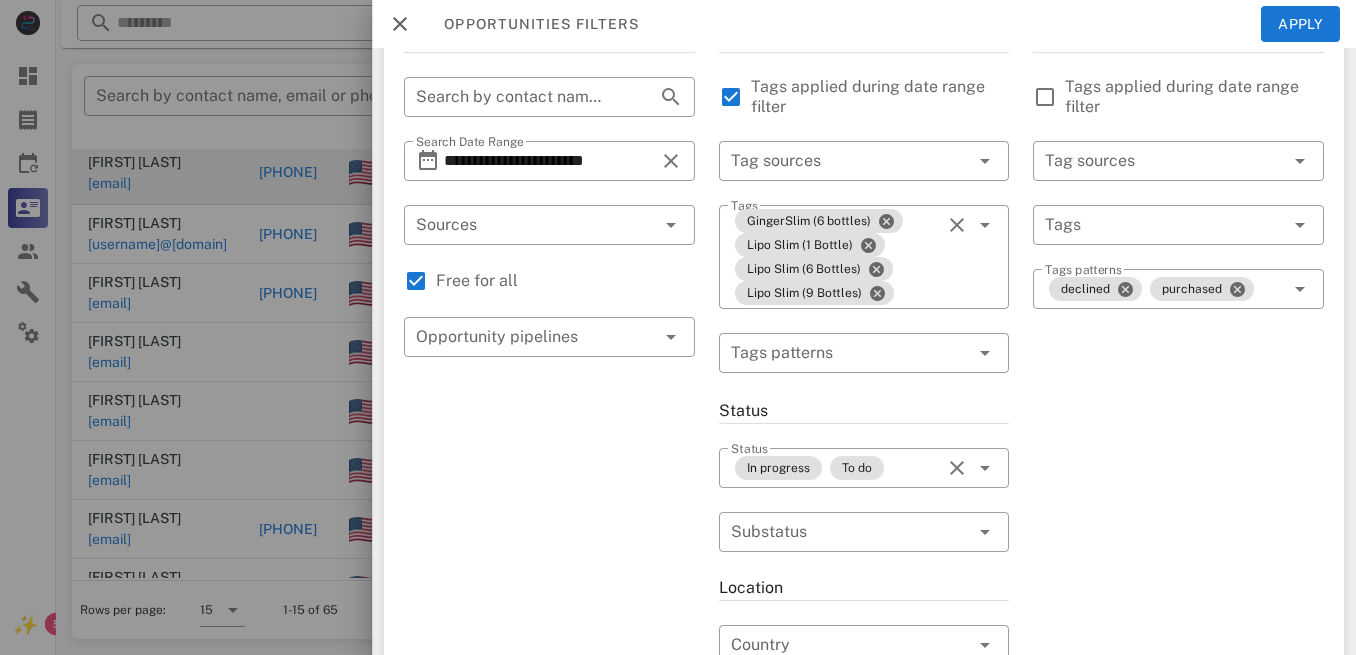 scroll, scrollTop: 73, scrollLeft: 0, axis: vertical 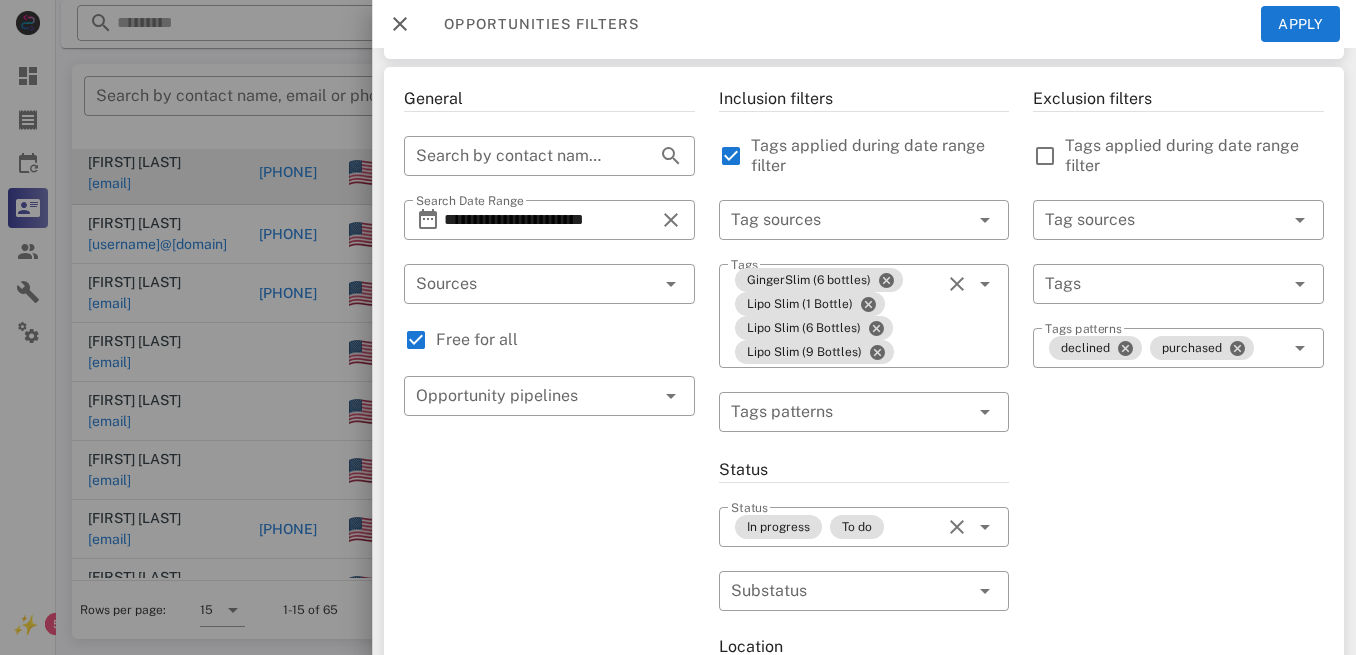 click on "Opportunities filters Apply" at bounding box center [864, 24] 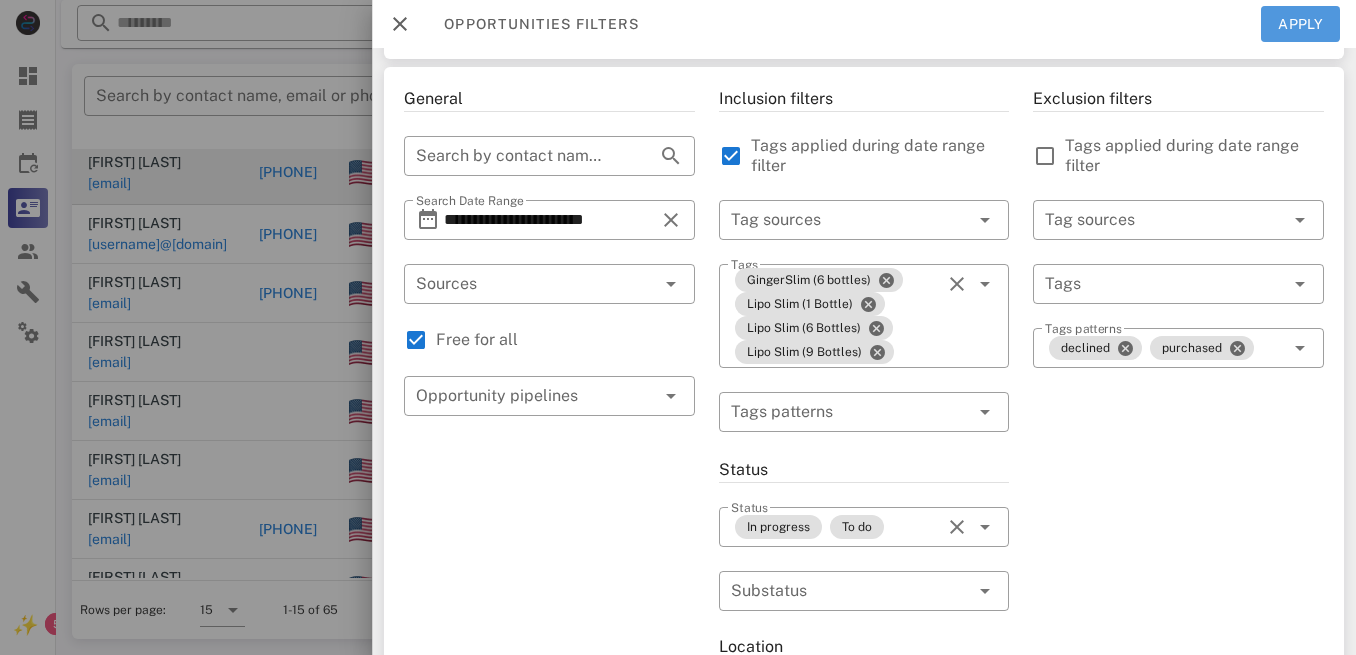 click on "Apply" at bounding box center (1301, 24) 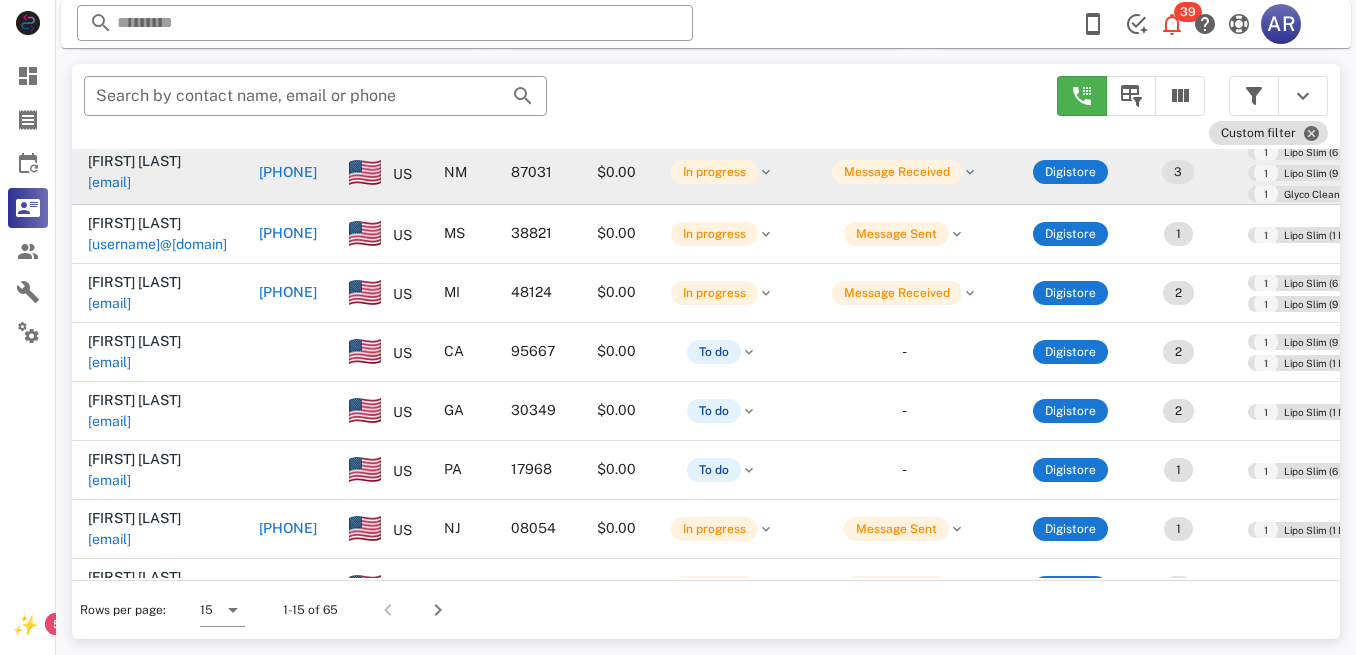 scroll, scrollTop: 356, scrollLeft: 0, axis: vertical 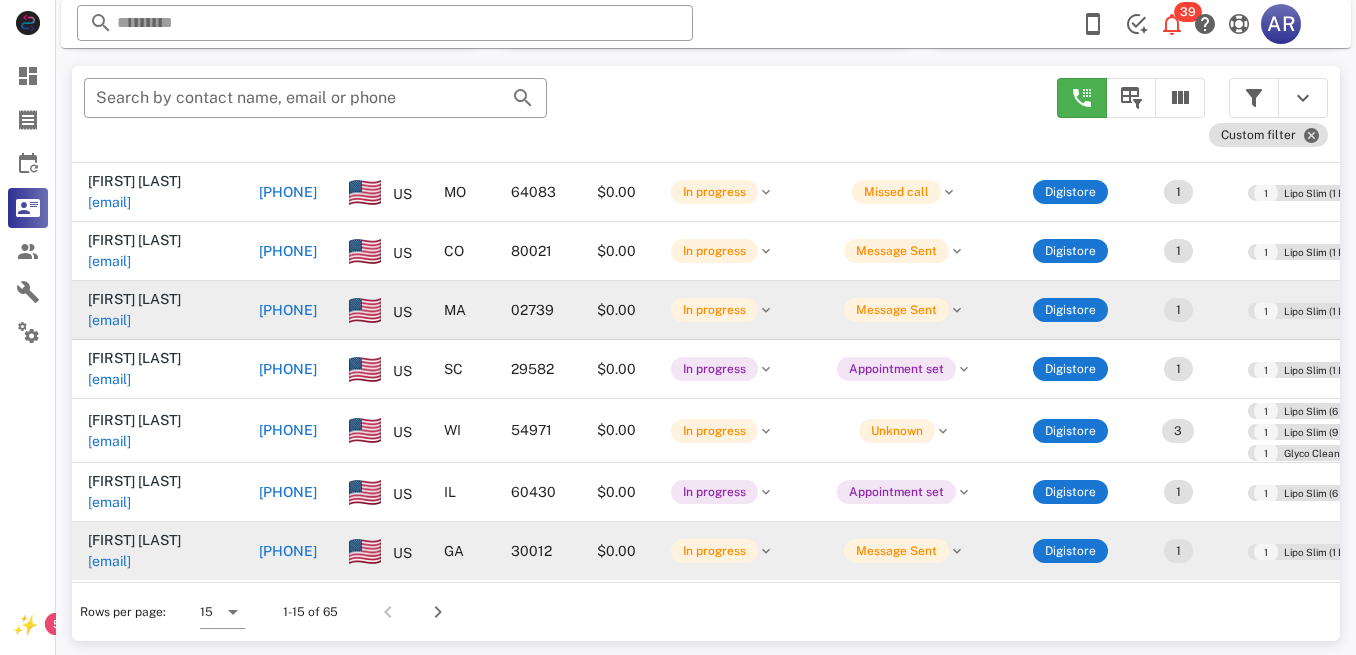 click on "[PHONE]" at bounding box center [288, 551] 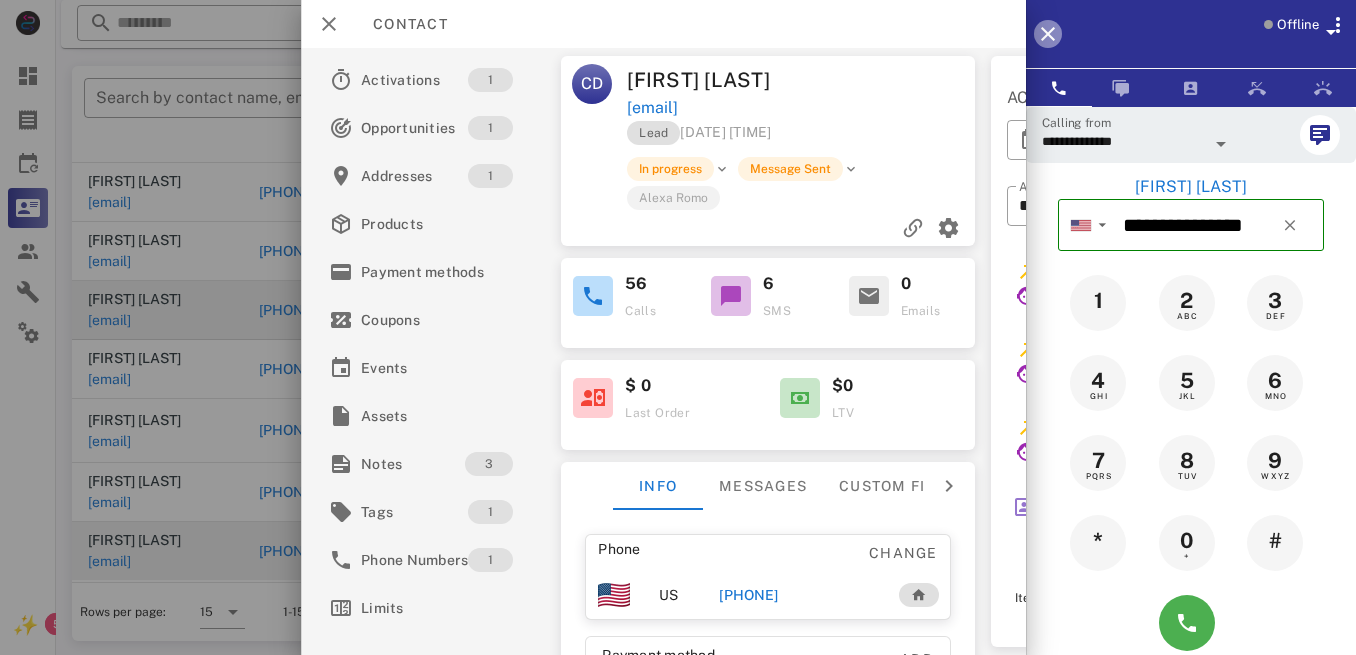 click at bounding box center (1048, 34) 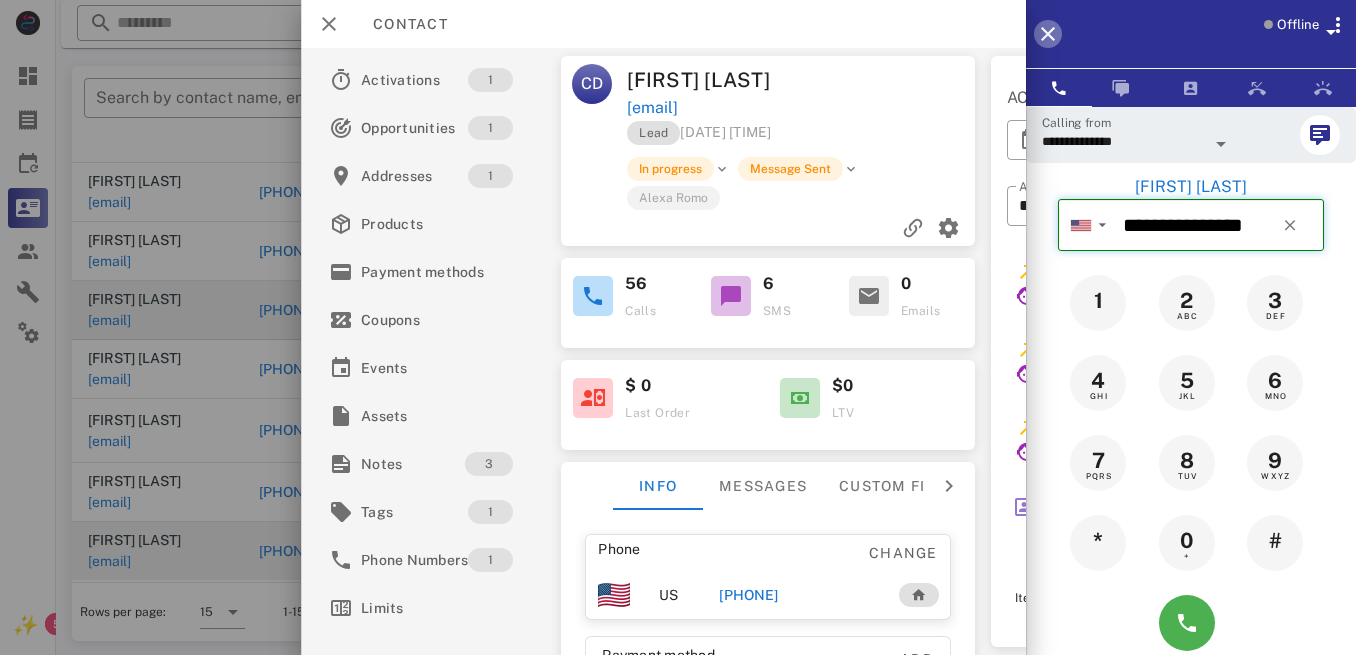 type 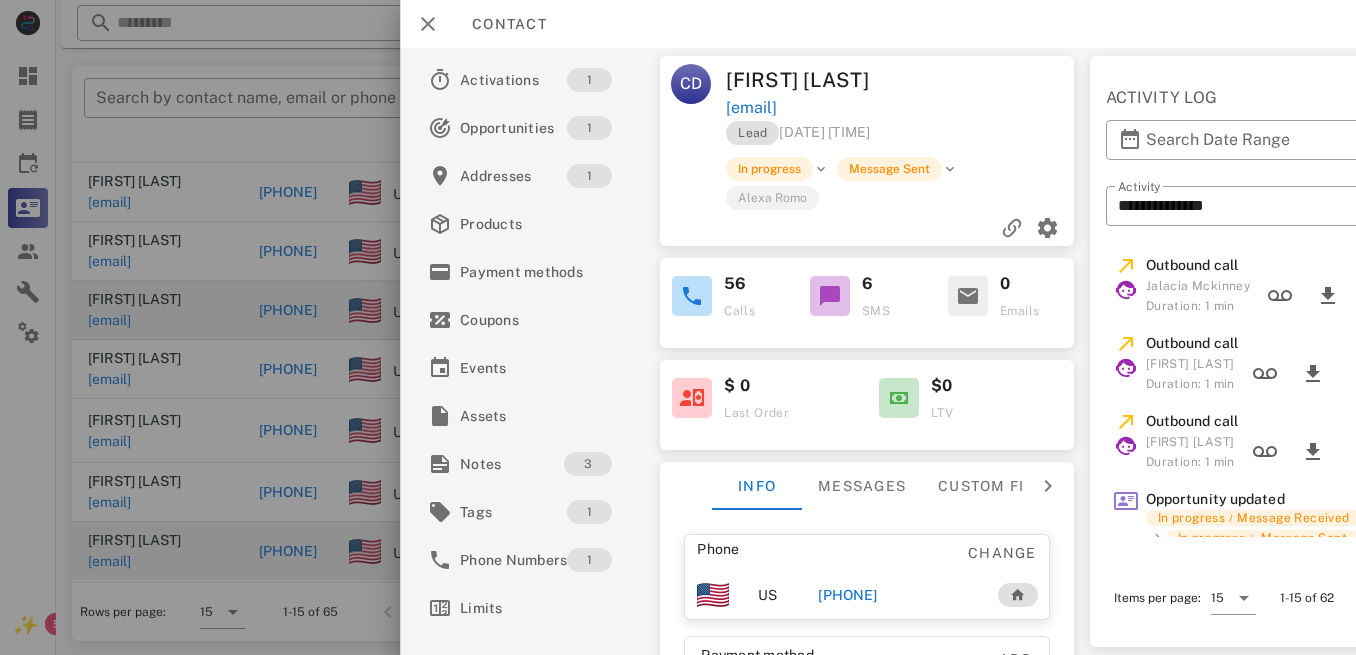 scroll, scrollTop: 0, scrollLeft: 0, axis: both 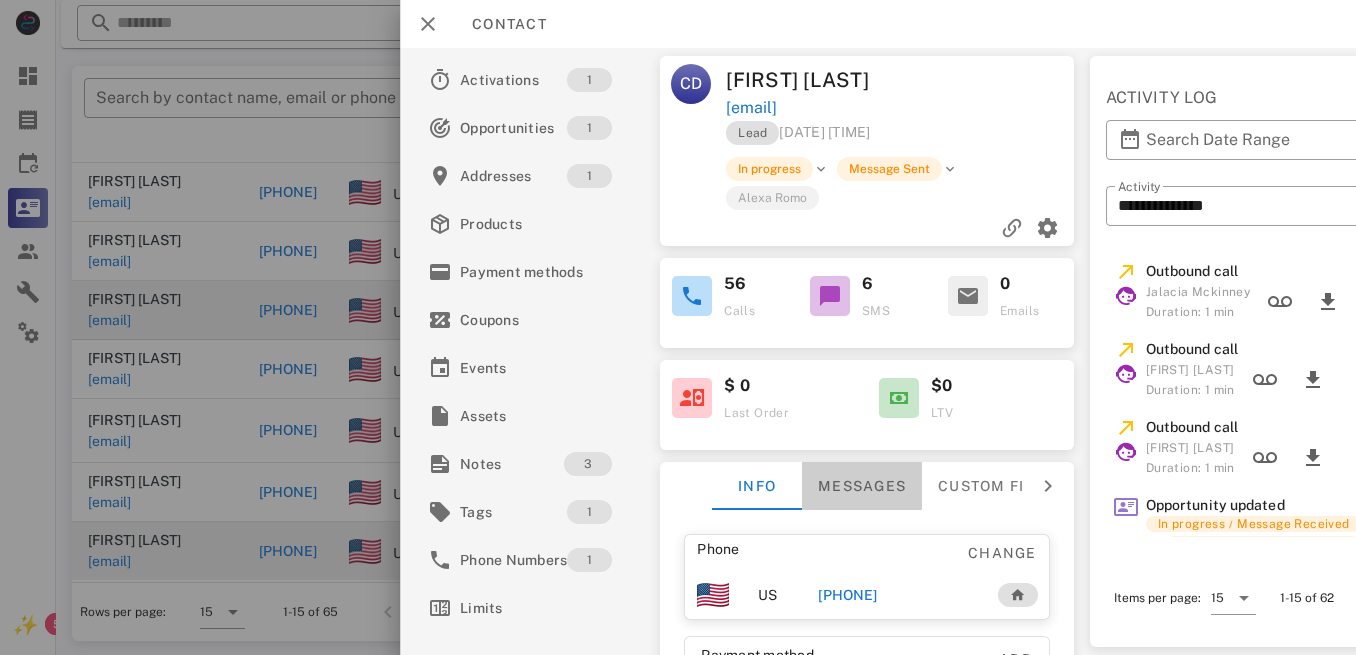 click on "Messages" at bounding box center [862, 486] 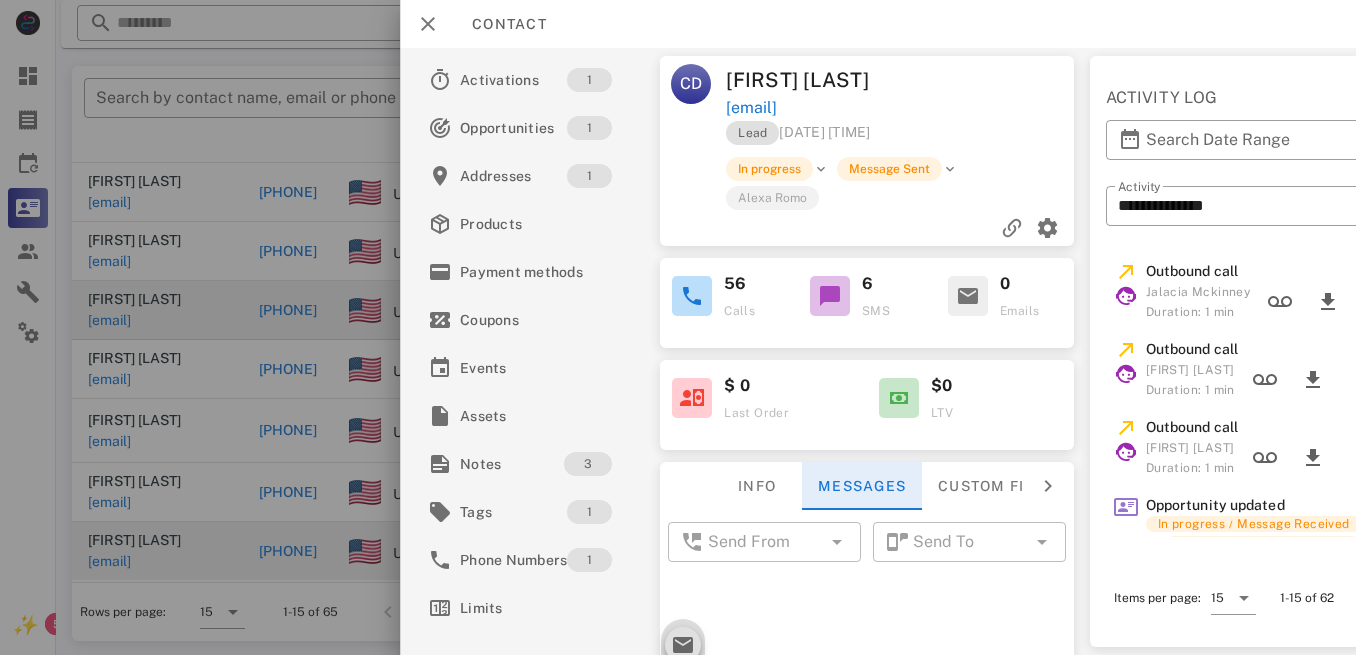 scroll, scrollTop: 1283, scrollLeft: 0, axis: vertical 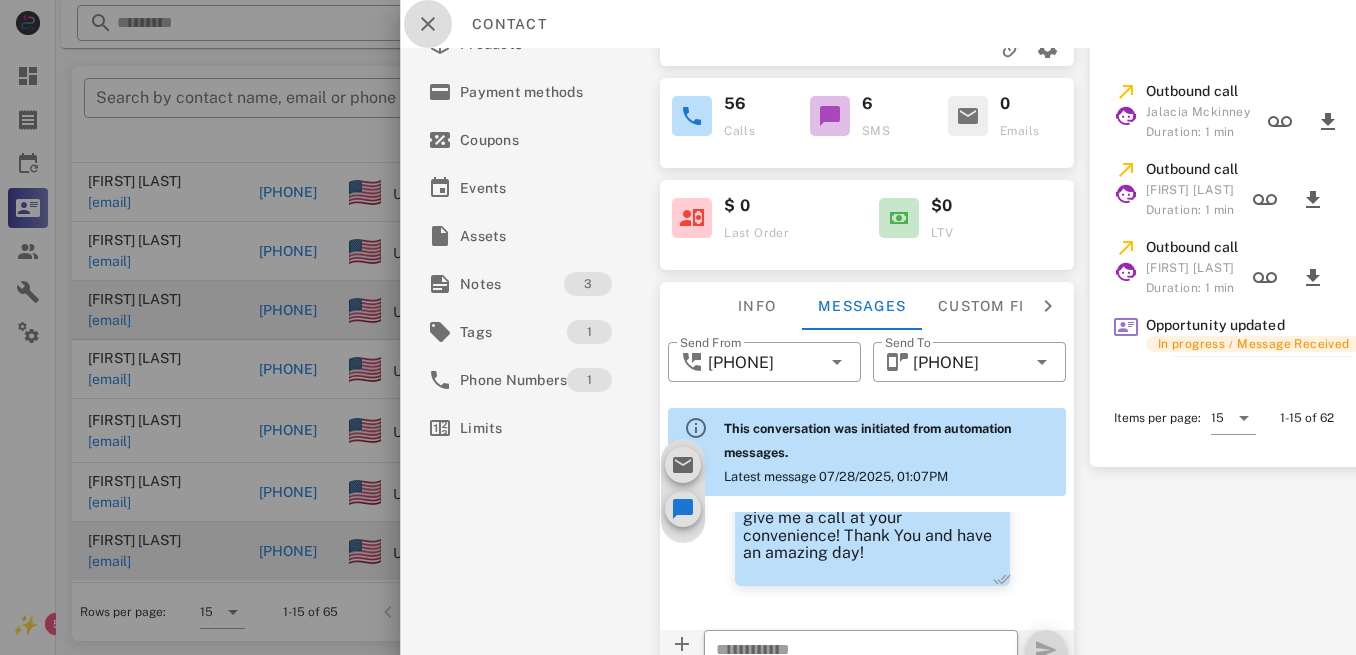 click at bounding box center (428, 24) 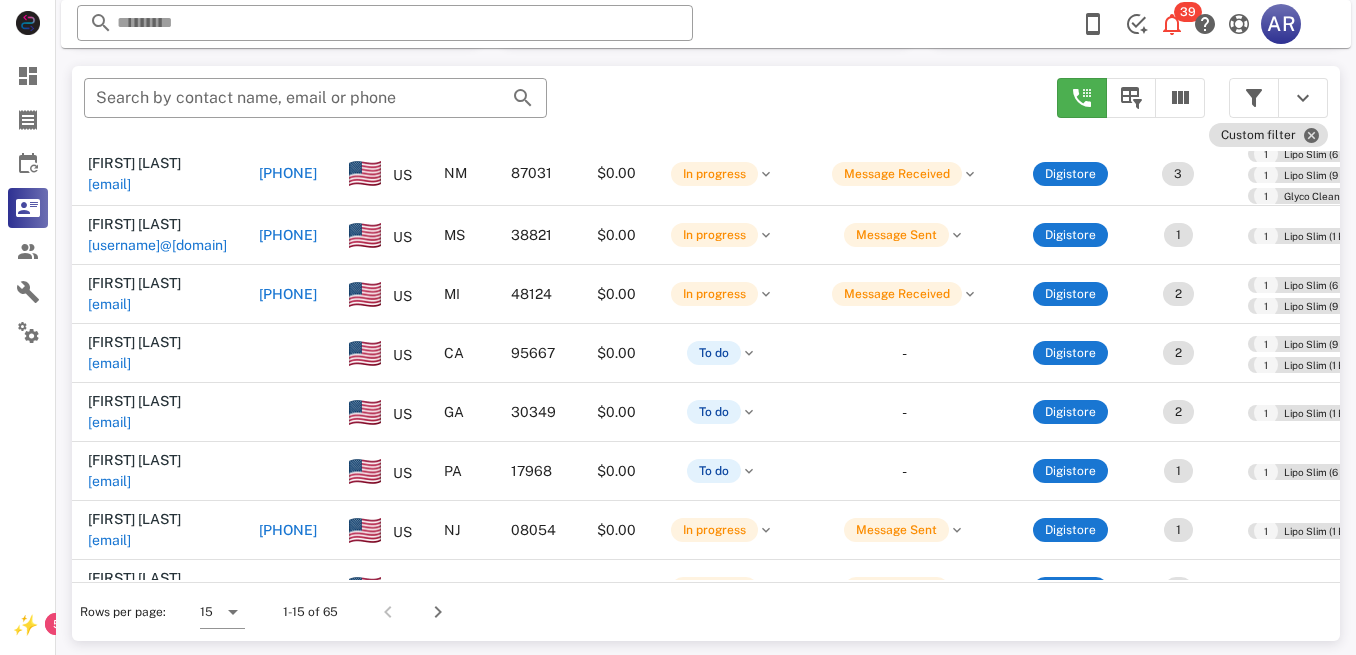 scroll, scrollTop: 0, scrollLeft: 0, axis: both 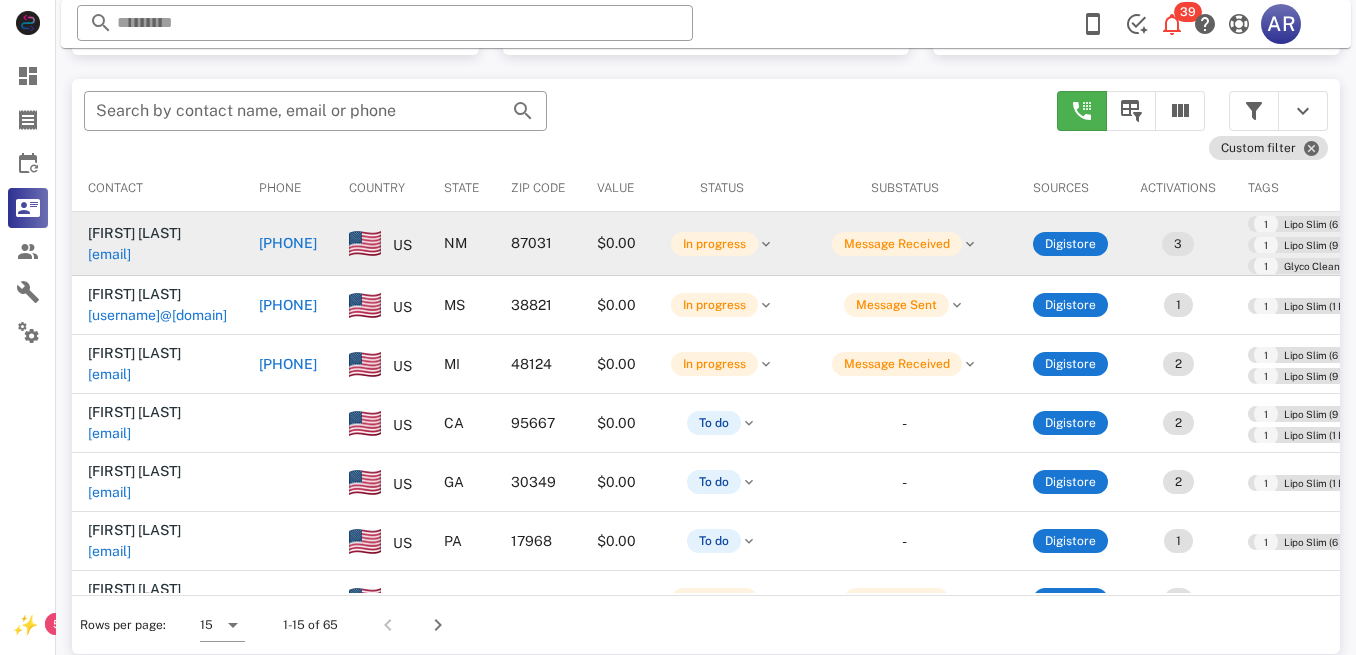 click on "[EMAIL]" at bounding box center [109, 254] 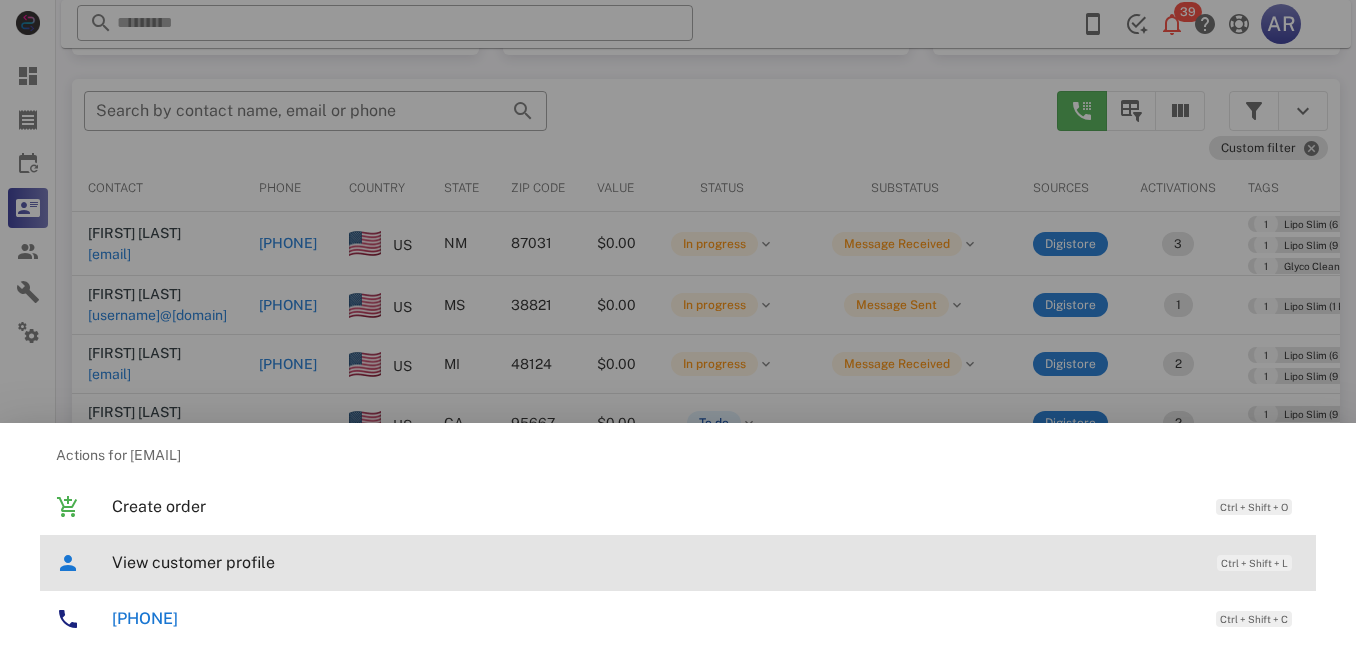 click on "View customer profile" at bounding box center [654, 562] 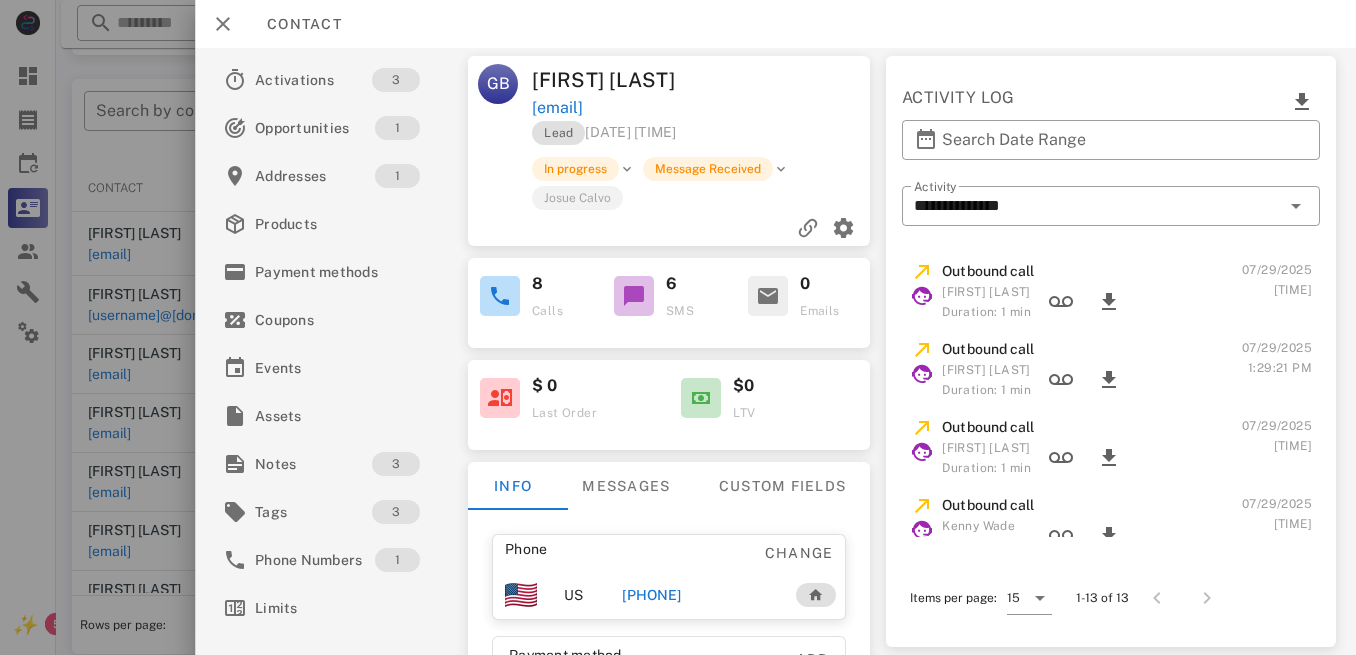 click on "$0 LTV" at bounding box center [795, 398] 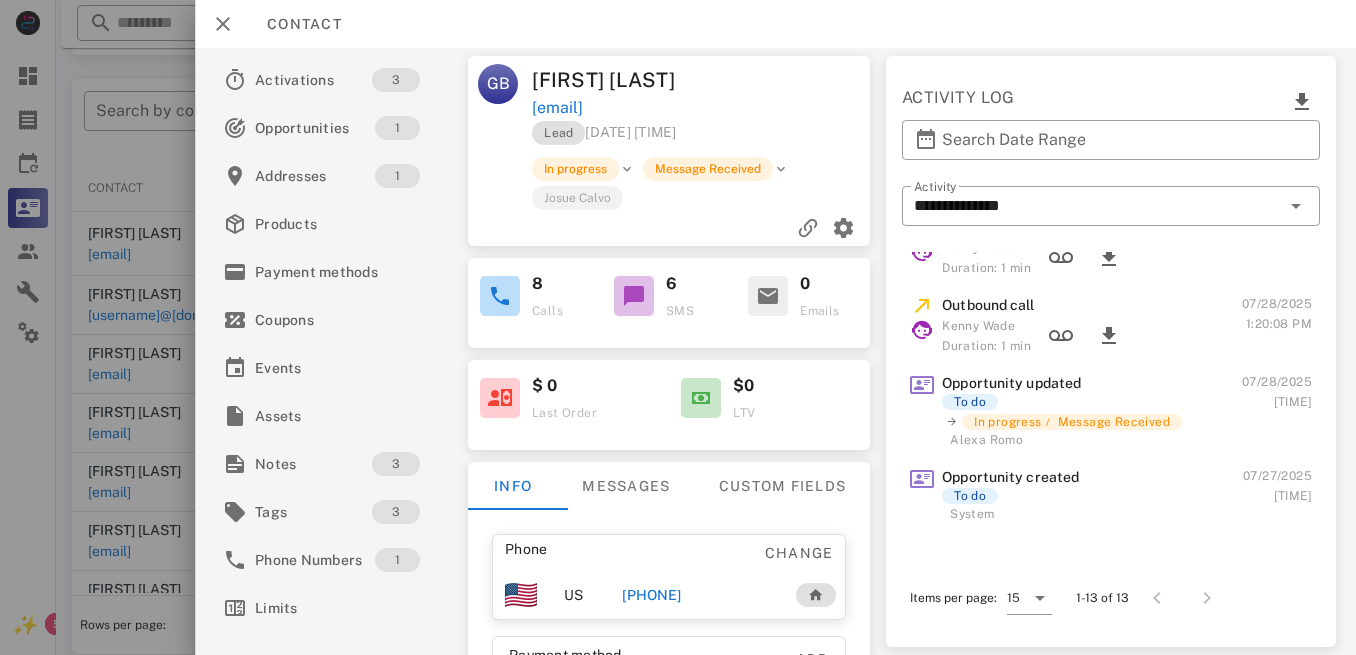 scroll, scrollTop: 527, scrollLeft: 0, axis: vertical 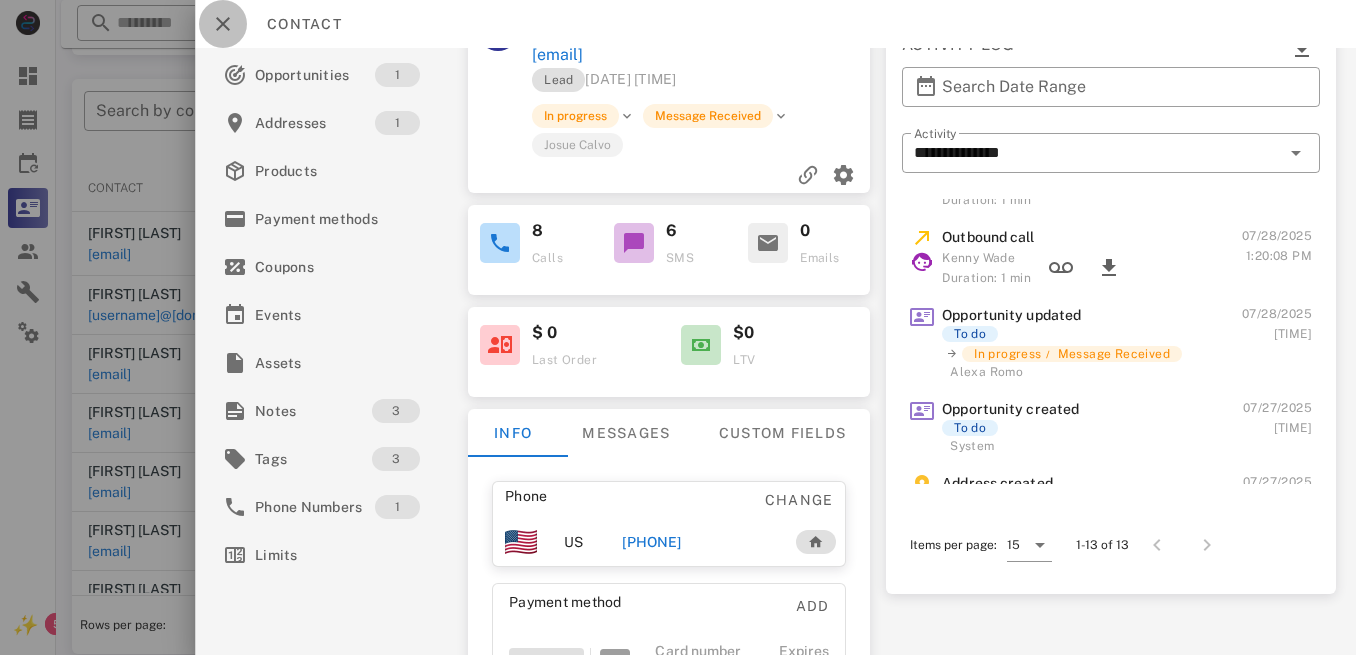 click at bounding box center (223, 24) 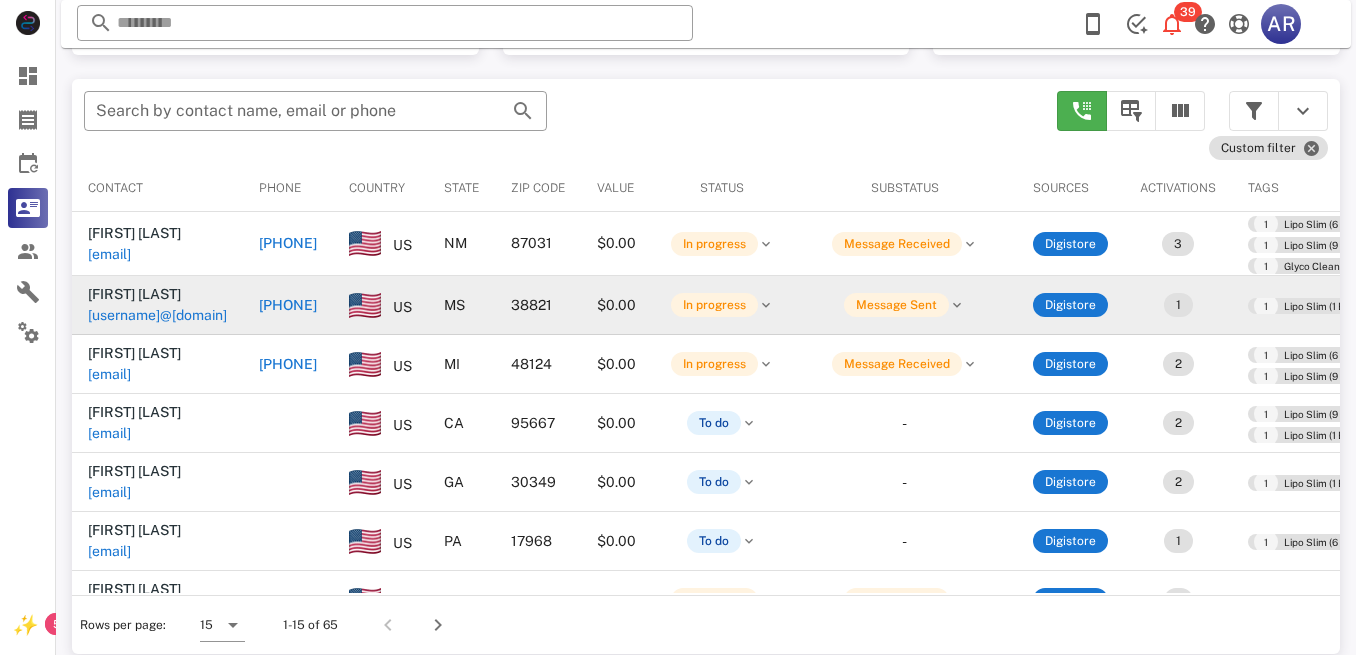 click on "[USERNAME]@[DOMAIN]" at bounding box center (157, 315) 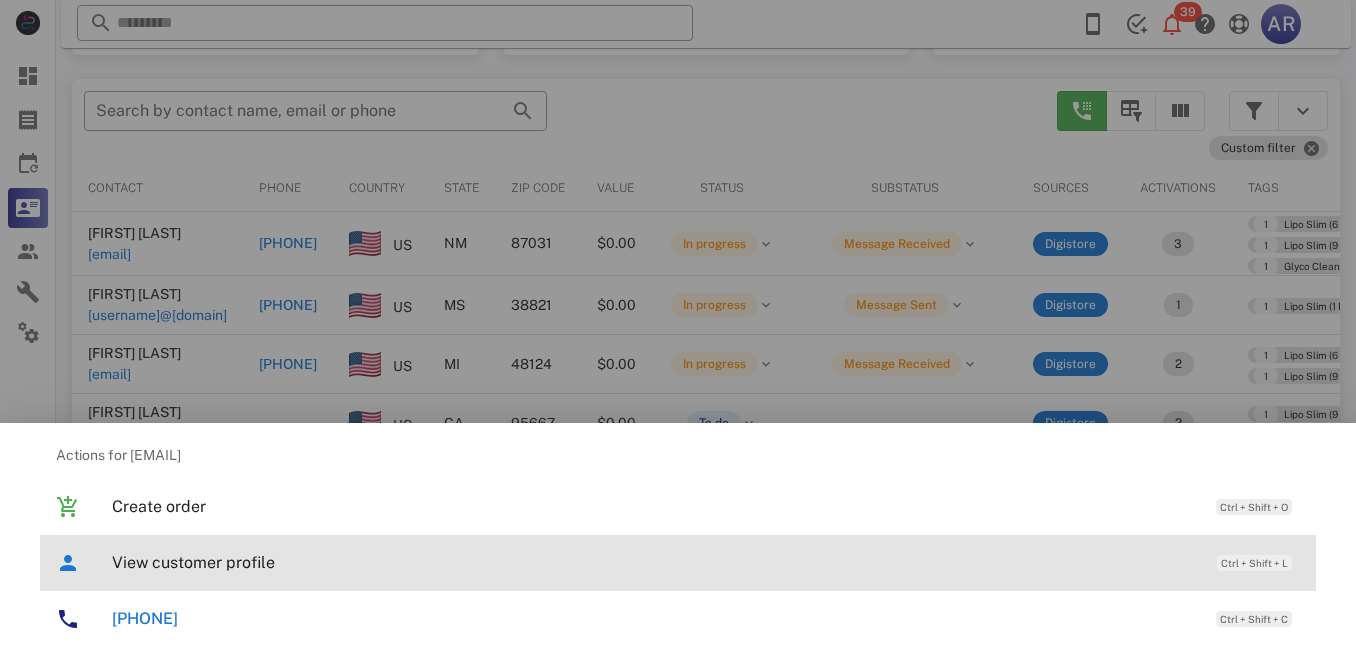 click on "View customer profile" at bounding box center (654, 562) 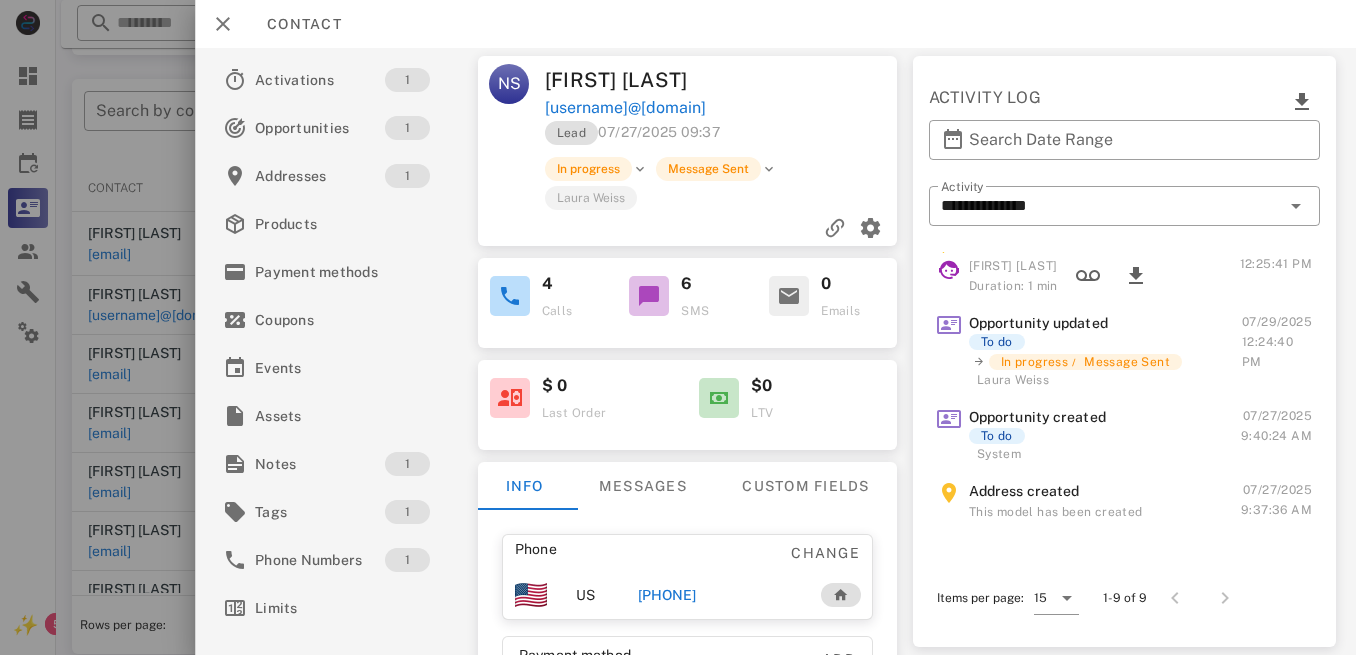 scroll, scrollTop: 253, scrollLeft: 0, axis: vertical 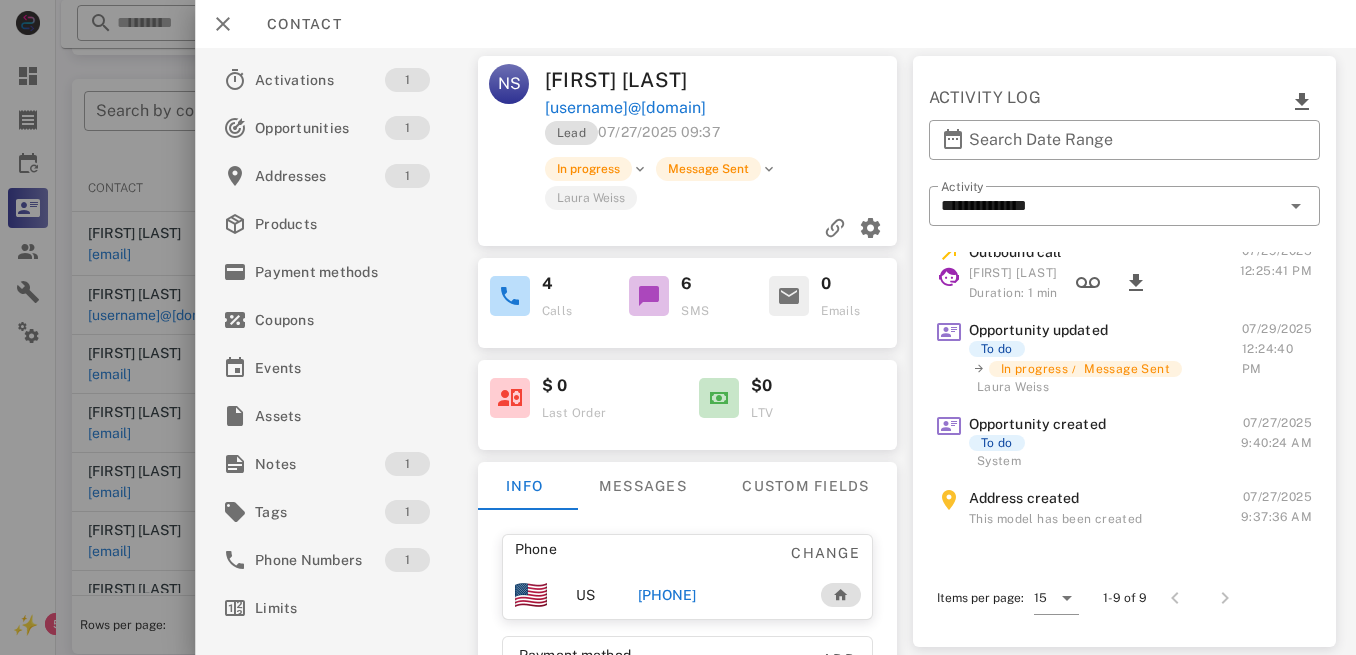 click on "SMS" at bounding box center (695, 311) 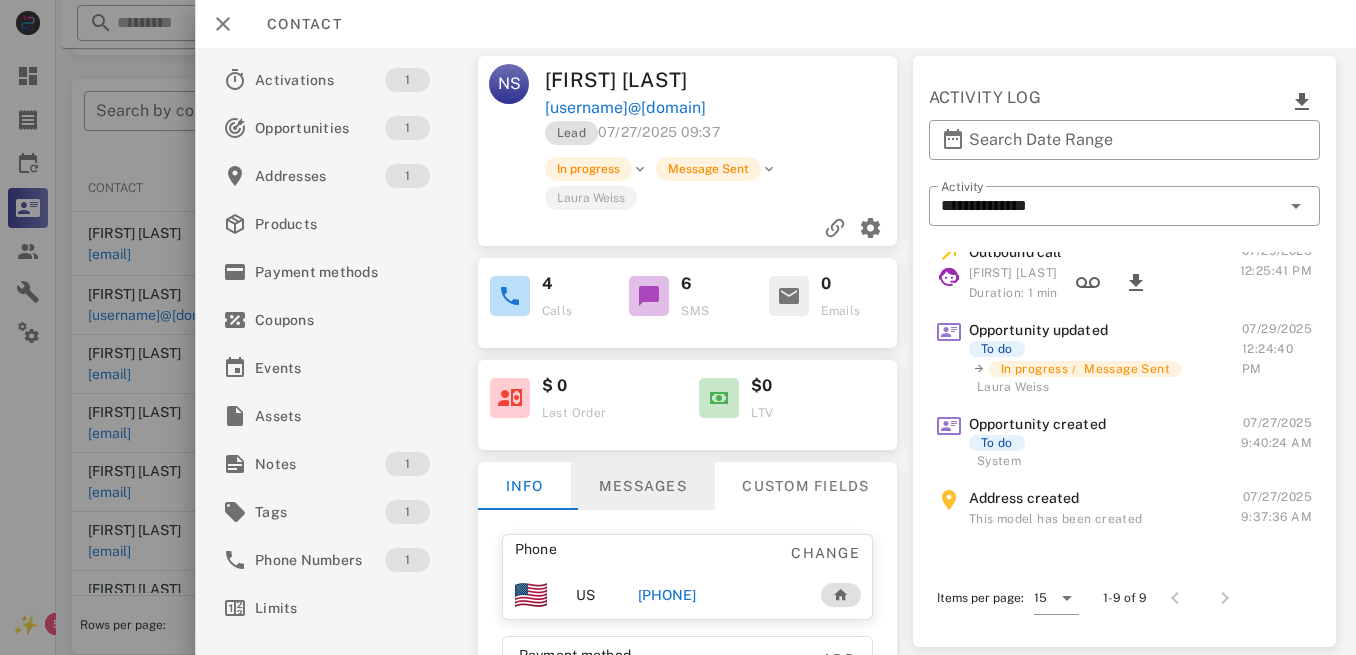 click on "Messages" at bounding box center [642, 486] 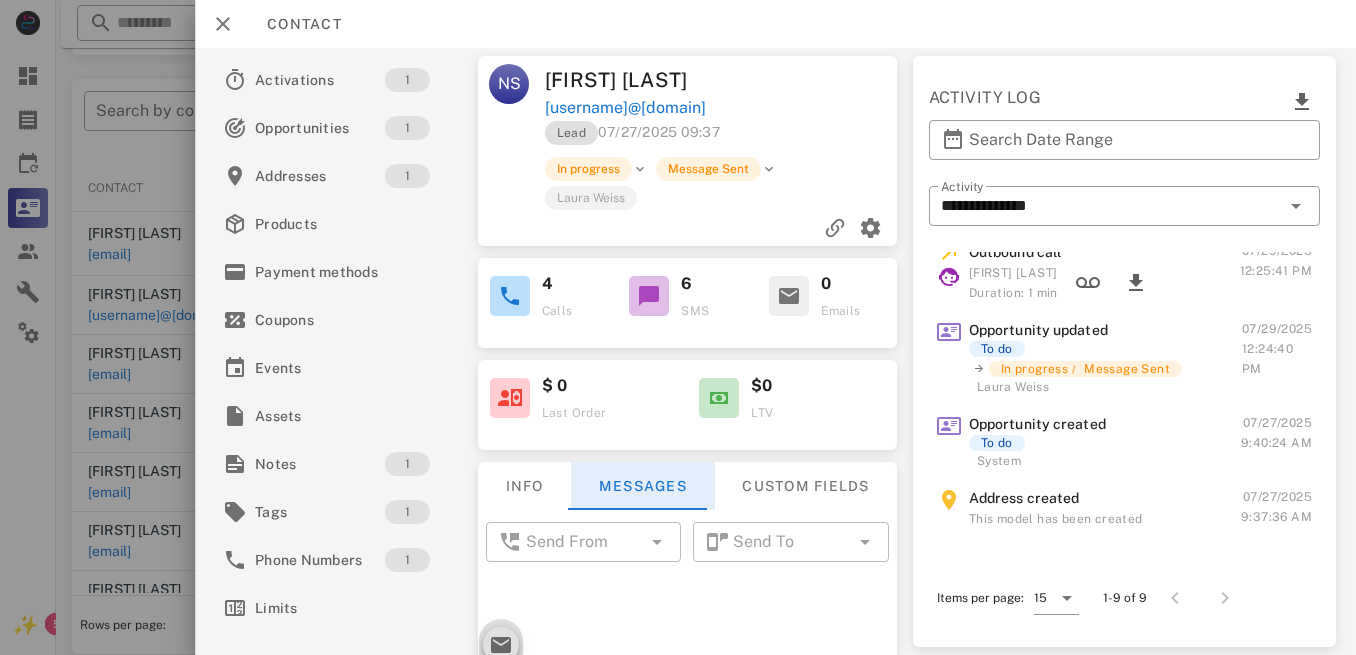 scroll, scrollTop: 157, scrollLeft: 0, axis: vertical 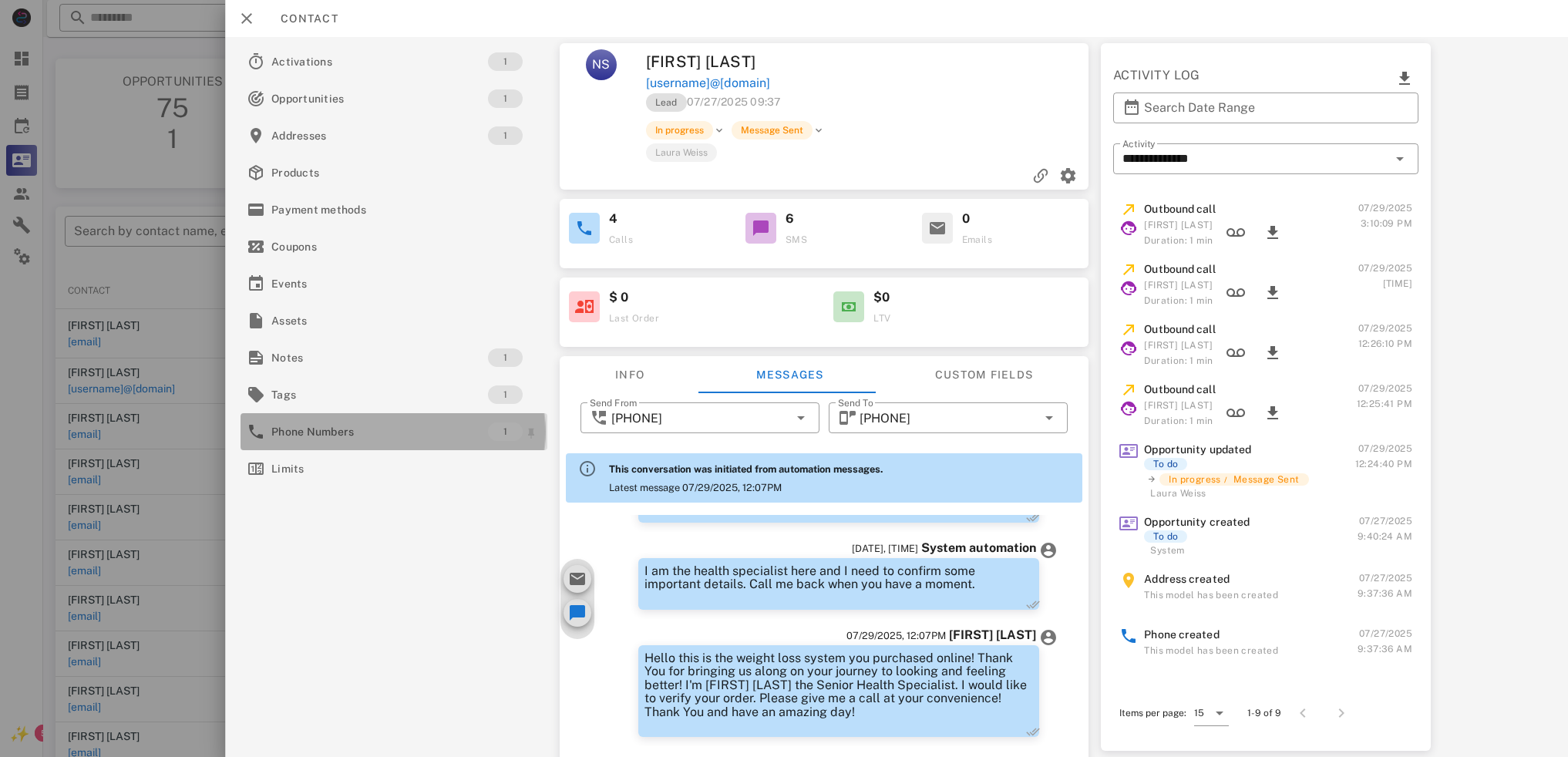 click on "Phone Numbers" at bounding box center [379, 432] 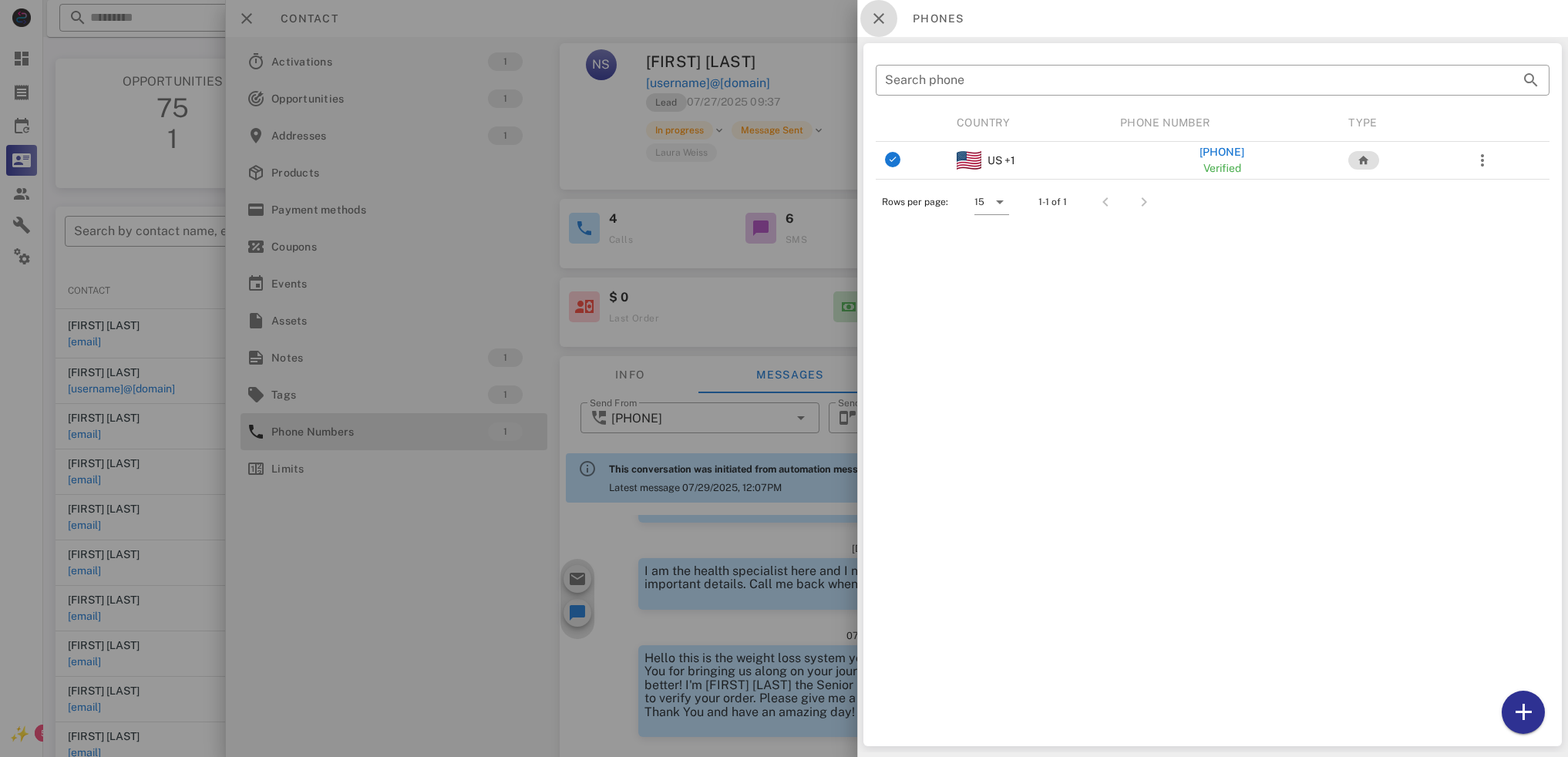 click at bounding box center (879, 19) 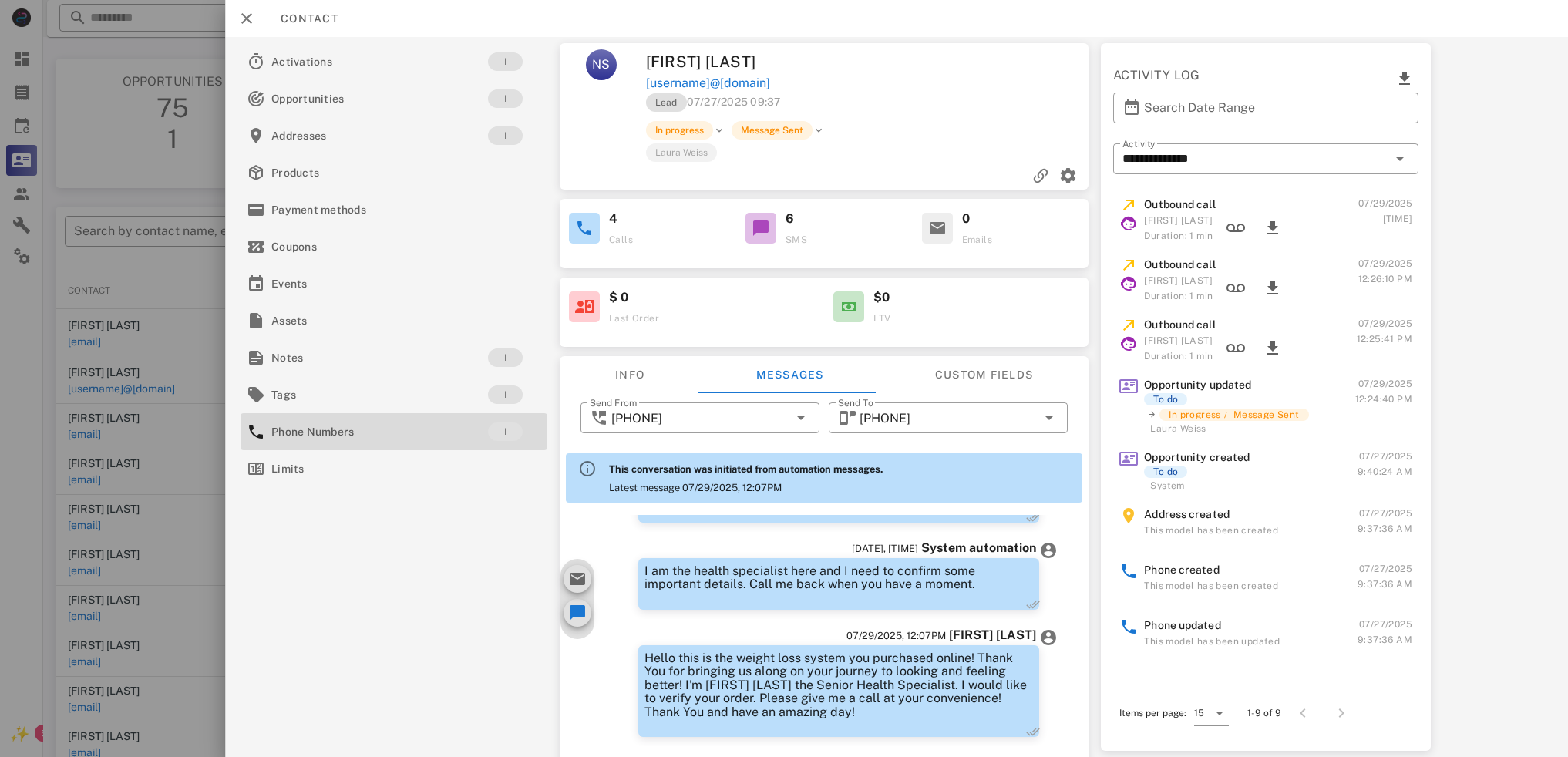 scroll, scrollTop: 76, scrollLeft: 0, axis: vertical 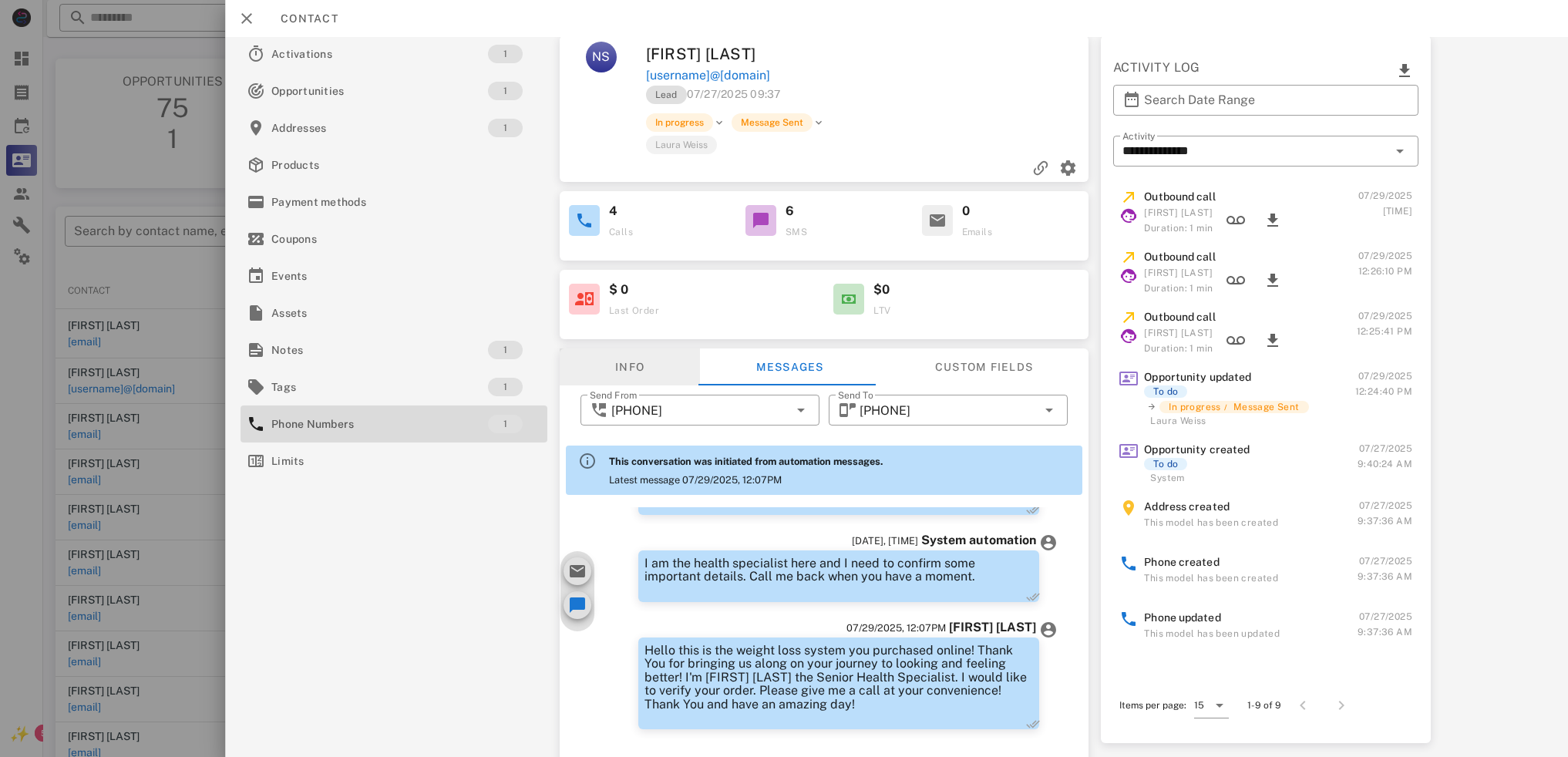 click on "Info" at bounding box center [630, 367] 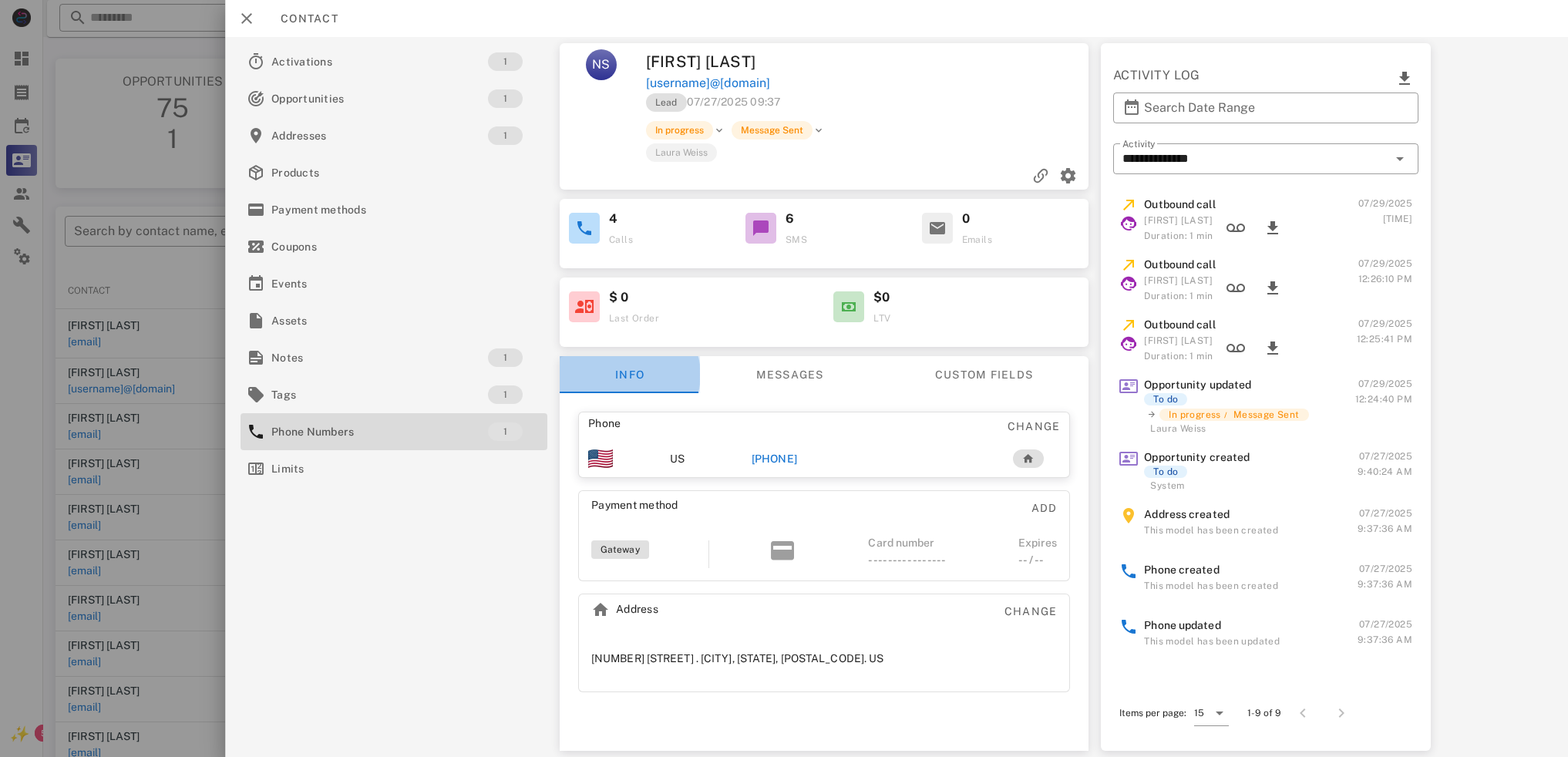 scroll, scrollTop: 0, scrollLeft: 0, axis: both 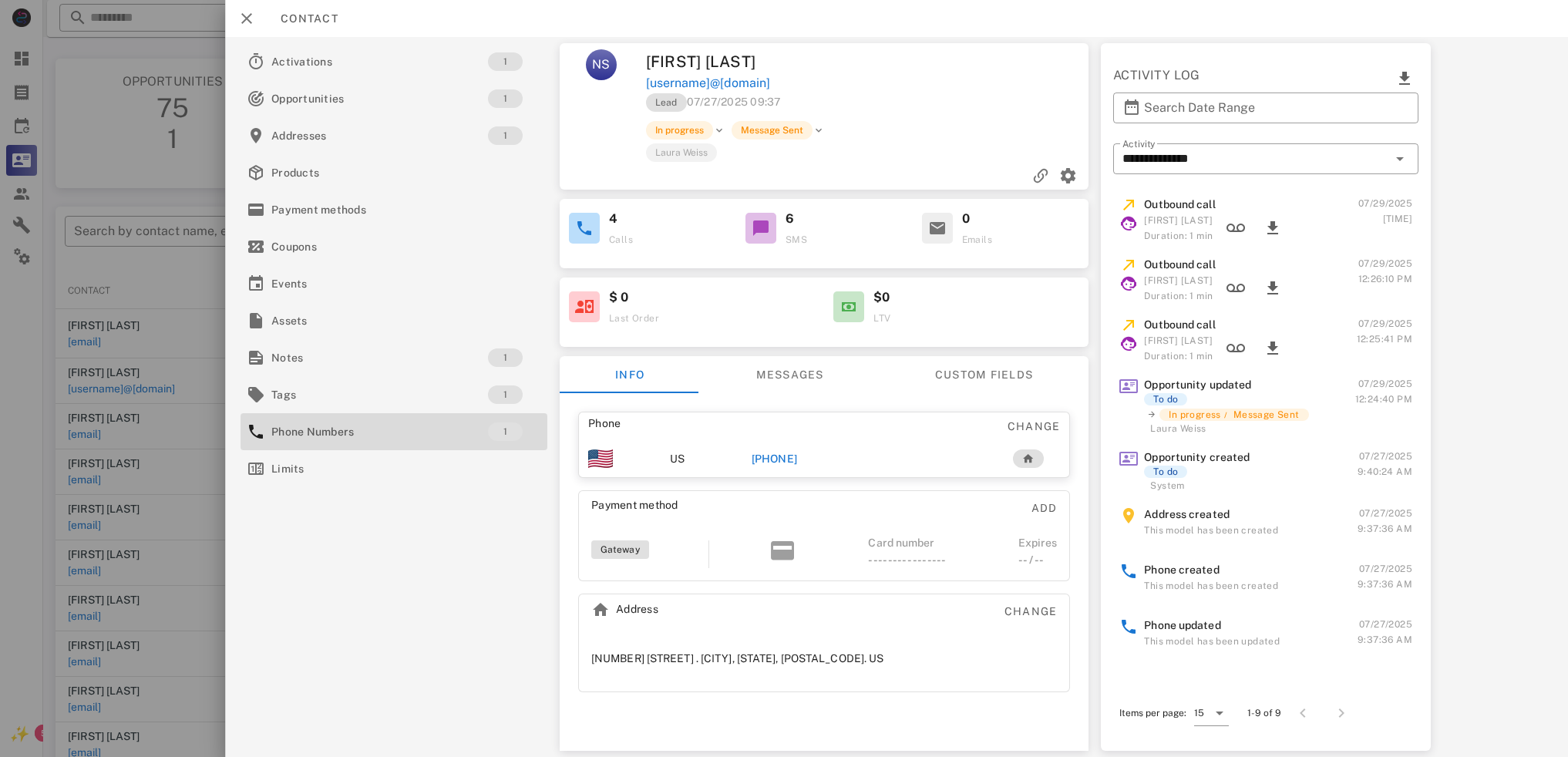 click on "[PHONE]" at bounding box center [774, 459] 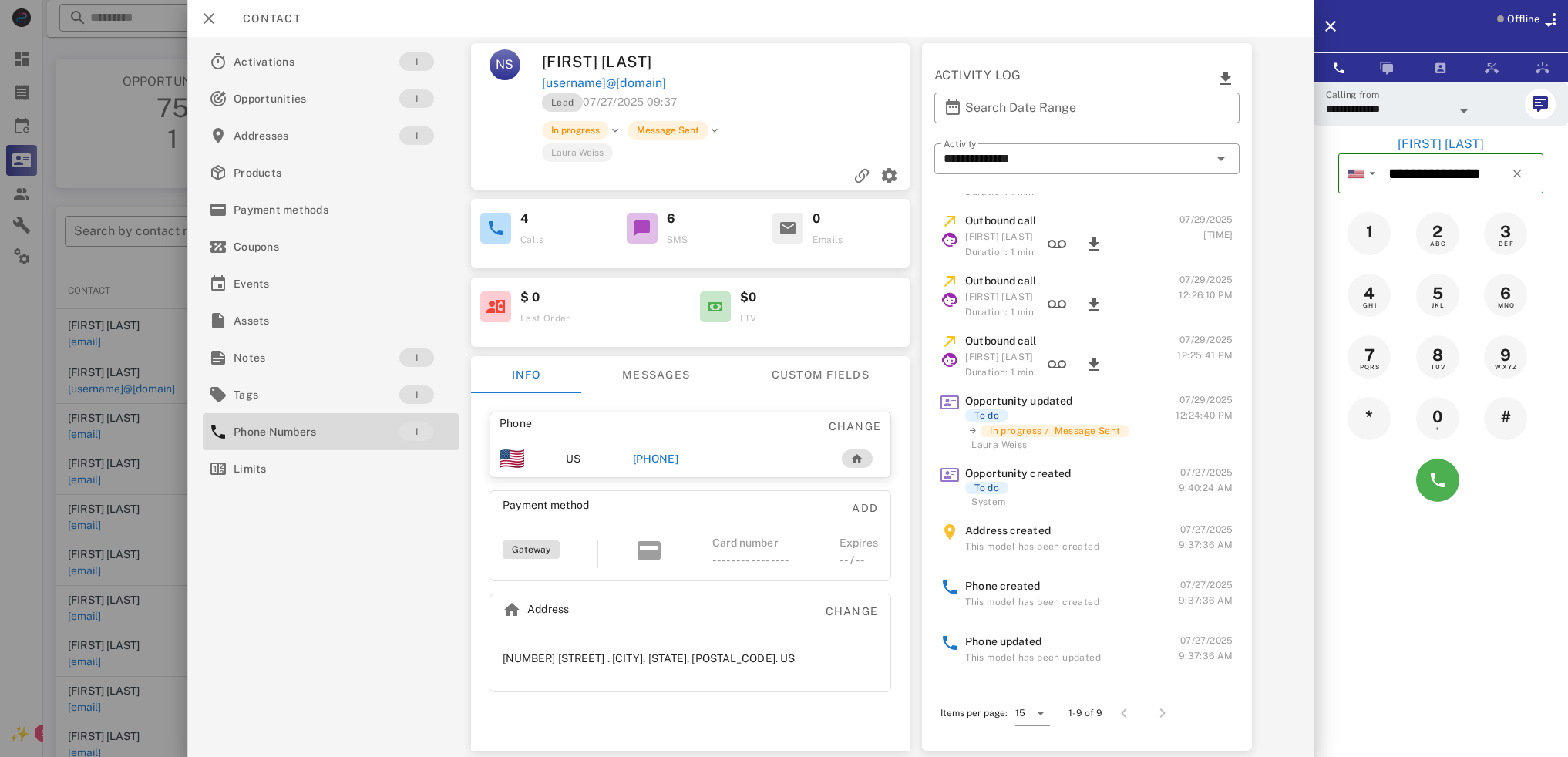 scroll, scrollTop: 0, scrollLeft: 0, axis: both 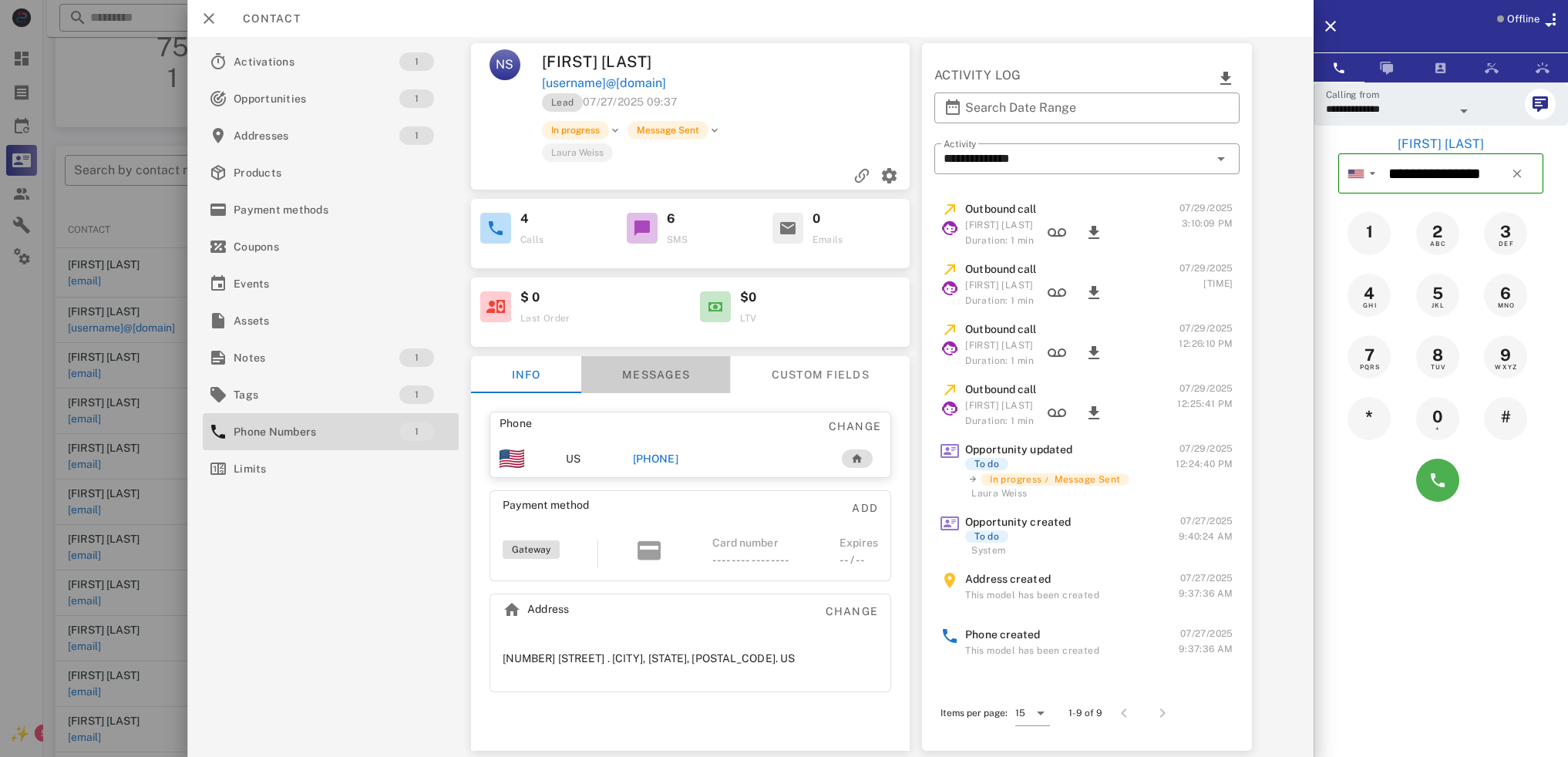click on "Messages" at bounding box center [655, 375] 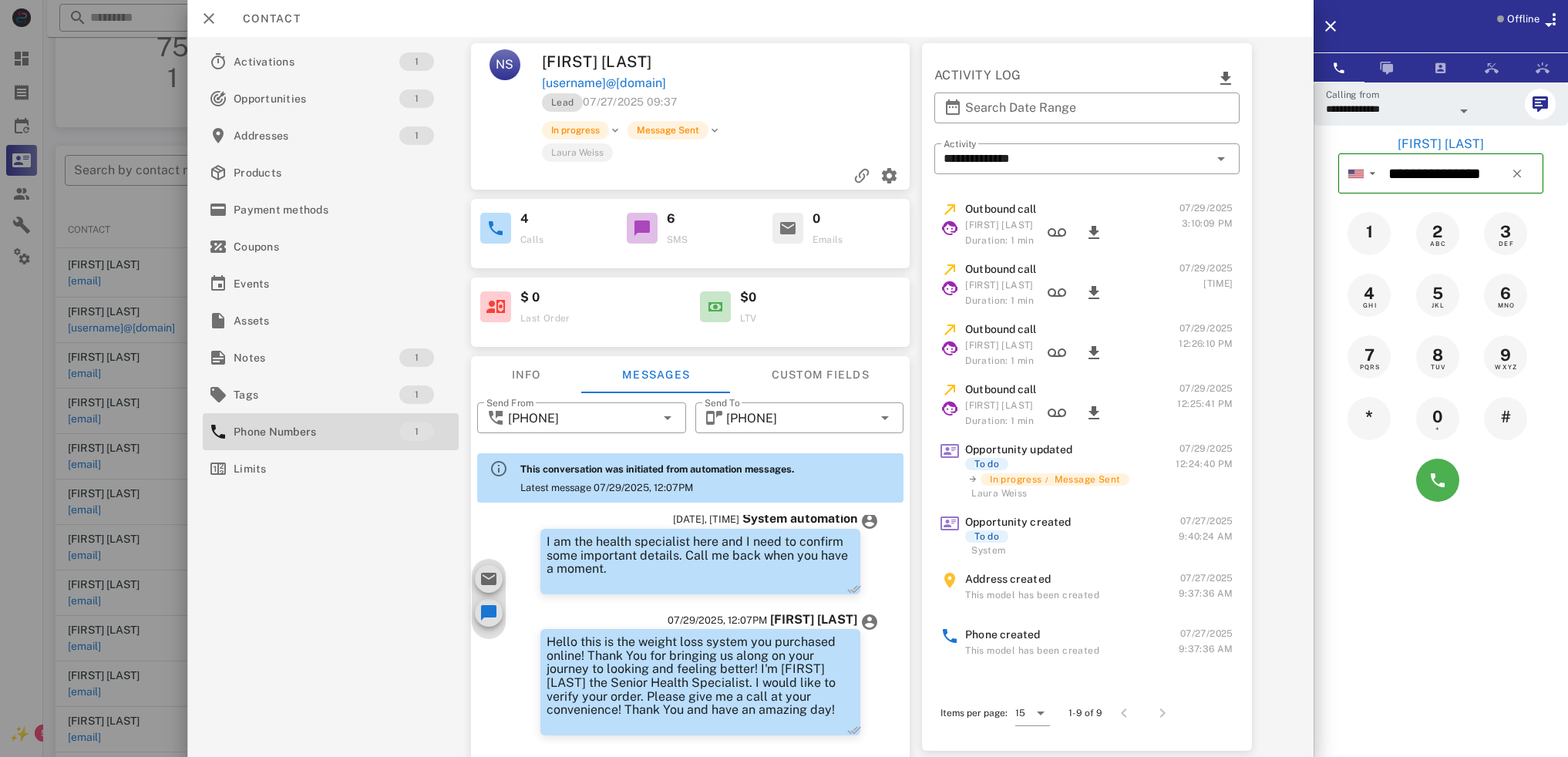 scroll, scrollTop: 446, scrollLeft: 0, axis: vertical 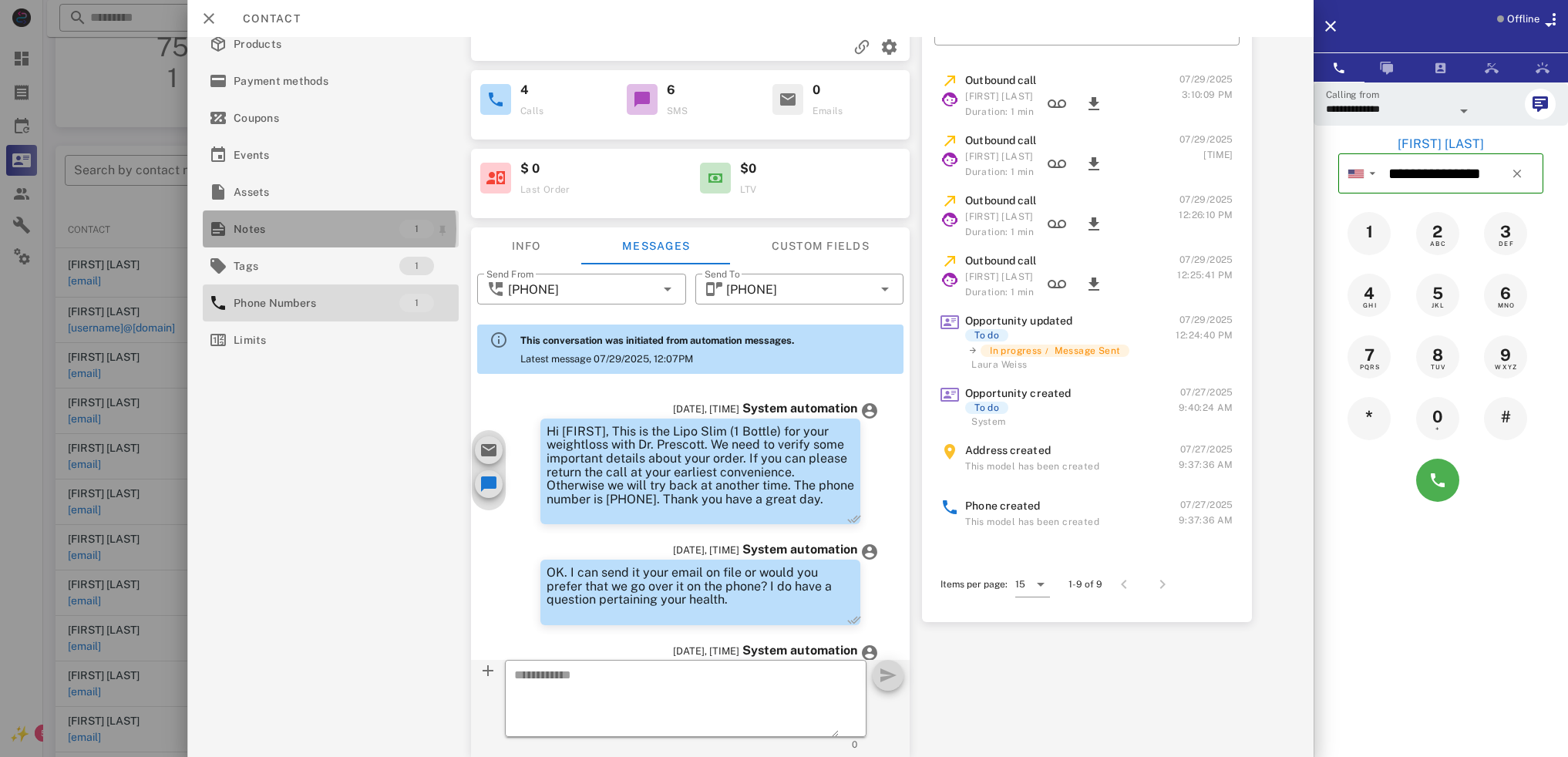 click on "Notes" at bounding box center [316, 229] 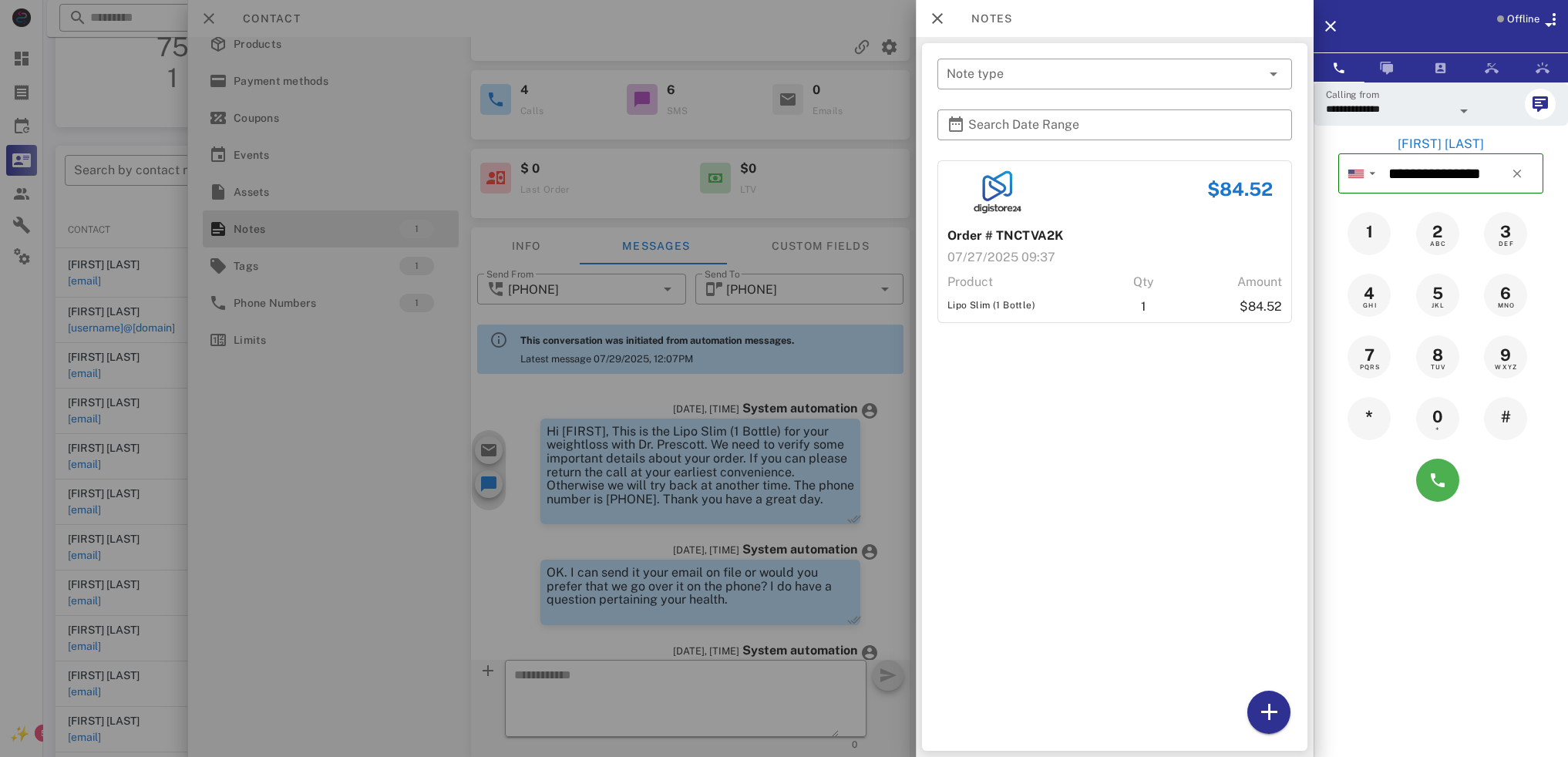 click at bounding box center (784, 378) 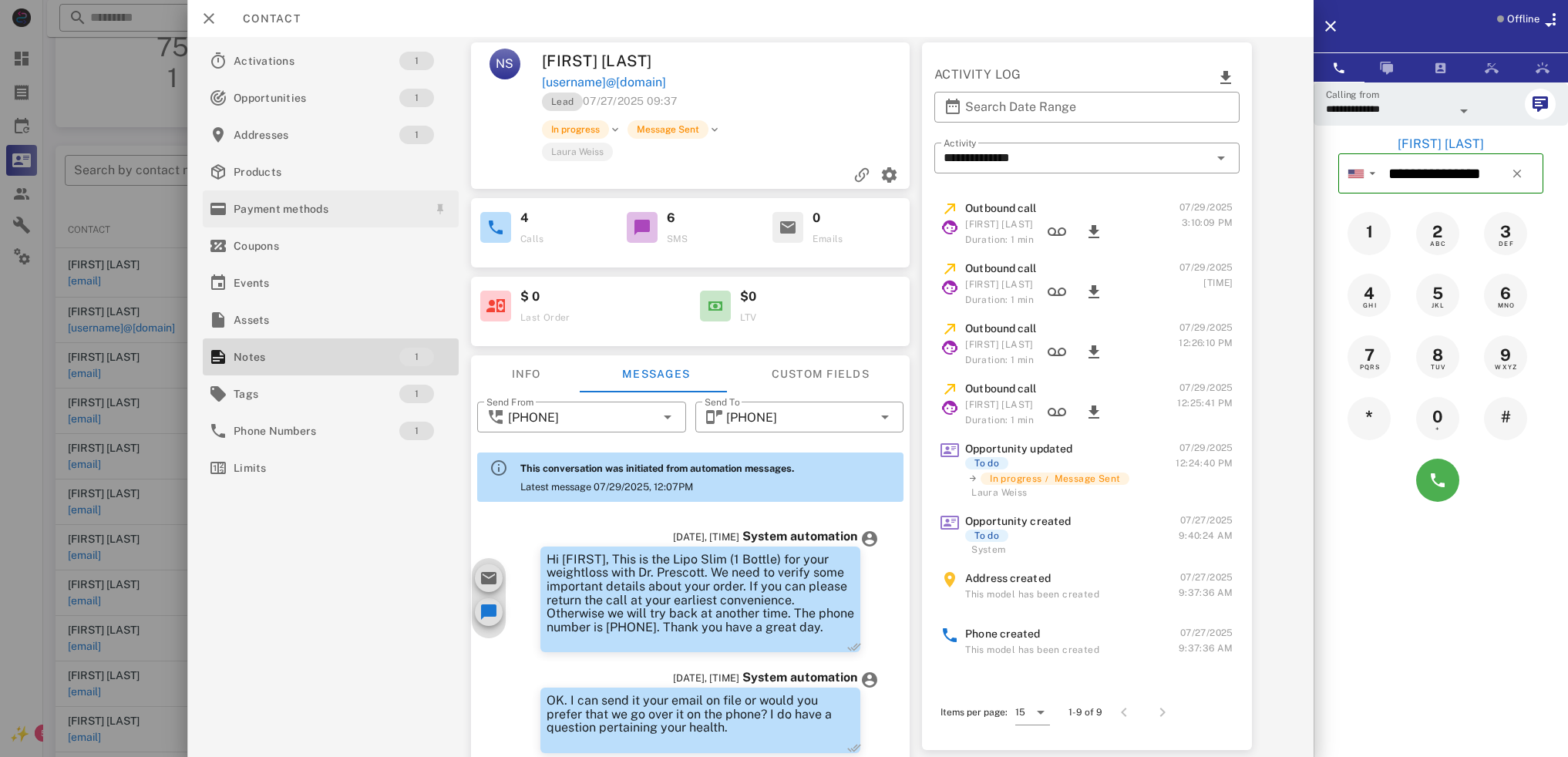 scroll, scrollTop: 0, scrollLeft: 0, axis: both 